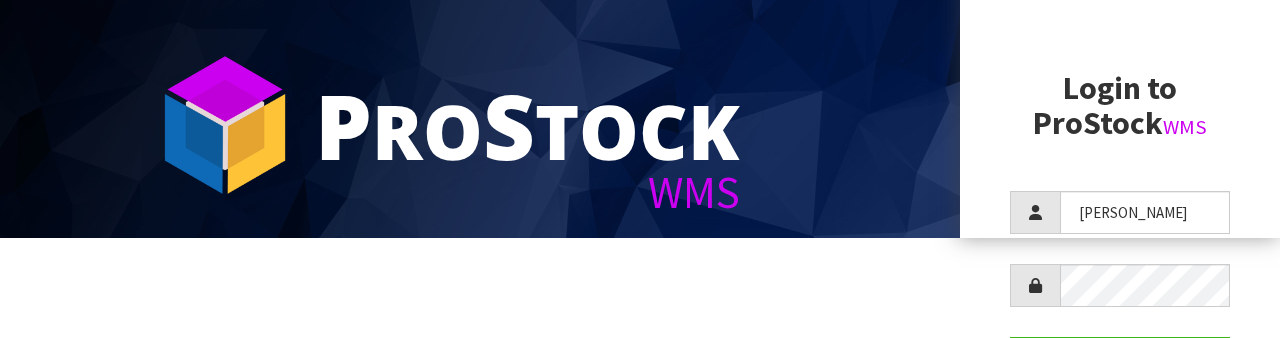 scroll, scrollTop: 125, scrollLeft: 0, axis: vertical 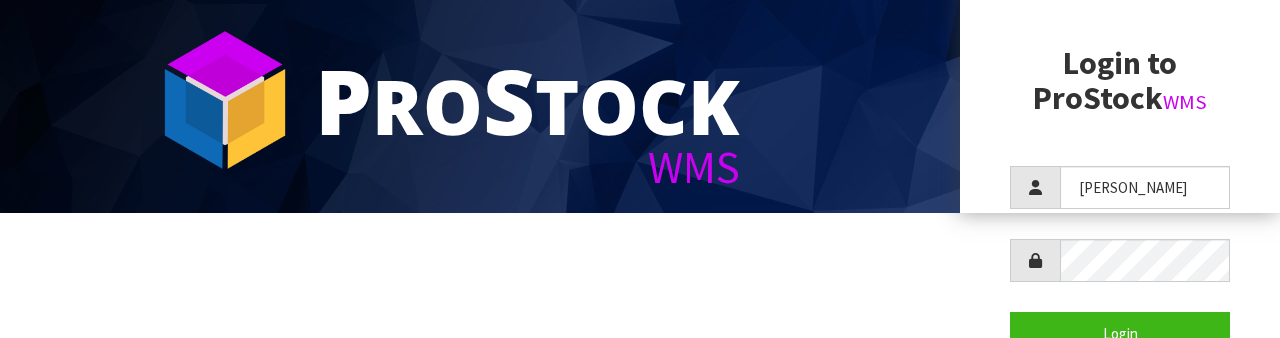 type on "[PERSON_NAME]" 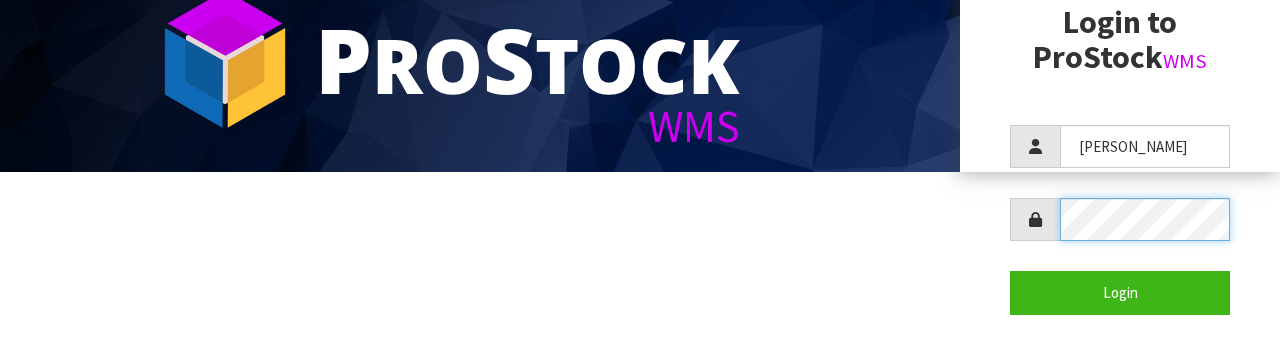 scroll, scrollTop: 178, scrollLeft: 0, axis: vertical 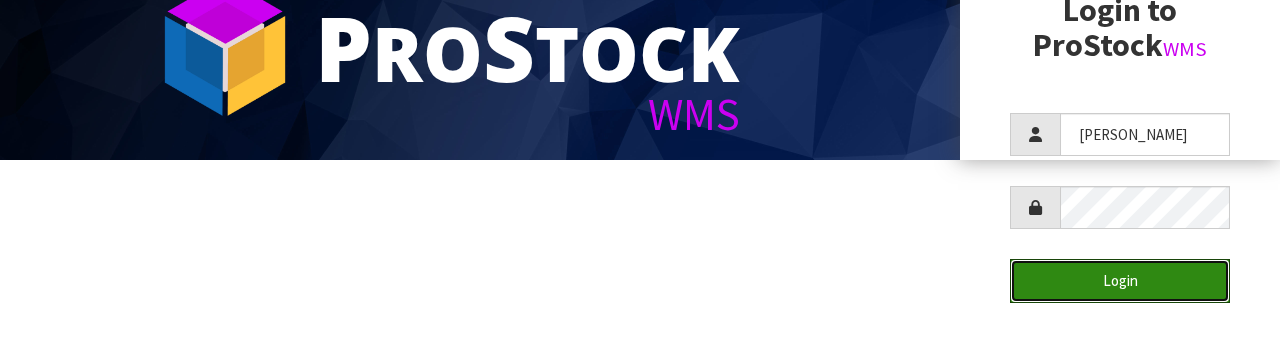 click on "Login" at bounding box center (1120, 280) 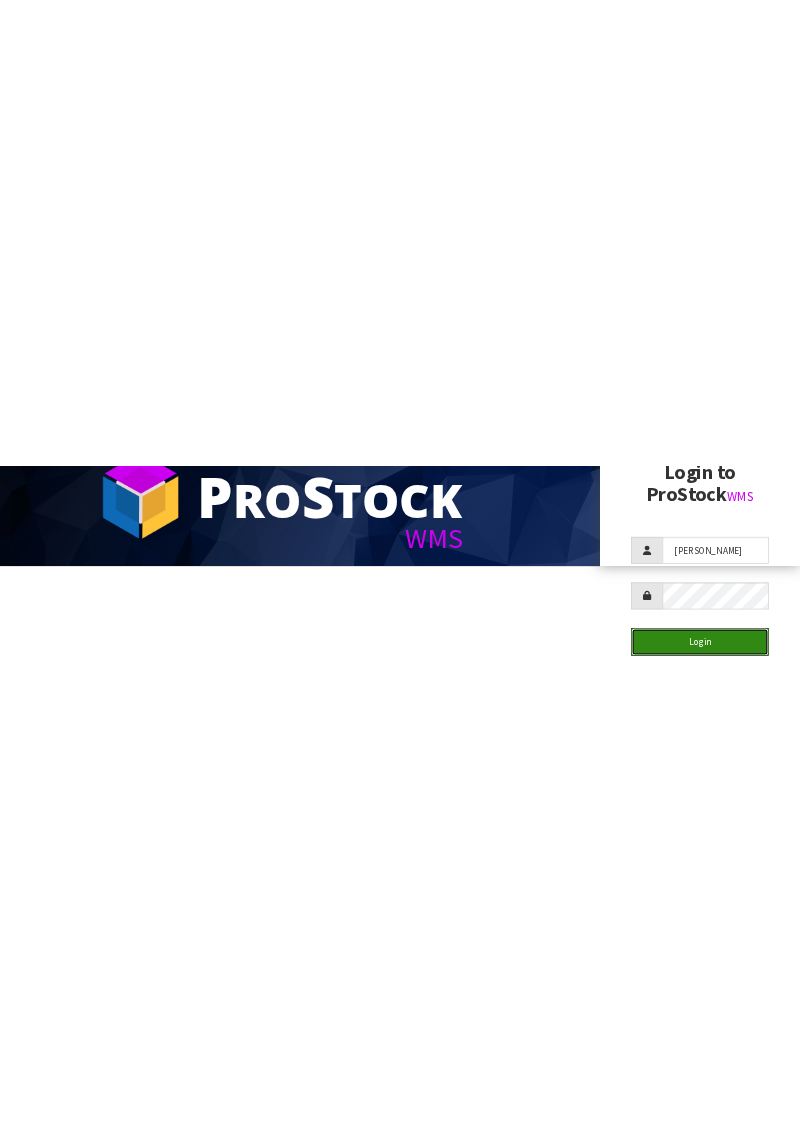 scroll, scrollTop: 0, scrollLeft: 0, axis: both 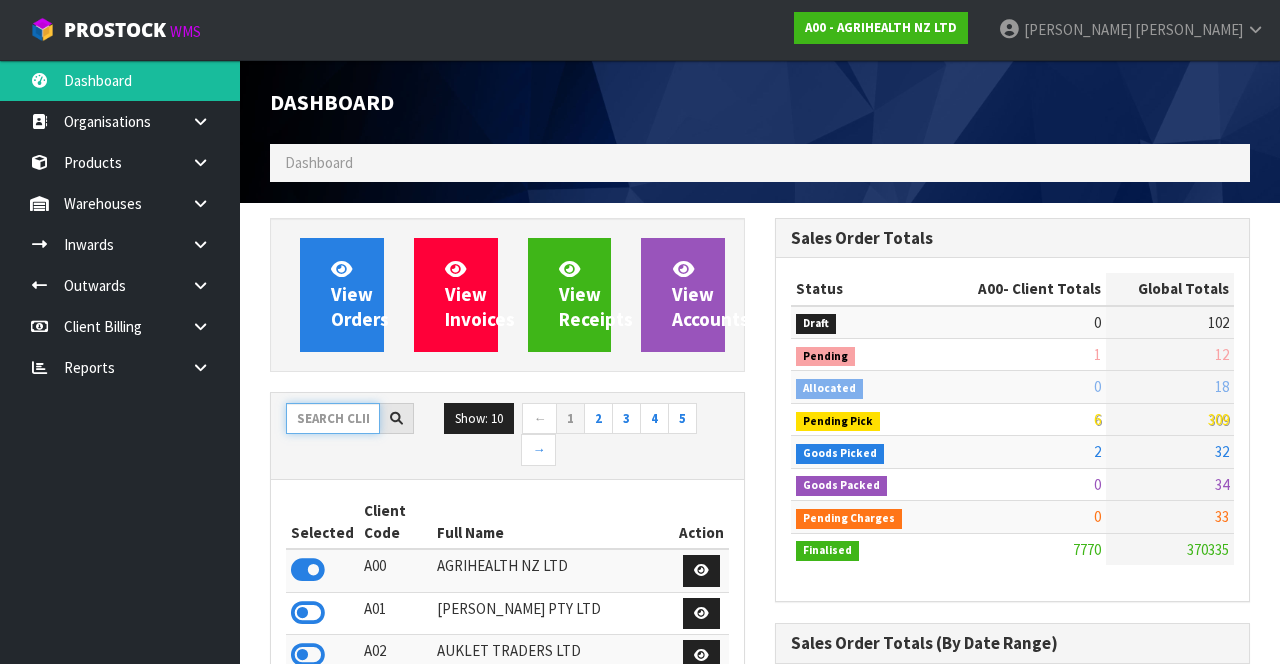 click at bounding box center [333, 418] 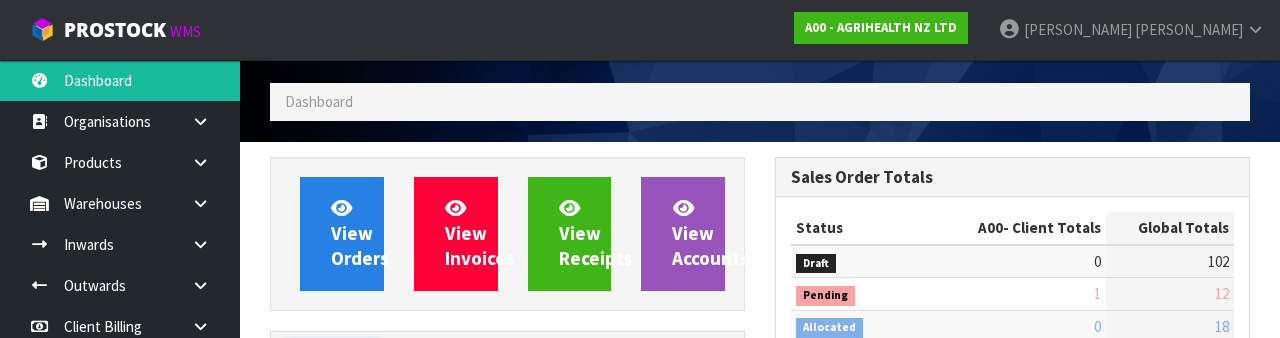 scroll, scrollTop: 235, scrollLeft: 0, axis: vertical 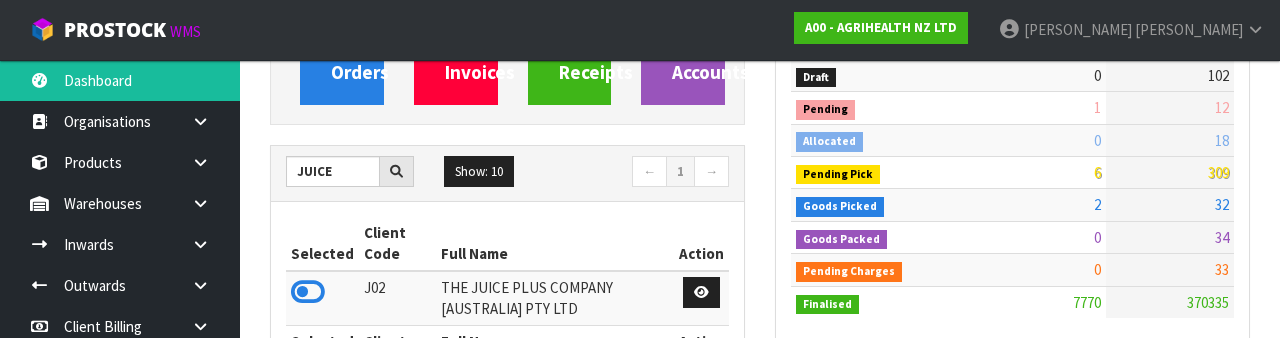 click at bounding box center [308, 292] 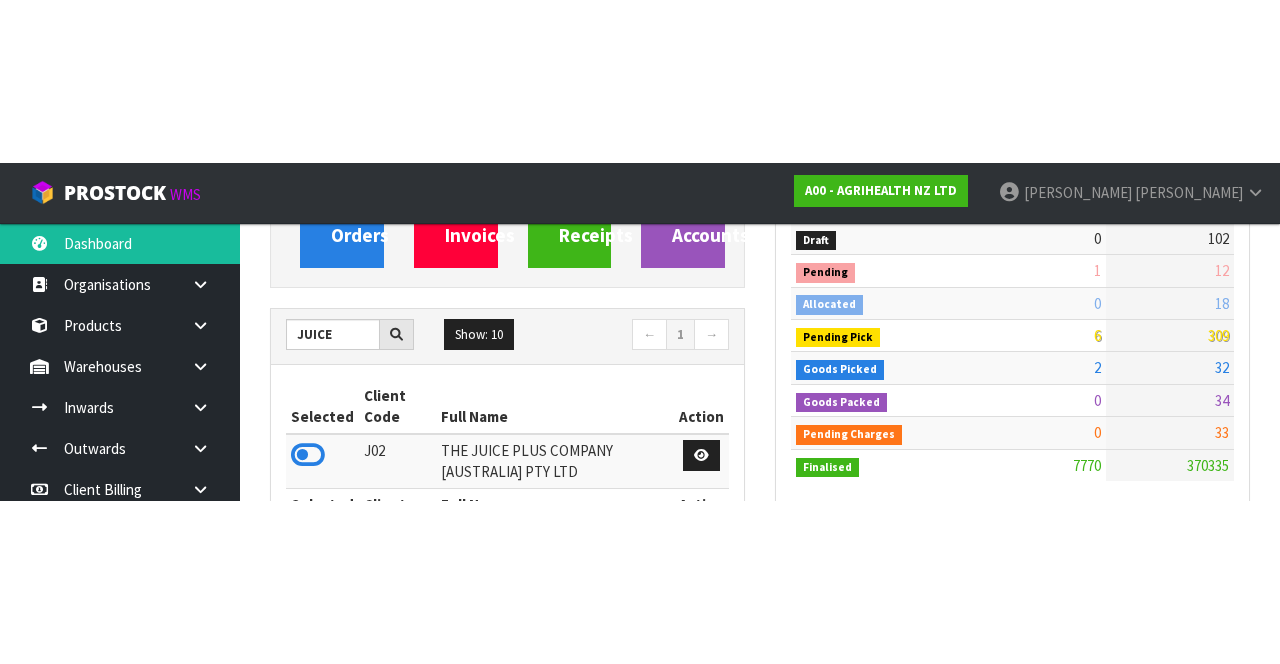 scroll, scrollTop: 247, scrollLeft: 0, axis: vertical 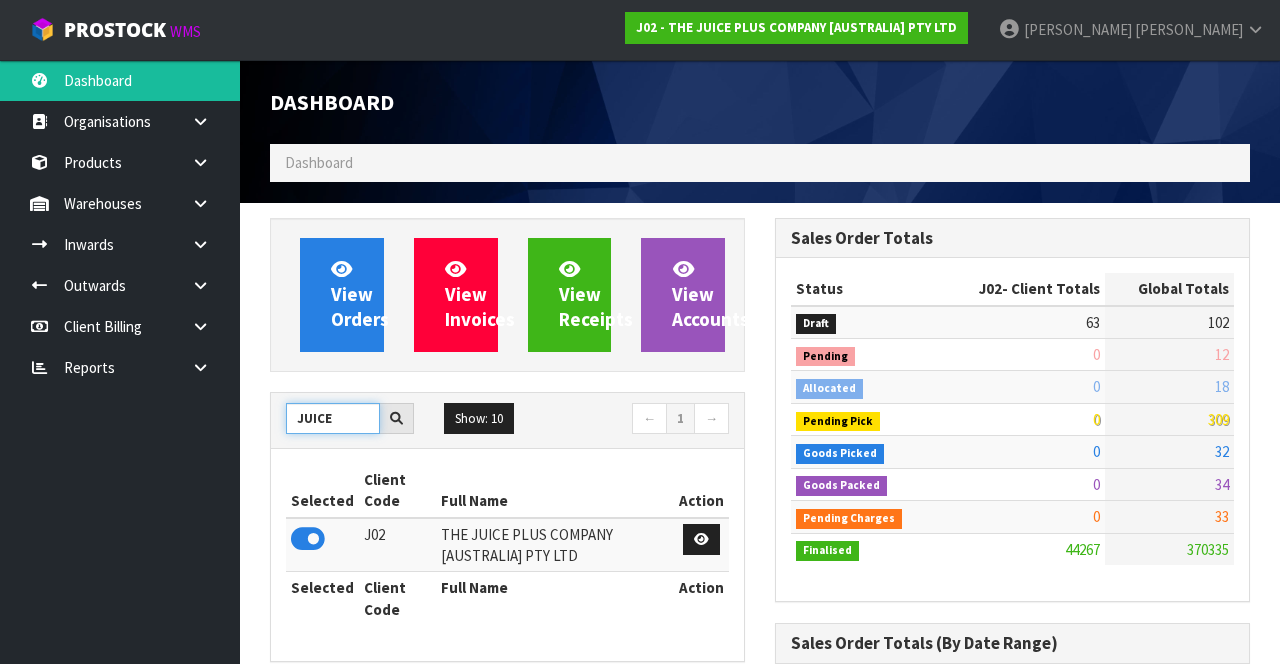 click on "JUICE" at bounding box center [333, 418] 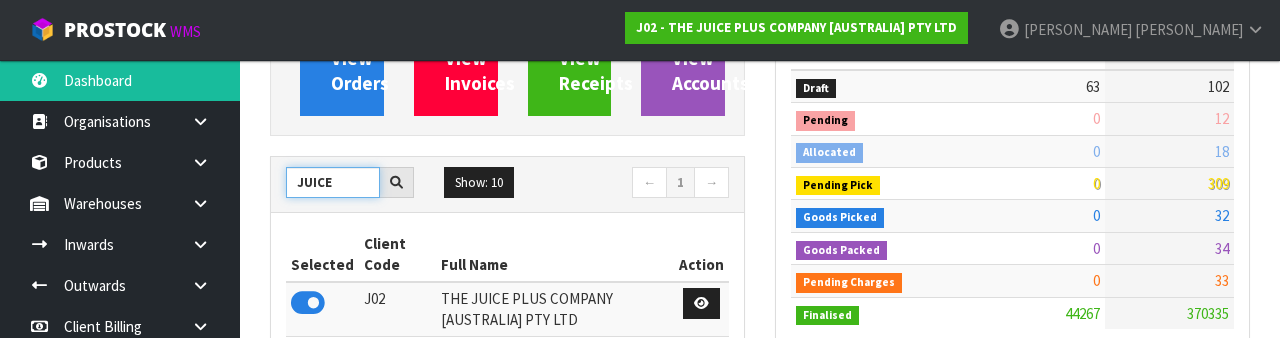 scroll, scrollTop: 235, scrollLeft: 0, axis: vertical 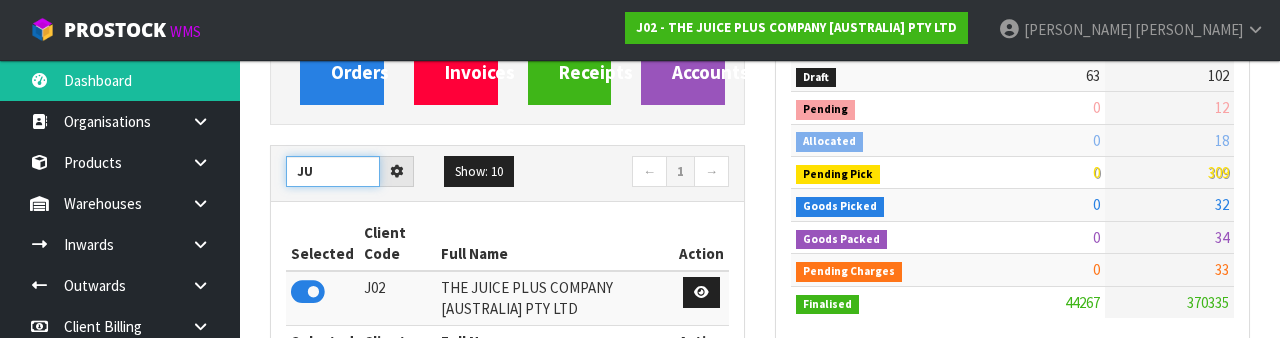 type on "J" 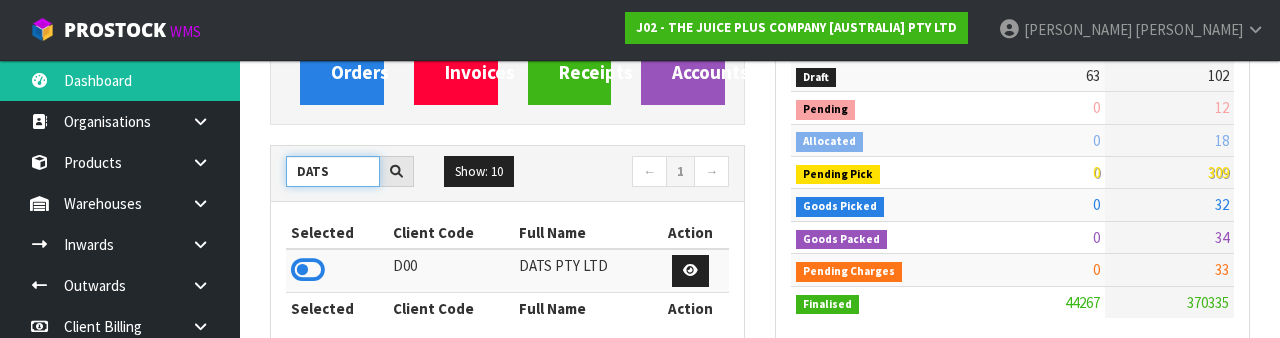 type on "DATS" 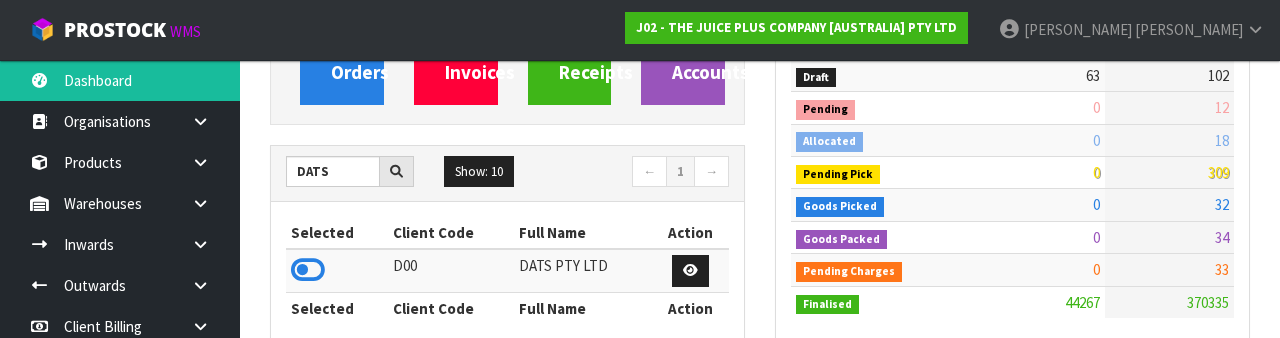 click at bounding box center (308, 270) 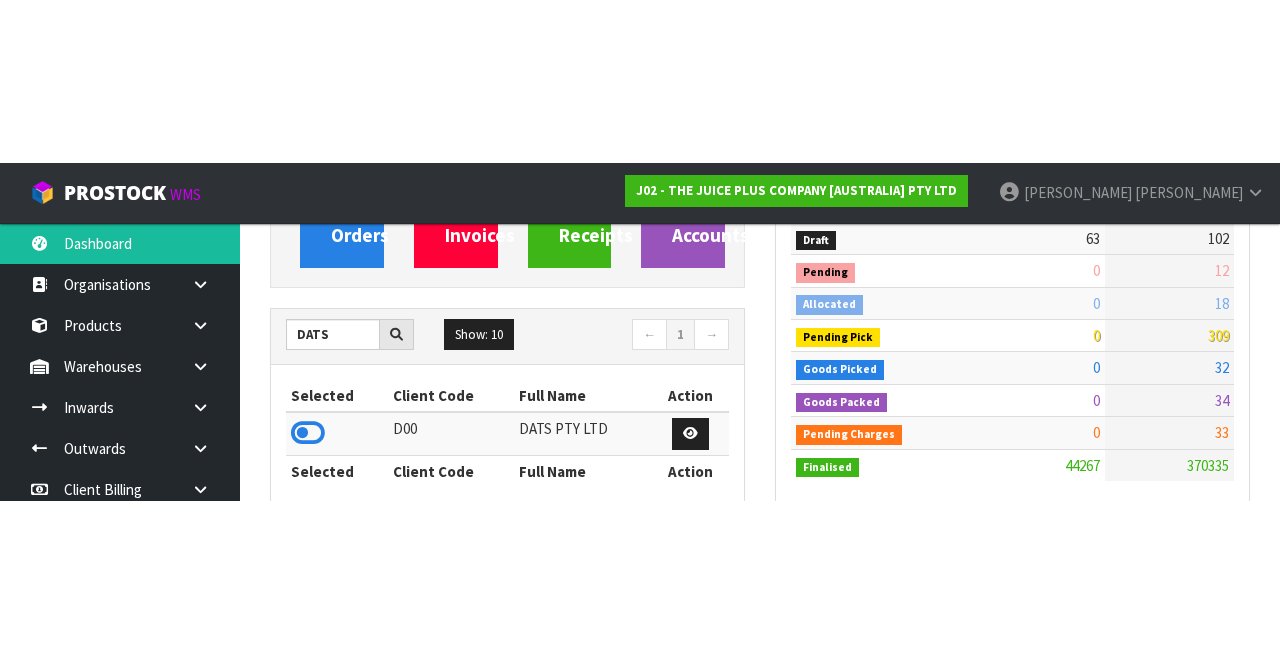scroll, scrollTop: 247, scrollLeft: 0, axis: vertical 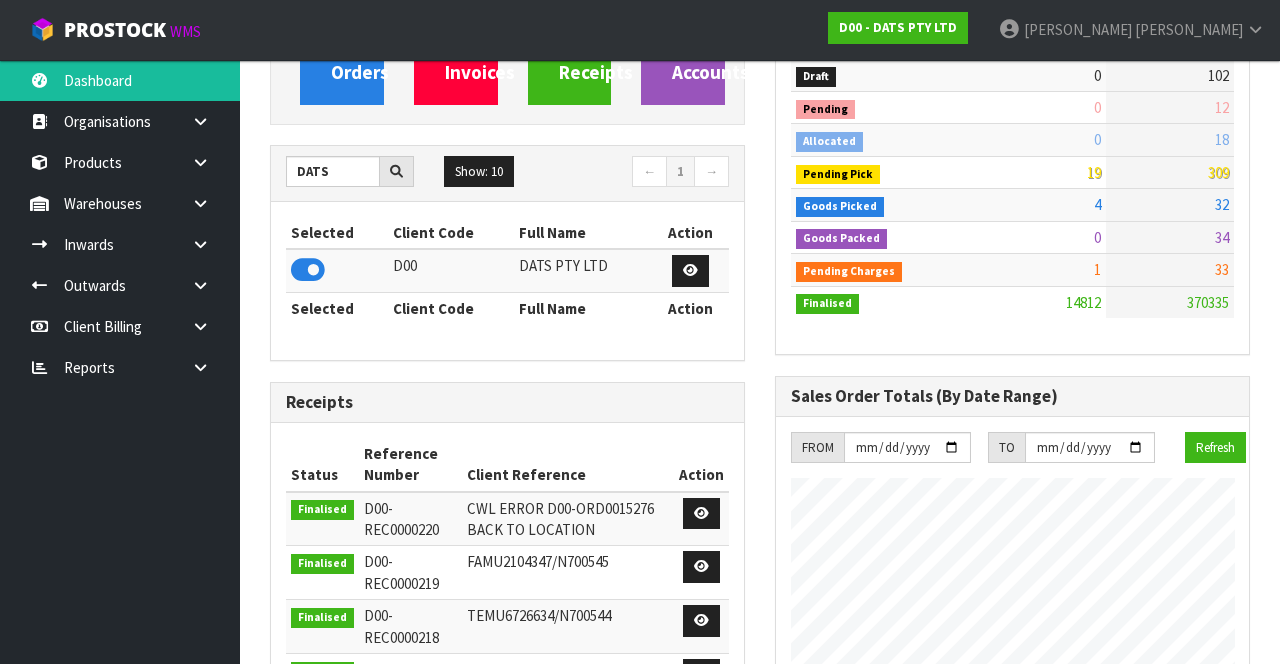 click at bounding box center (200, 203) 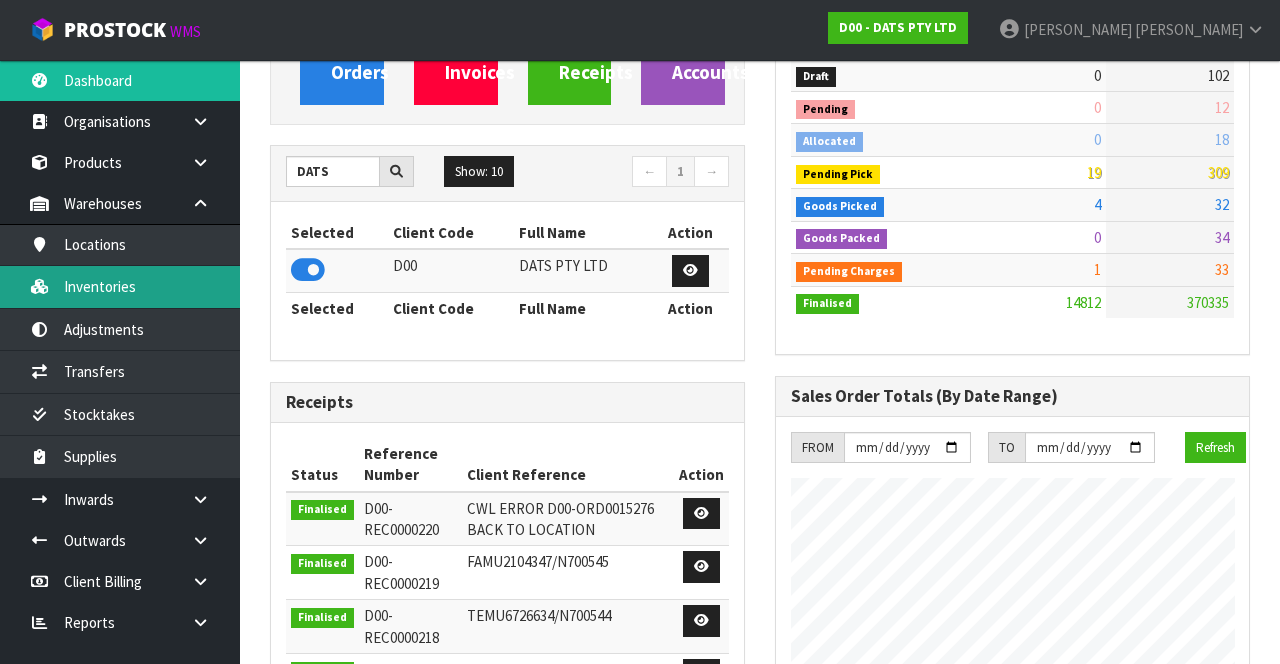 click on "Inventories" at bounding box center [120, 286] 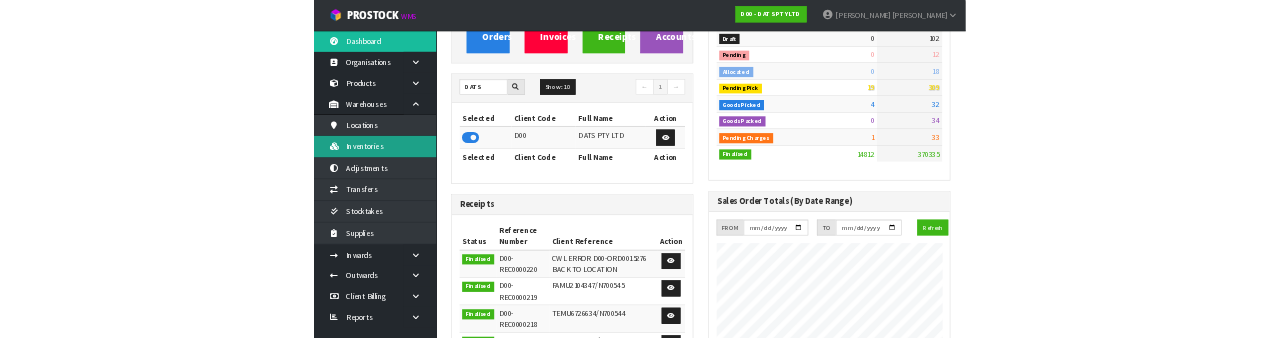 scroll, scrollTop: 0, scrollLeft: 0, axis: both 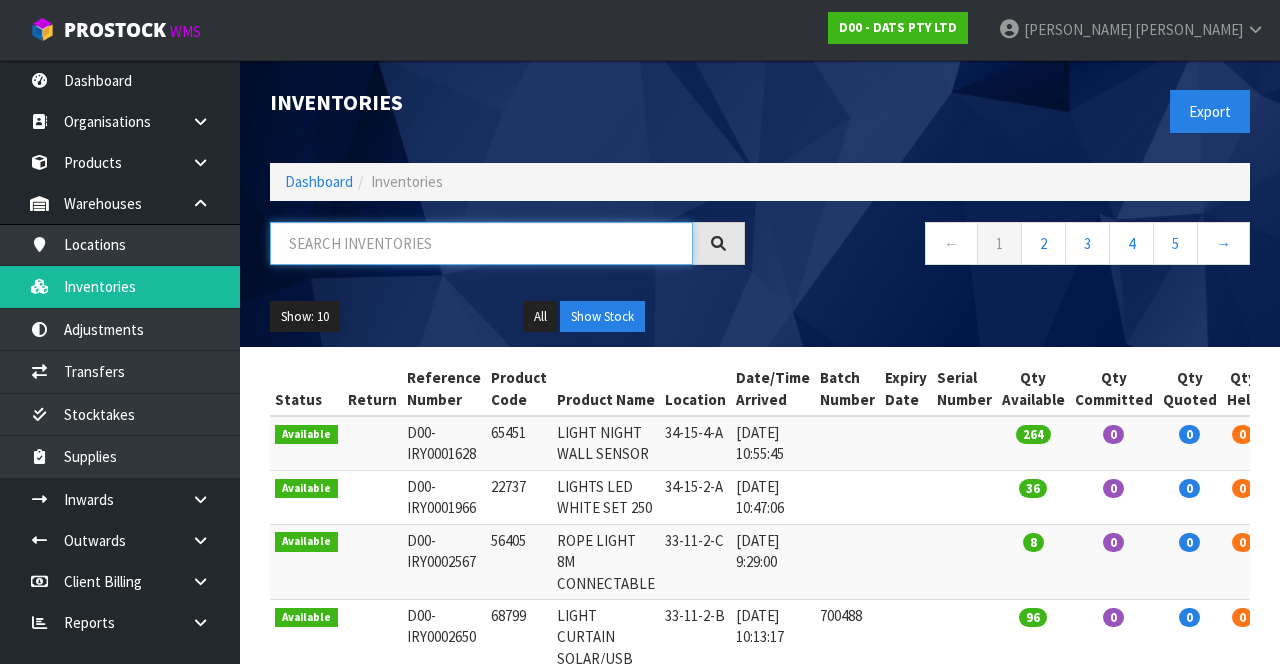 click at bounding box center [481, 243] 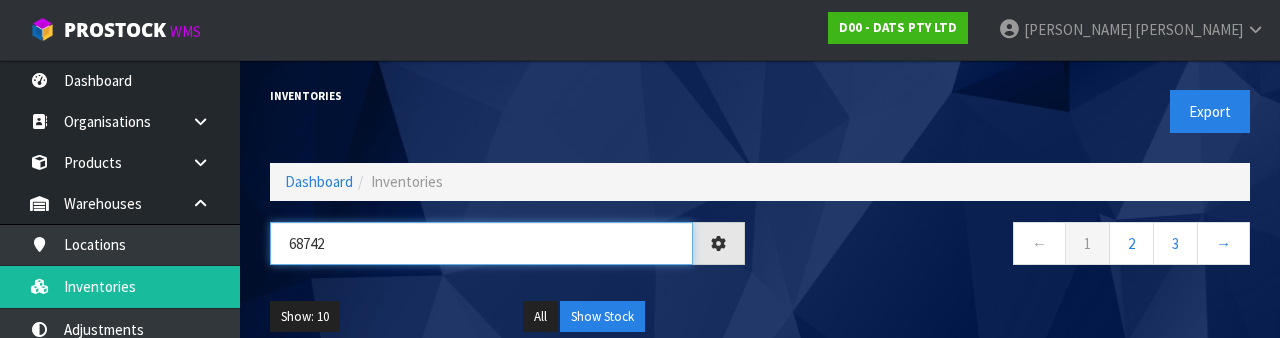 type on "68742" 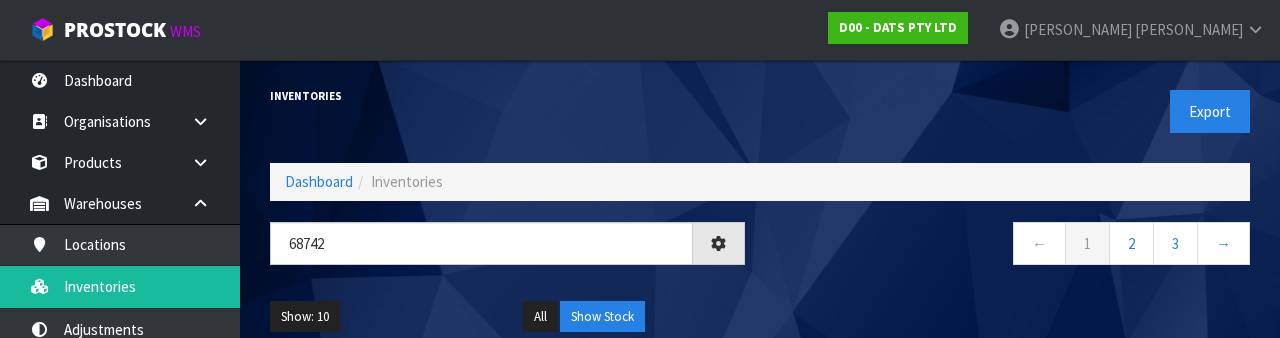 click on "←
1 2 3
→" at bounding box center (1012, 246) 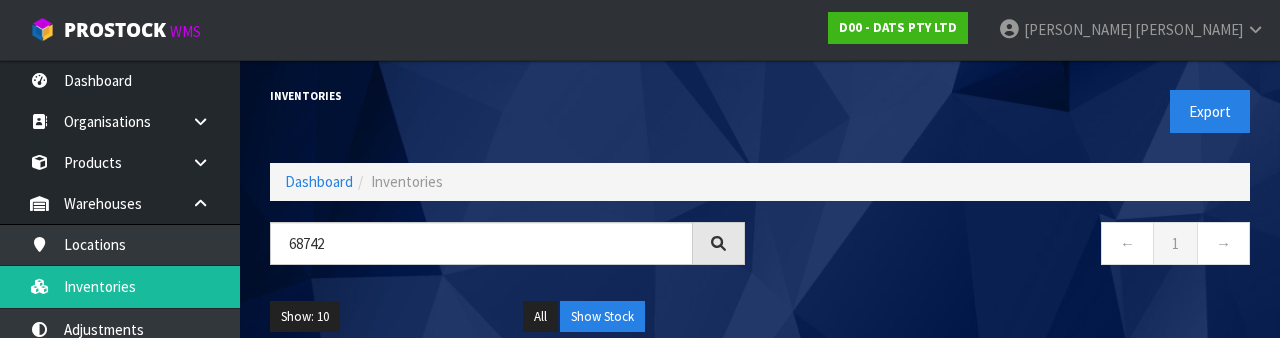 click on "Export" at bounding box center [1012, 111] 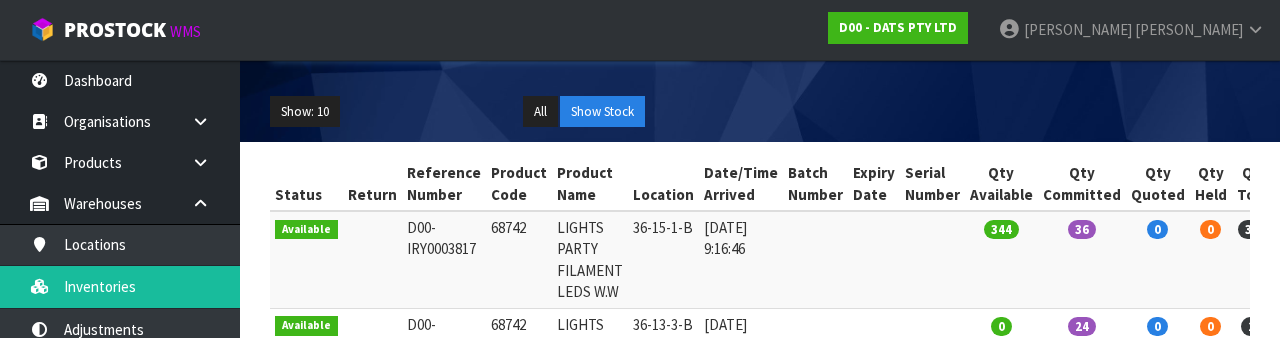 scroll, scrollTop: 359, scrollLeft: 0, axis: vertical 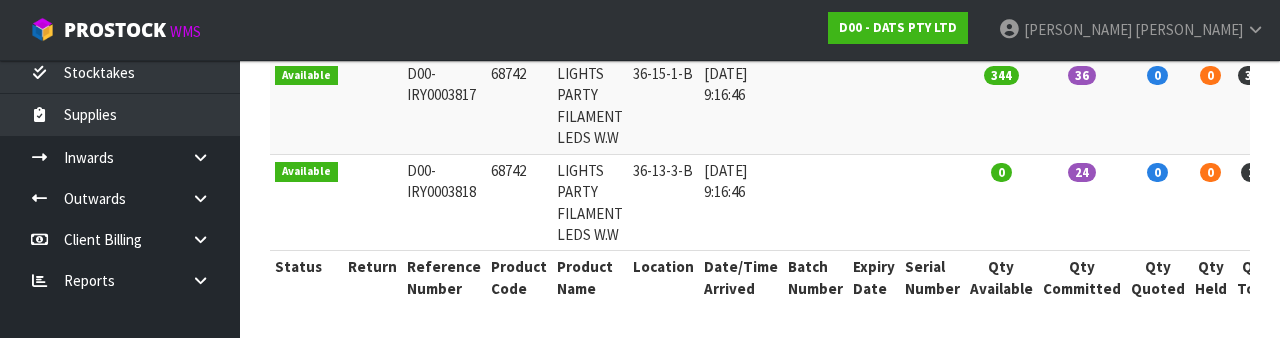 click at bounding box center (208, 198) 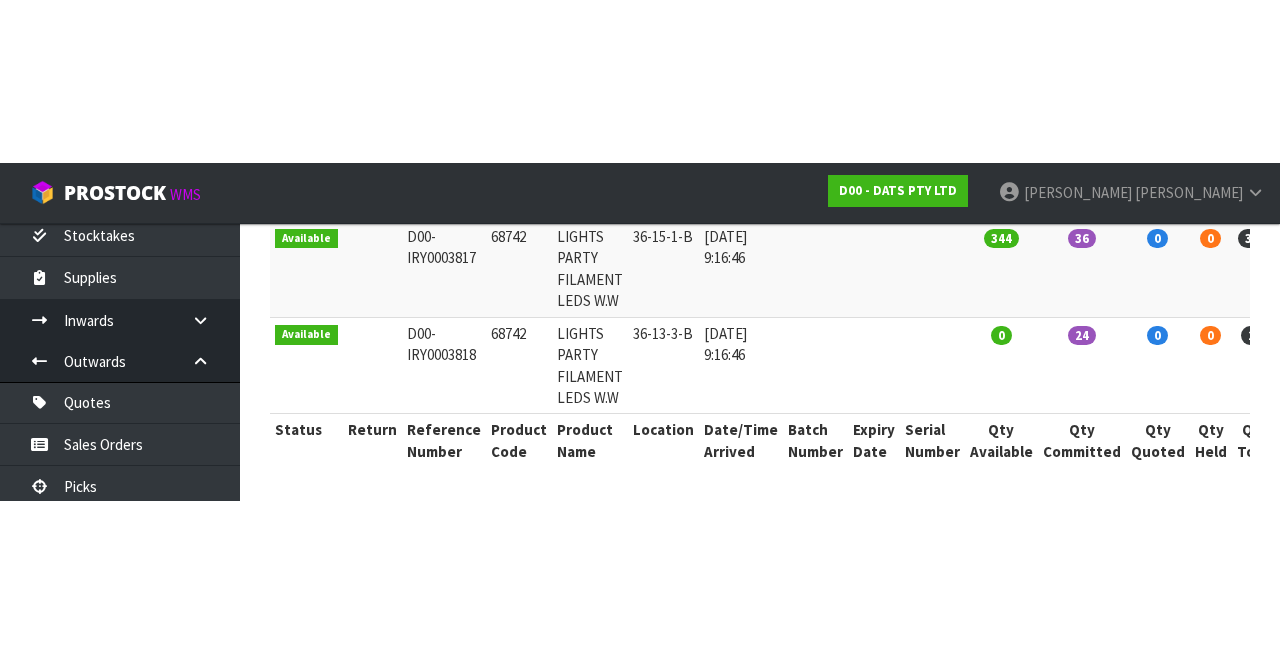 scroll, scrollTop: 33, scrollLeft: 0, axis: vertical 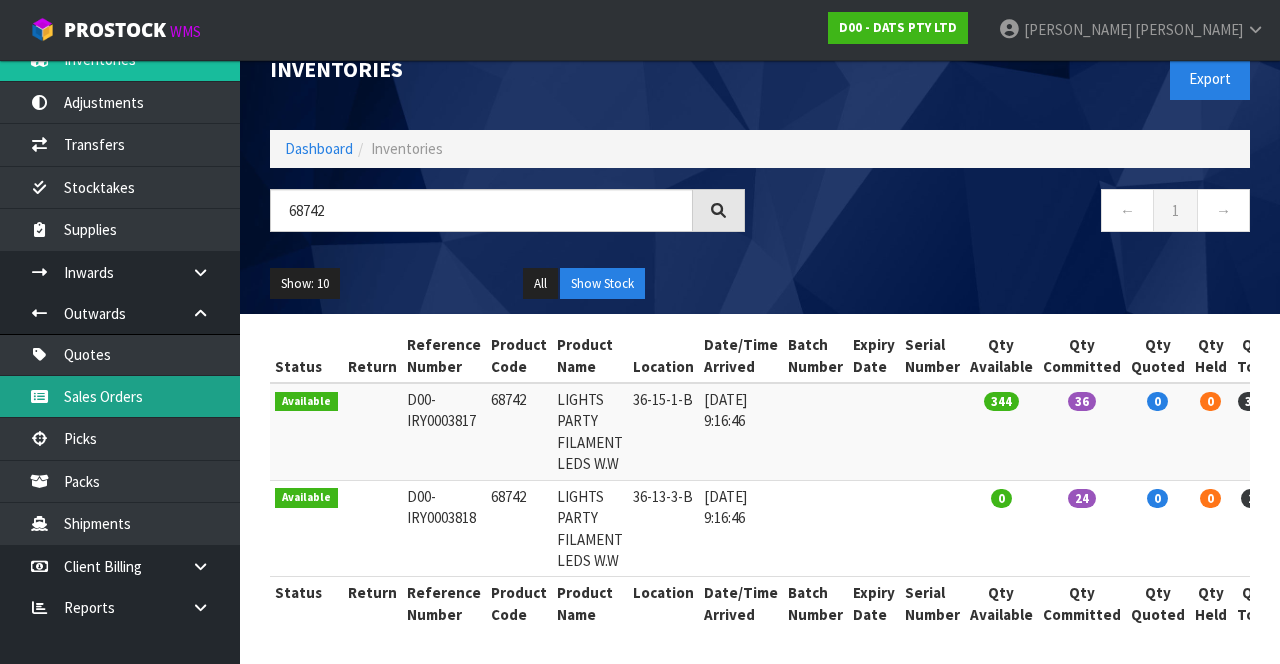 click on "Sales Orders" at bounding box center (120, 396) 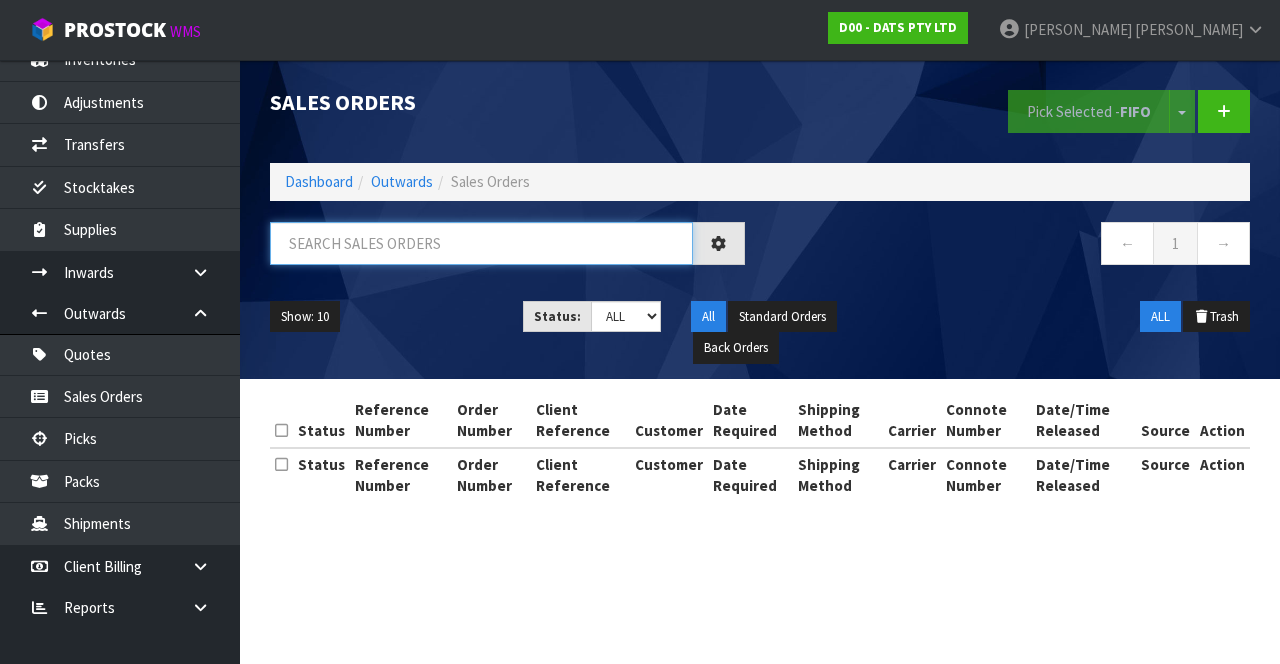 click at bounding box center [481, 243] 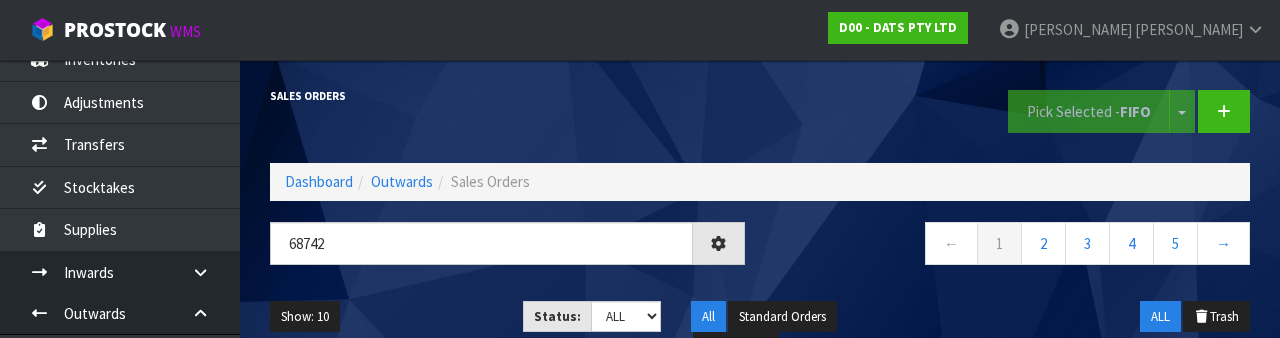click on "Pick Selected -  FIFO
Split button!
FIFO  - First In First Out
FEFO  - First Expired First Out" at bounding box center [1012, 111] 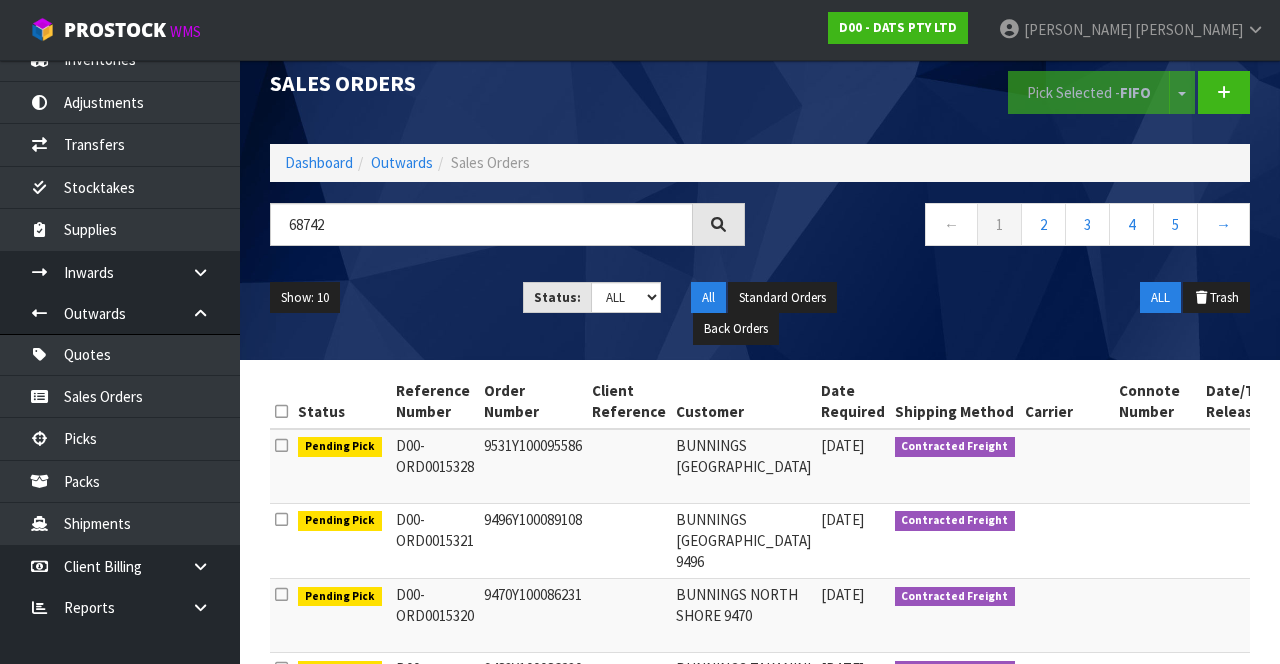 scroll, scrollTop: 0, scrollLeft: 0, axis: both 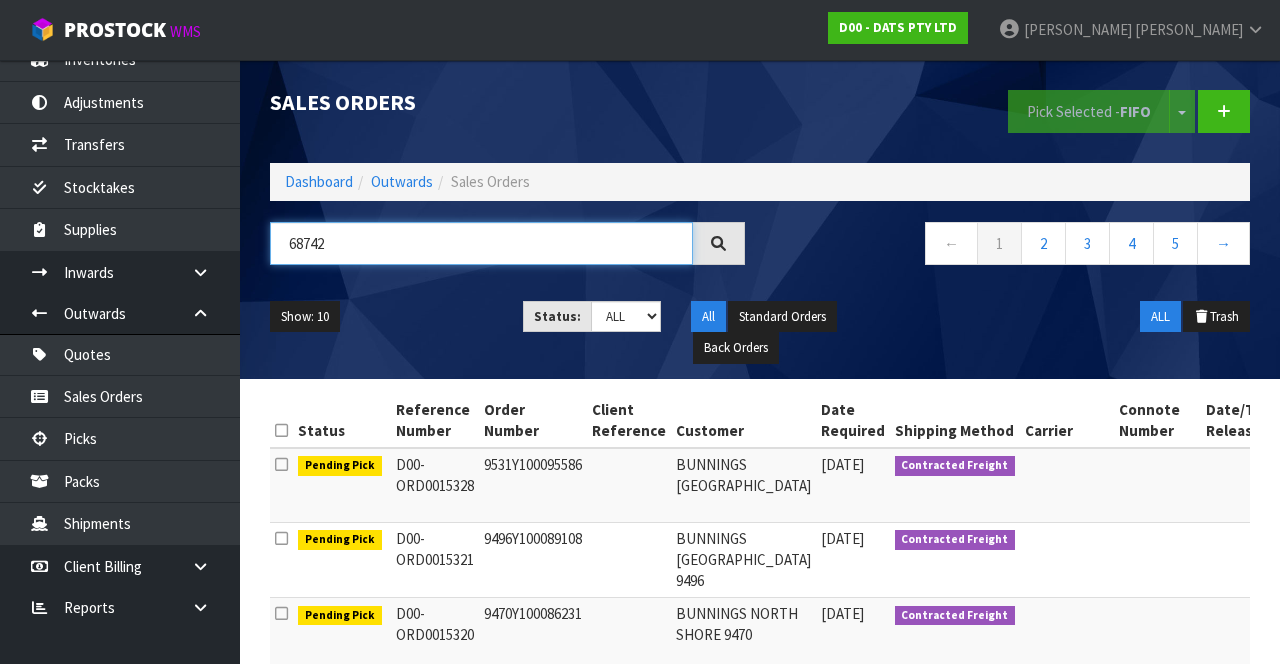 click on "68742" at bounding box center (481, 243) 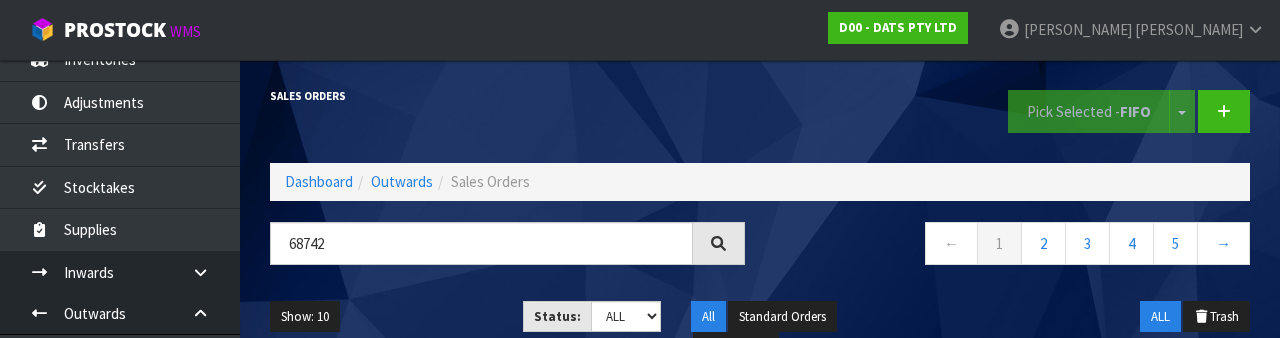 click on "Sales Orders" at bounding box center (507, 96) 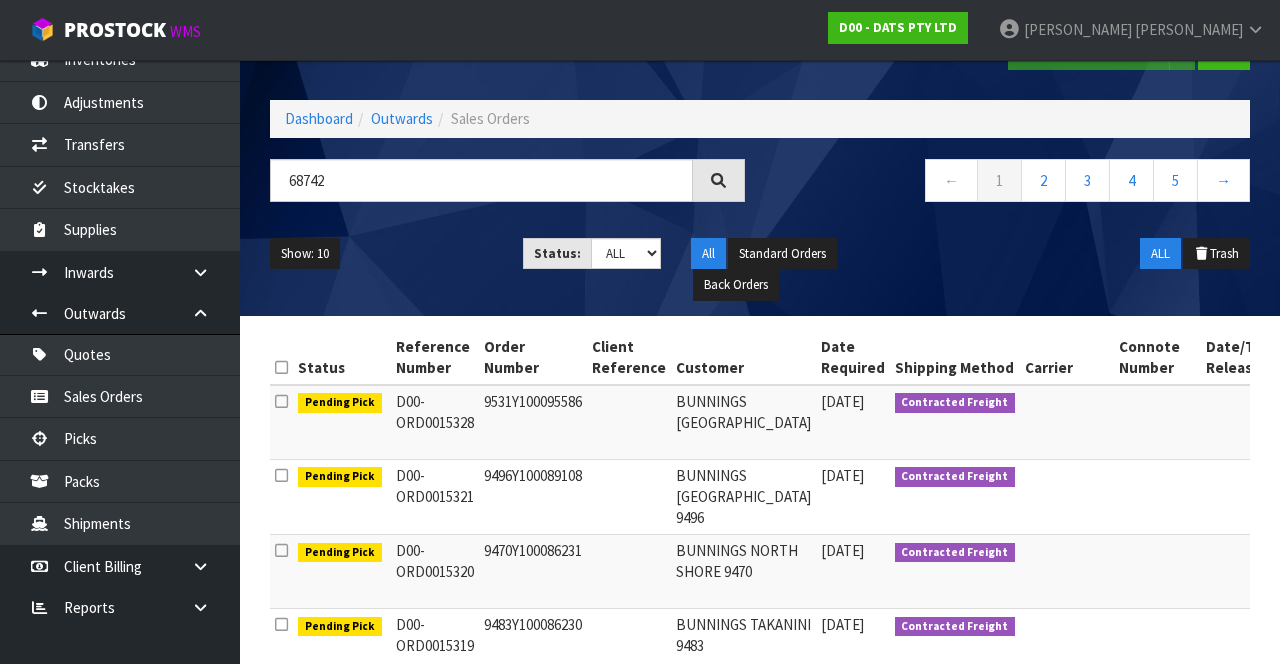 scroll, scrollTop: 0, scrollLeft: 0, axis: both 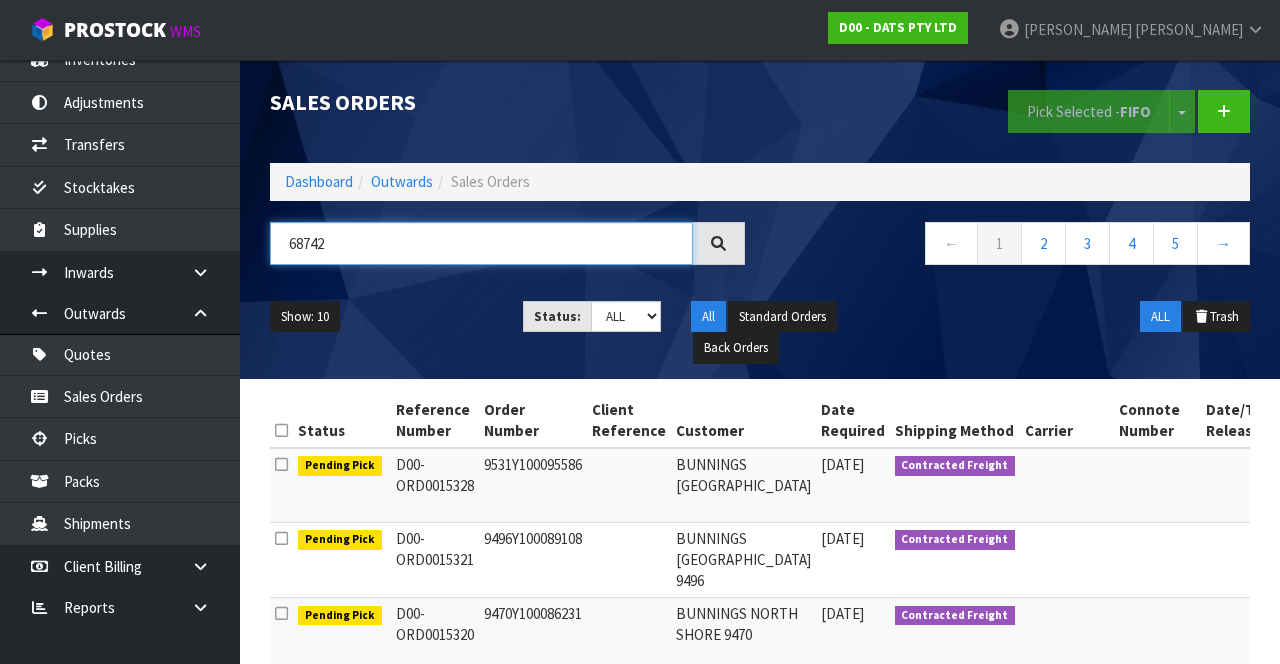 click on "68742" at bounding box center [481, 243] 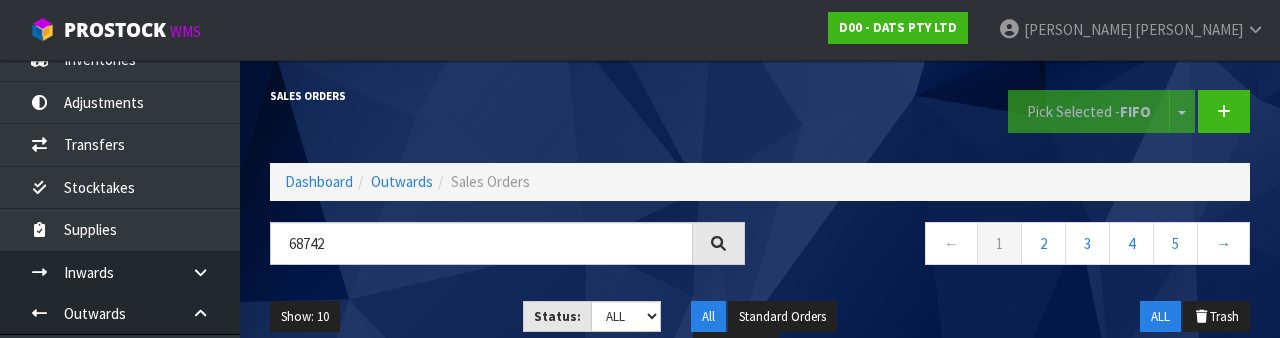 click on "Sales Orders" at bounding box center (507, 96) 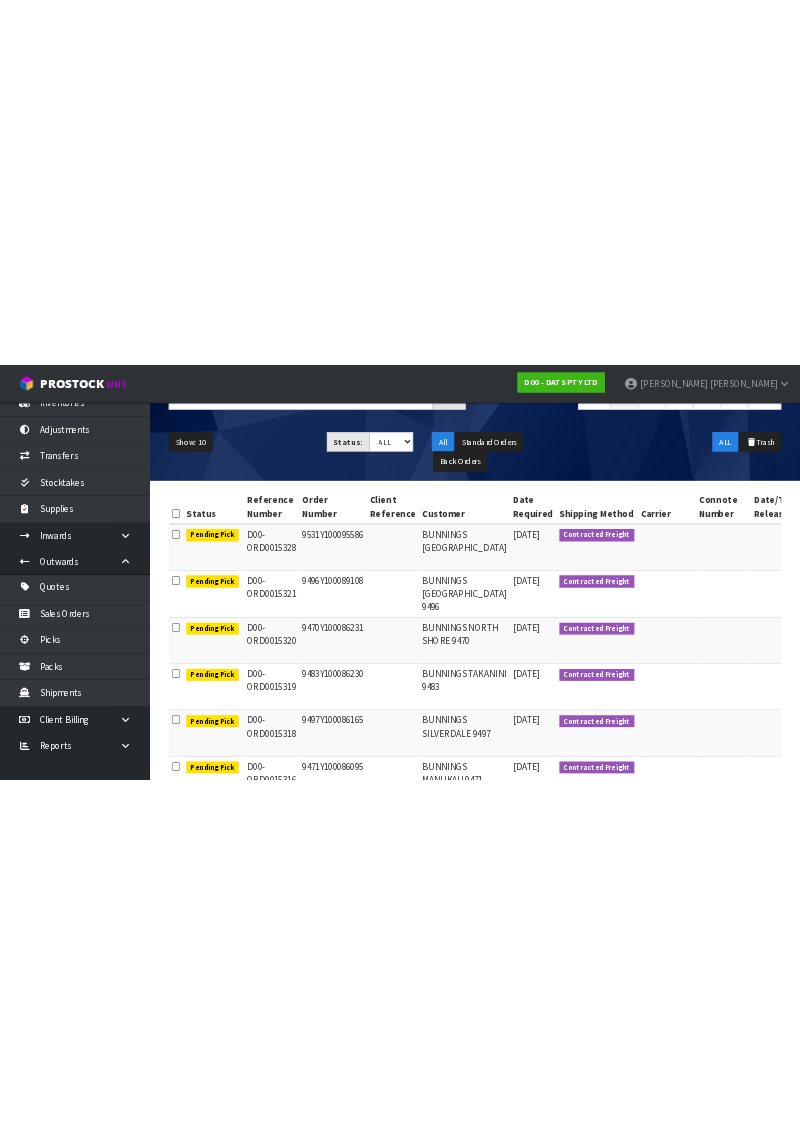 scroll, scrollTop: 236, scrollLeft: 0, axis: vertical 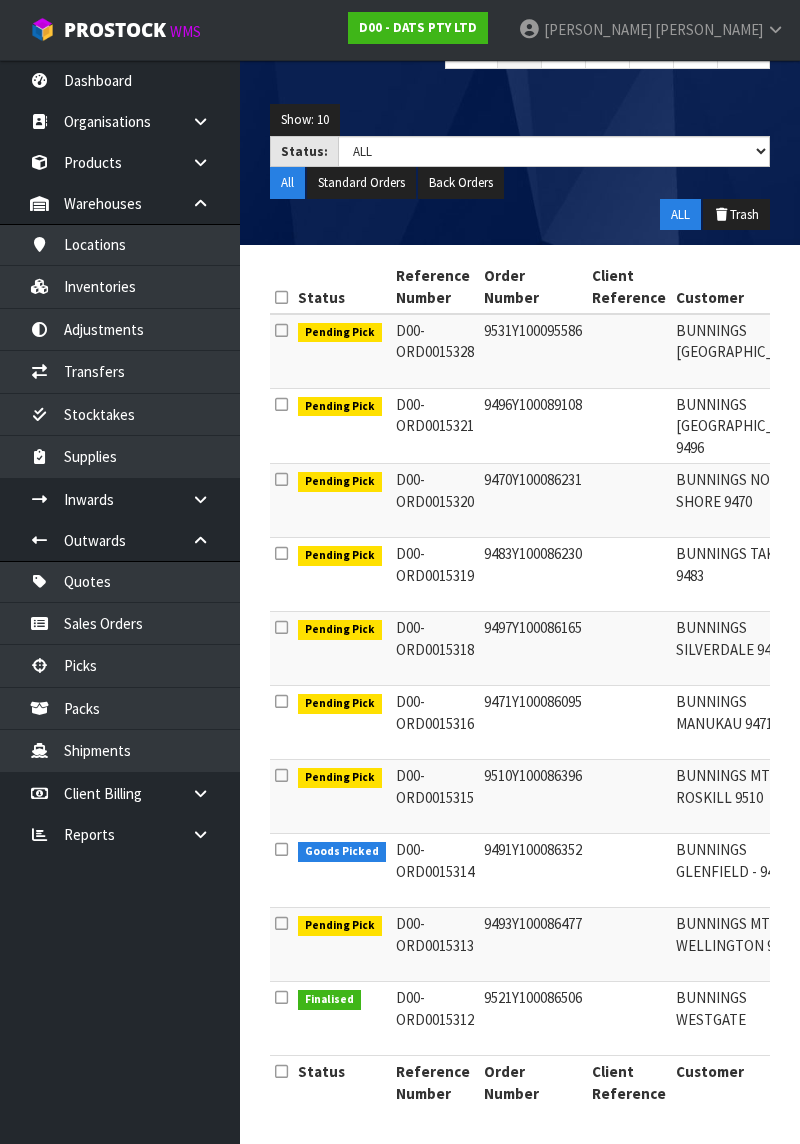 copy on "D00-ORD0015313" 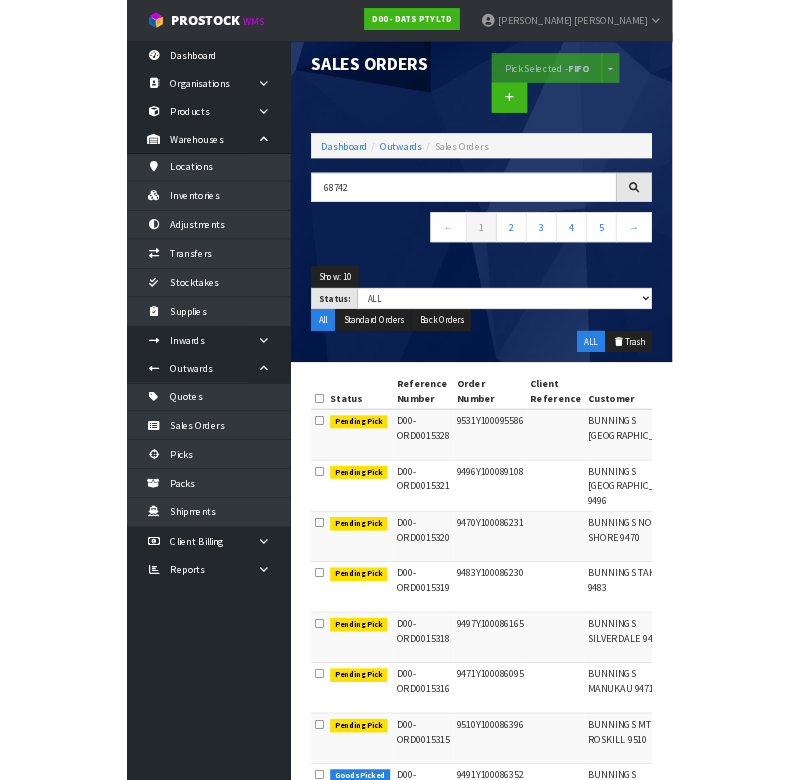 scroll, scrollTop: 12, scrollLeft: 0, axis: vertical 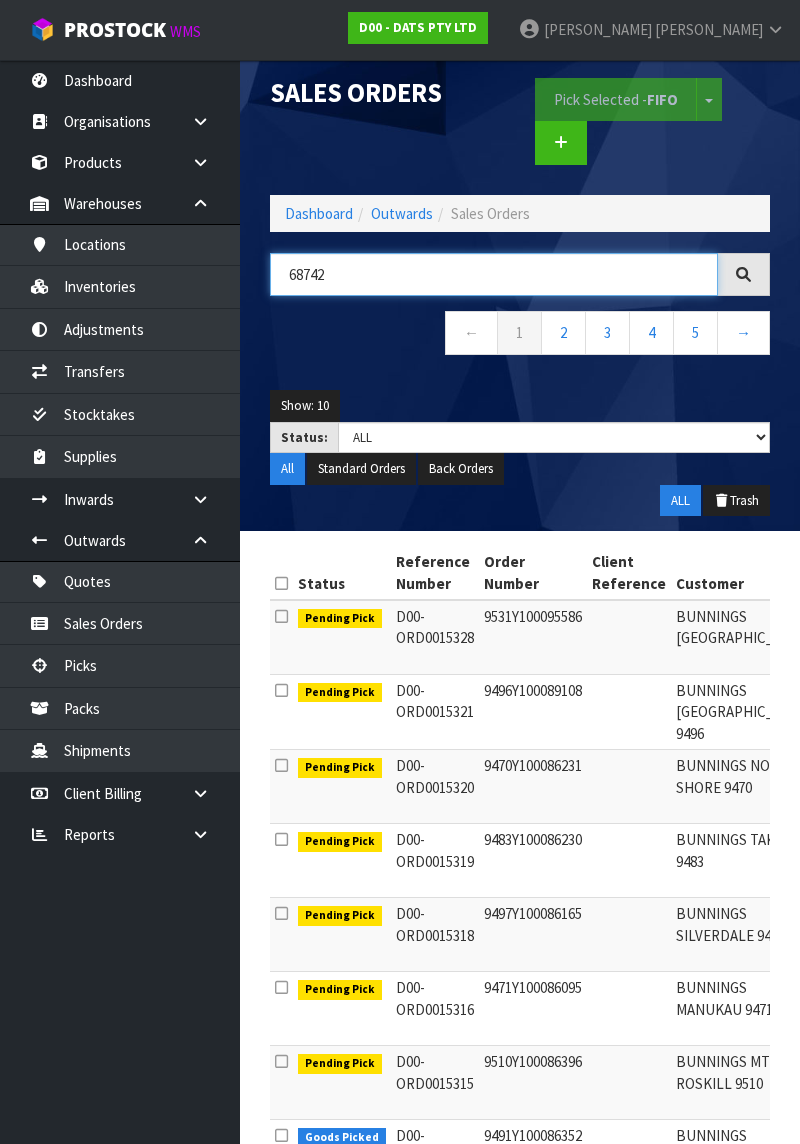 click on "68742" at bounding box center (494, 274) 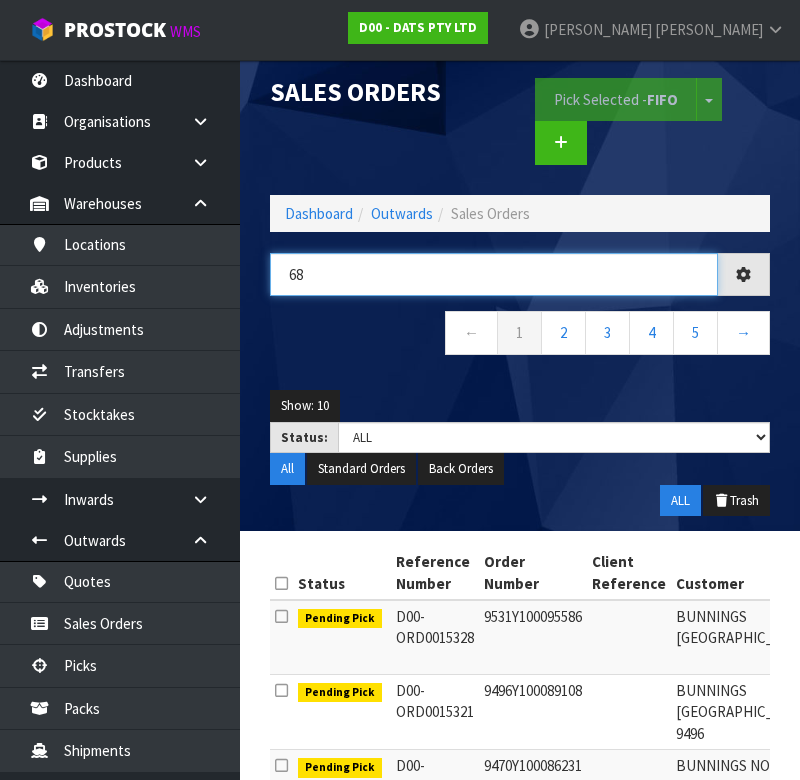 type on "6" 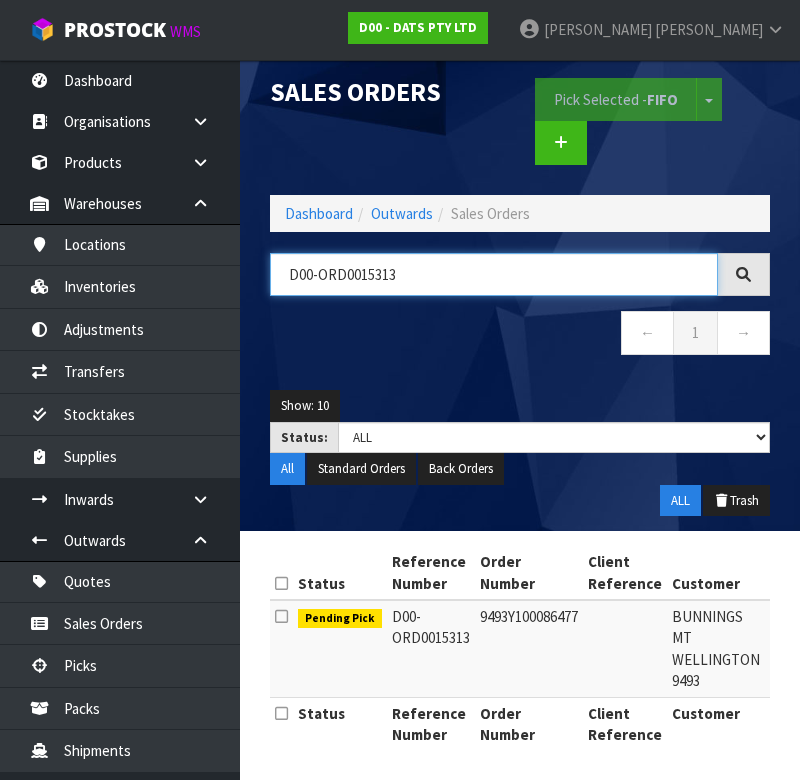 type on "D00-ORD0015313" 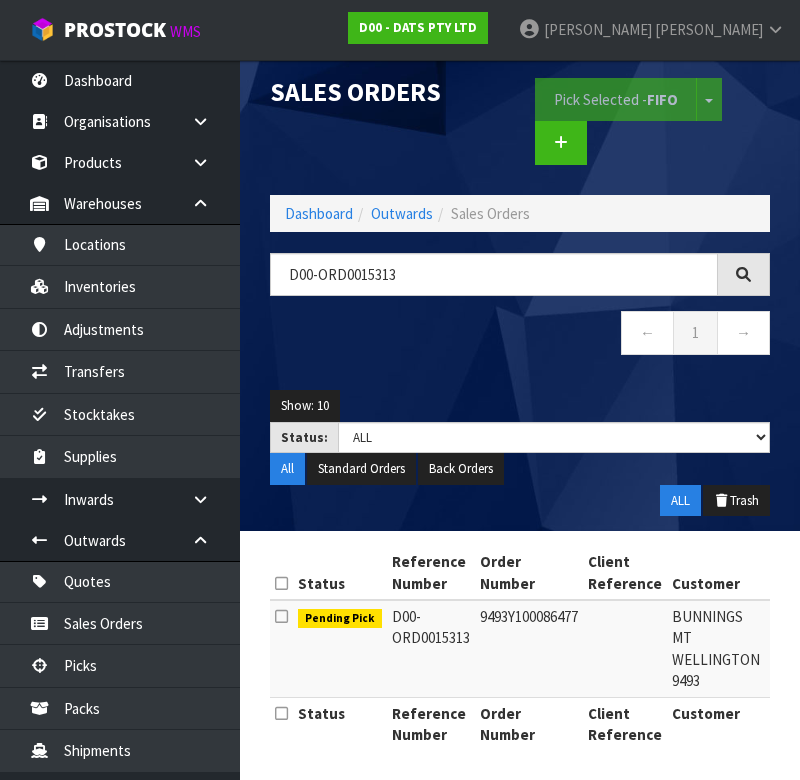 click on "Show: 10
5
10
25
50
Status:
Draft Pending Allocated Pending Pick Goods Picked Goods Packed Pending Charges Finalised Cancelled Review ALL
All
Standard Orders
Back Orders
ALL
Trash" at bounding box center [520, 453] 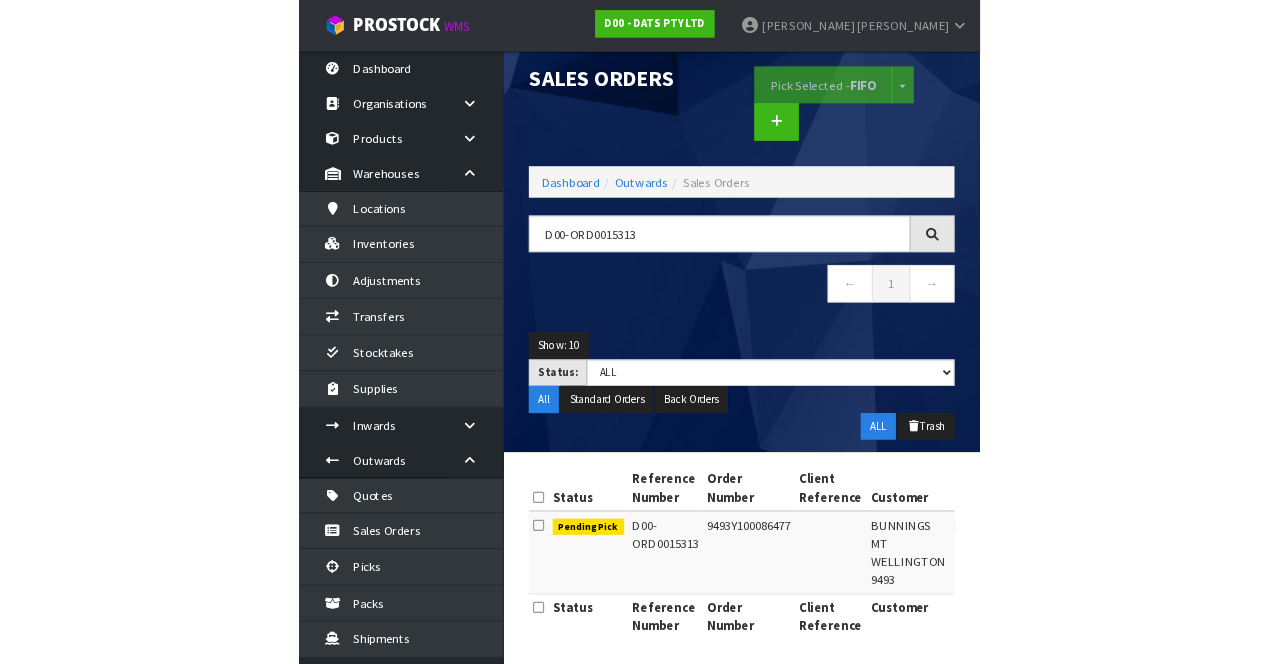 scroll, scrollTop: 0, scrollLeft: 0, axis: both 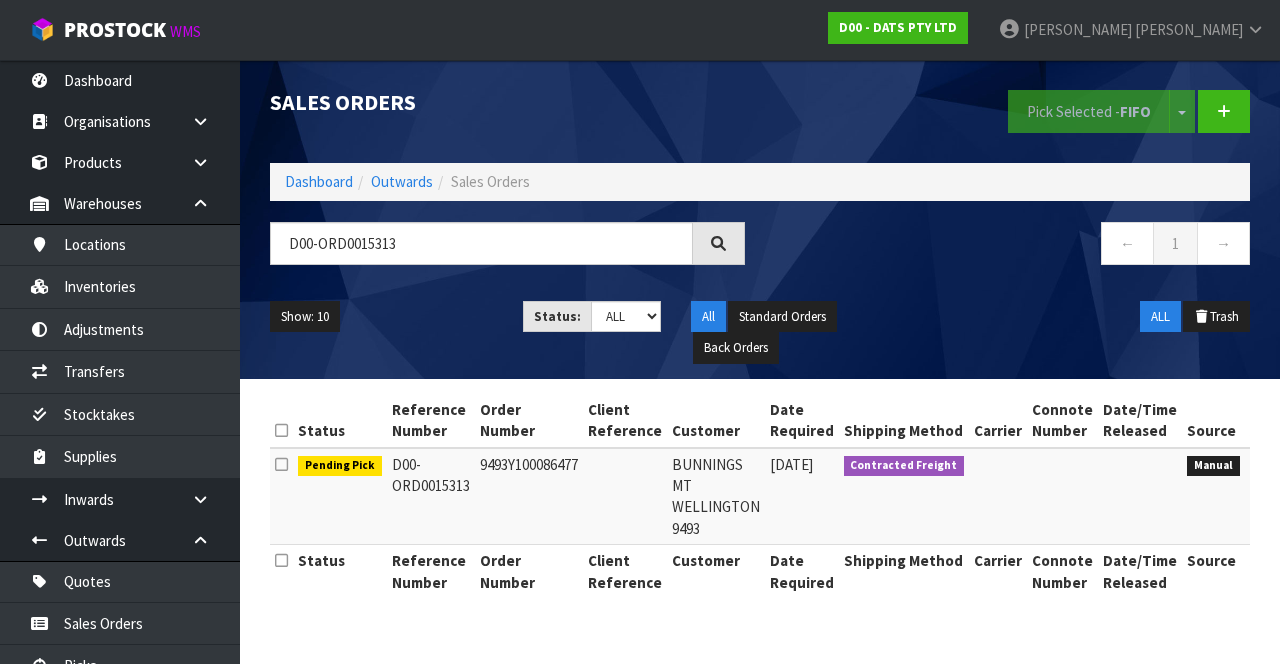 click at bounding box center [1272, 469] 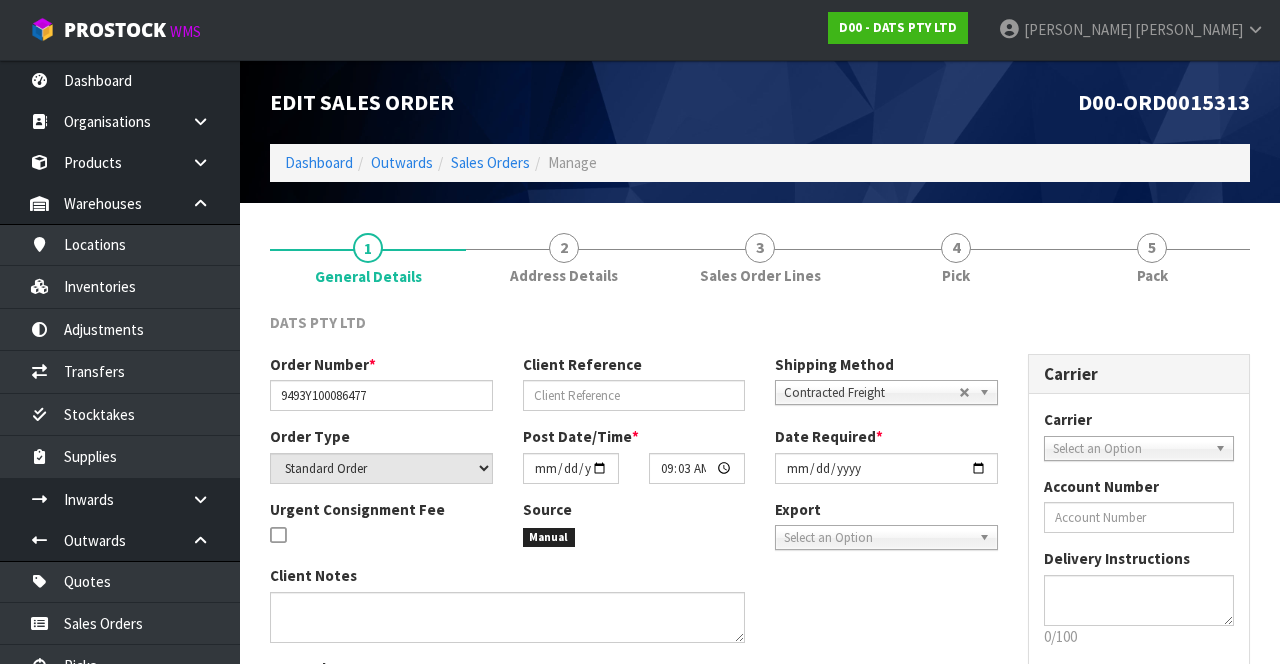 click on "4" at bounding box center (956, 248) 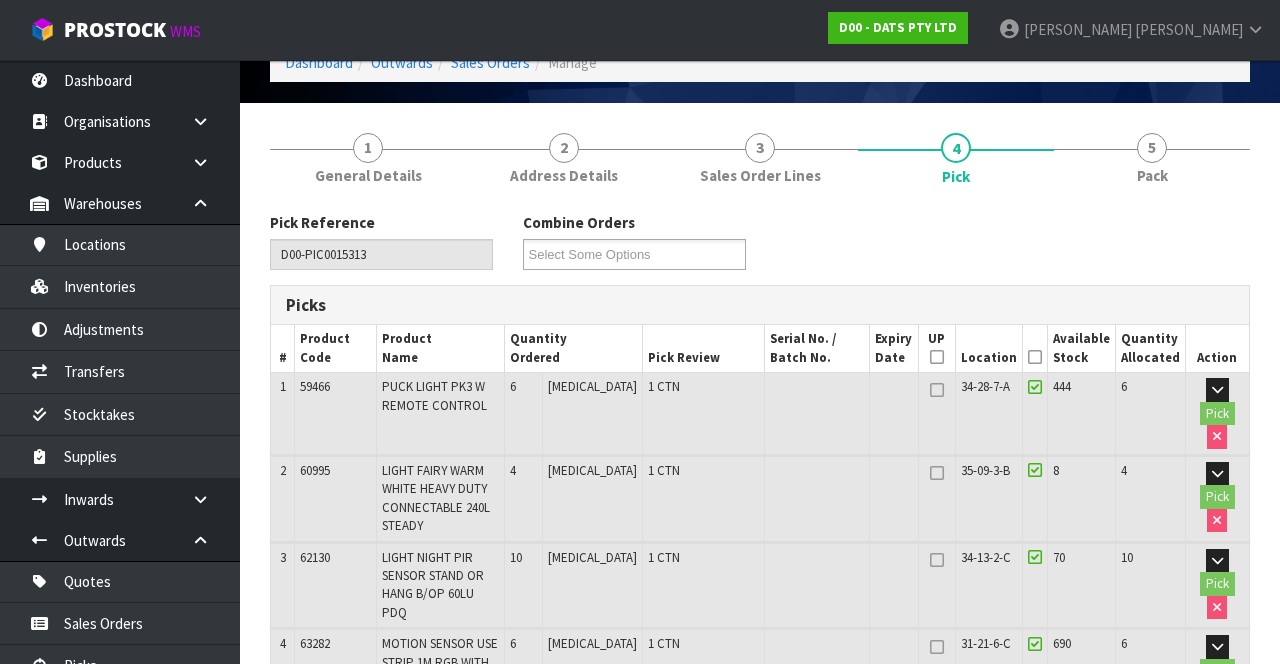 scroll, scrollTop: 0, scrollLeft: 0, axis: both 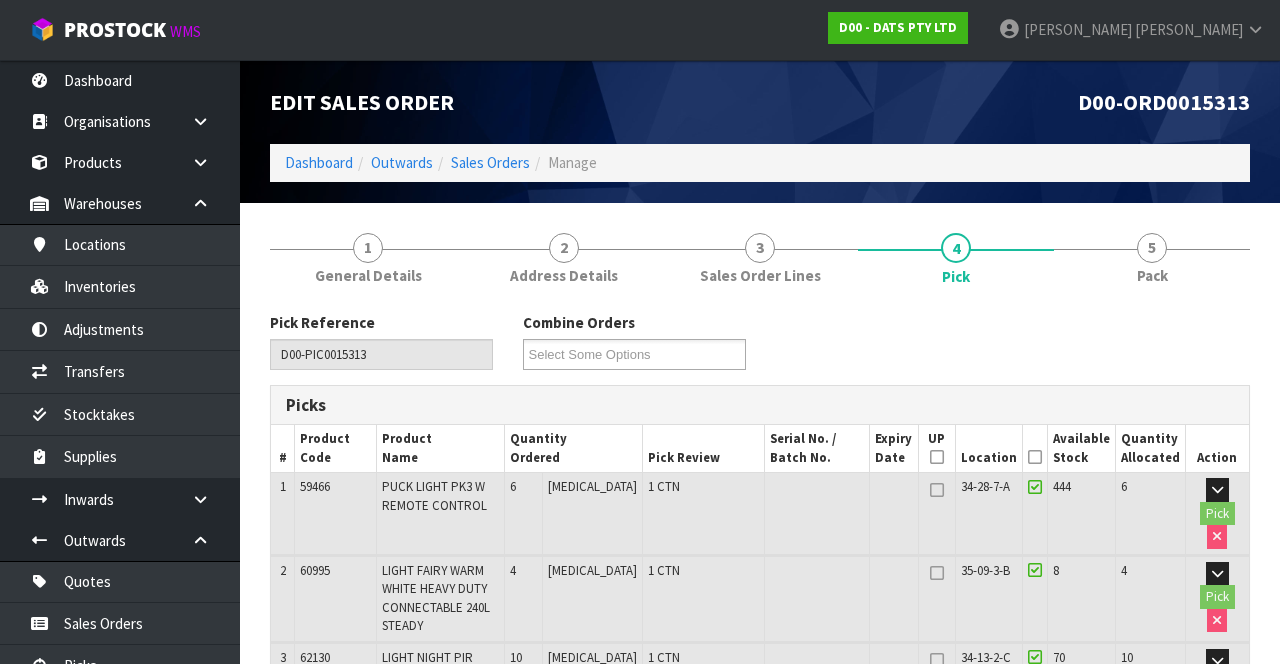 click on "D00-ORD0015313" at bounding box center [1012, 102] 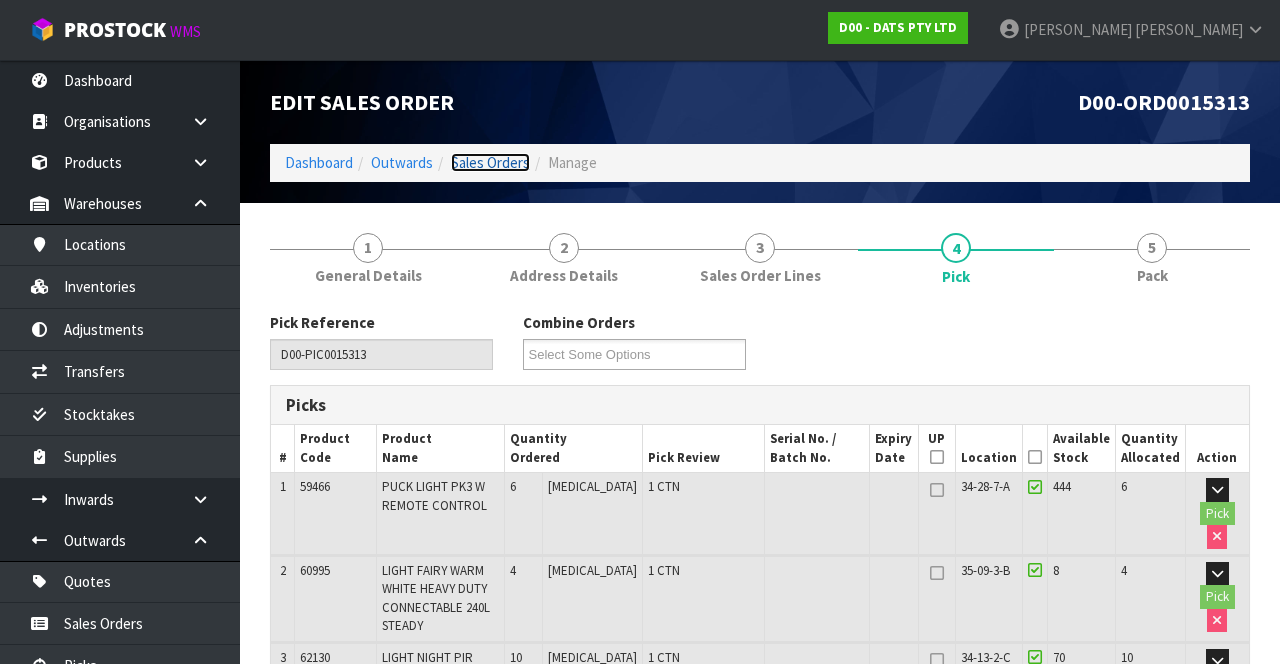 click on "Sales Orders" at bounding box center (490, 162) 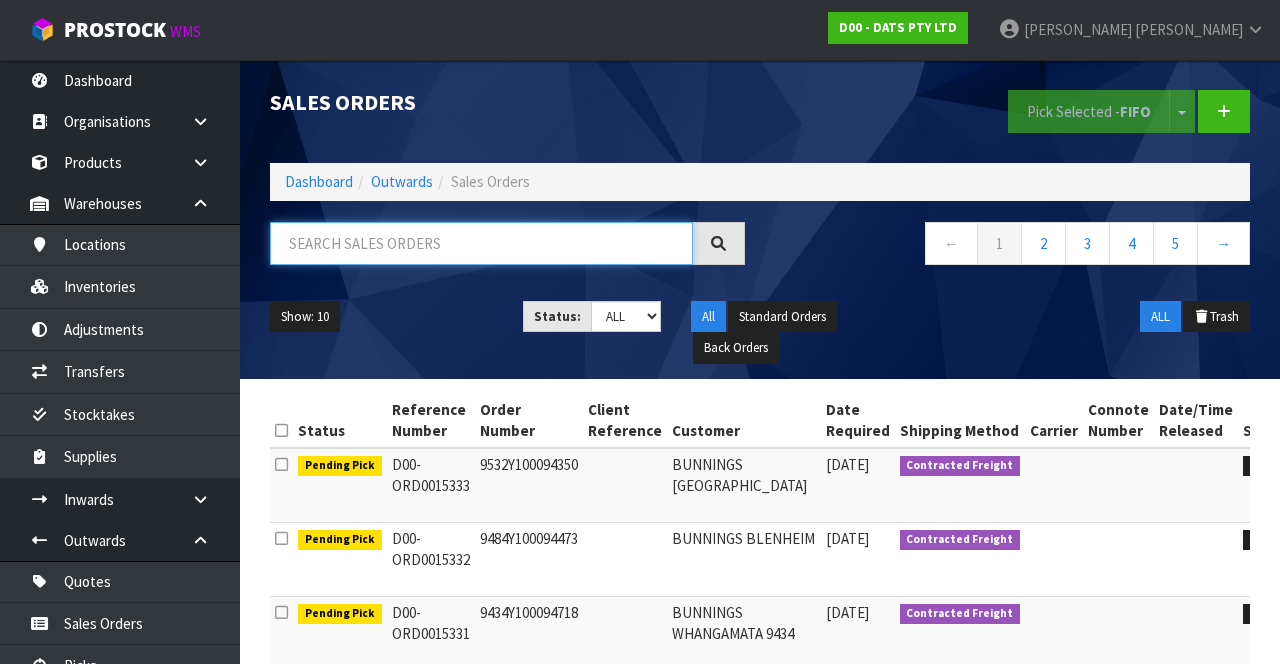 click at bounding box center (481, 243) 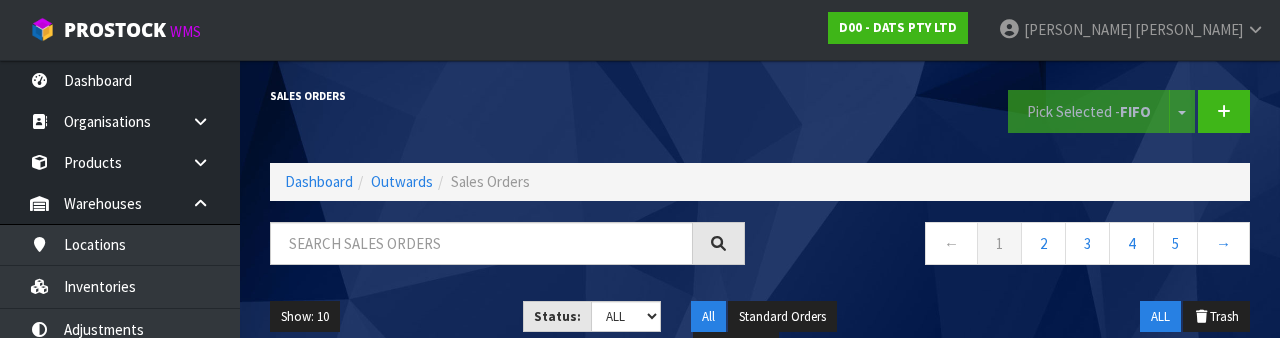 click on "←
1 2 3 4 5
→" at bounding box center (1012, 246) 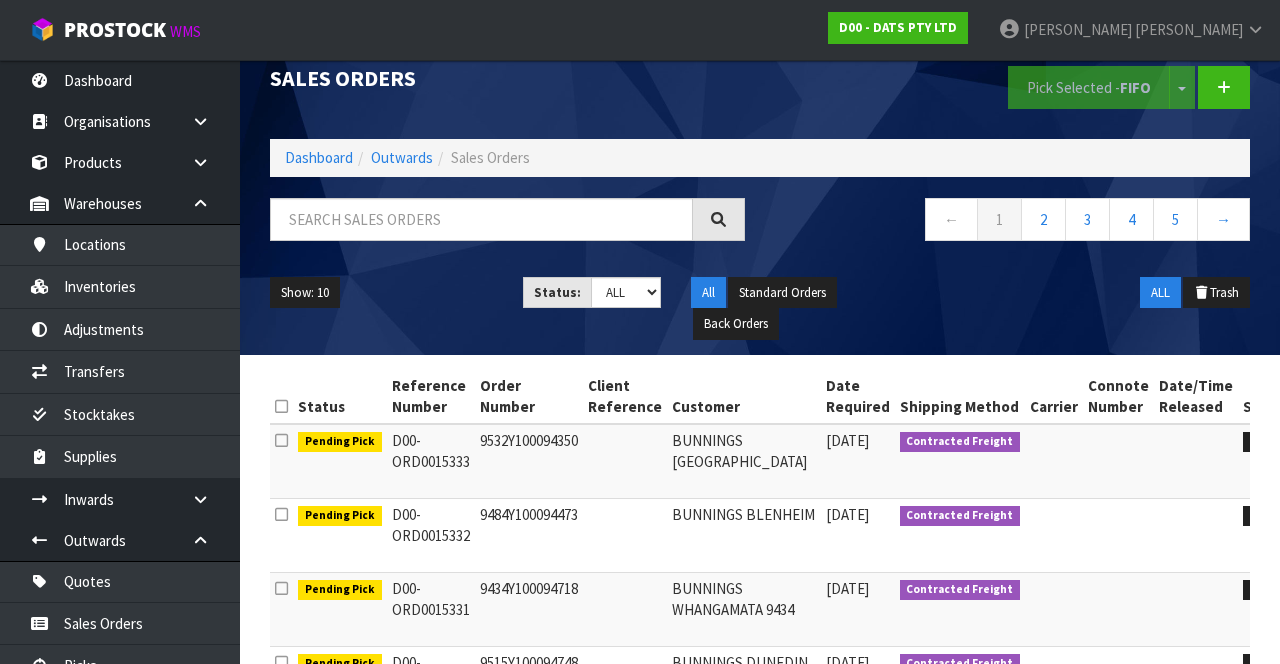 scroll, scrollTop: 0, scrollLeft: 0, axis: both 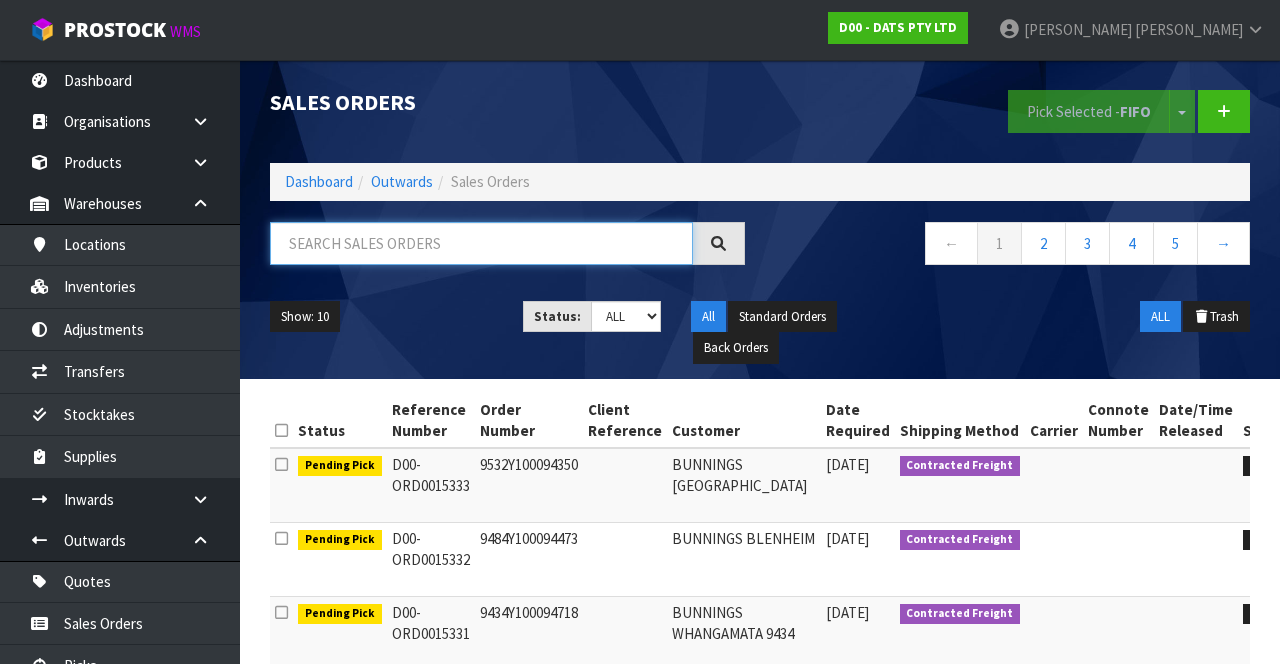 click at bounding box center [481, 243] 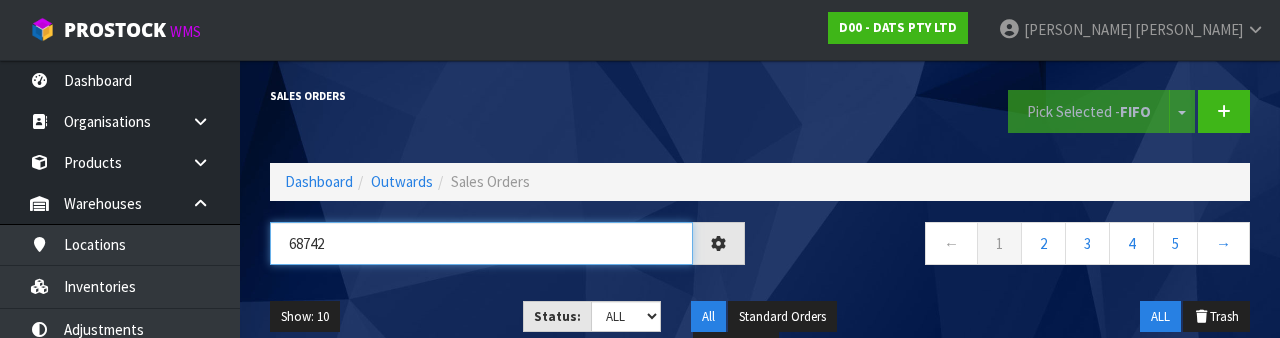 type on "68742" 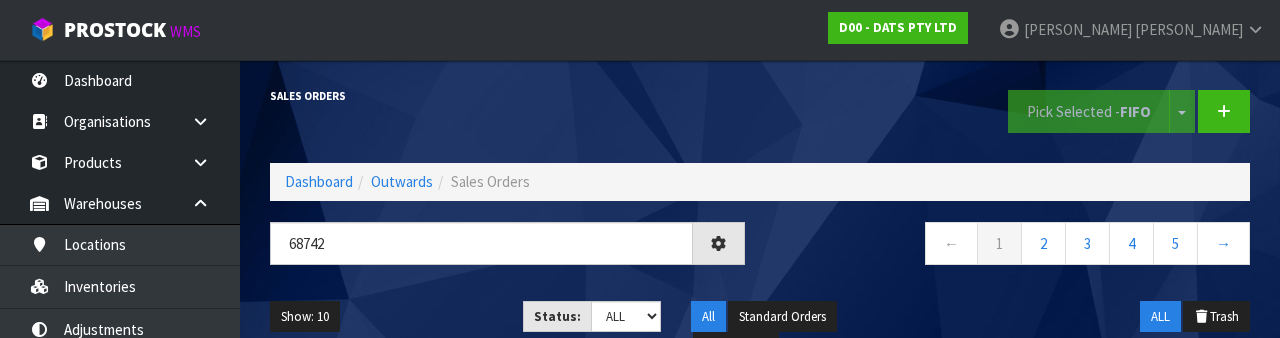 click on "←
1 2 3 4 5
→" at bounding box center (1012, 246) 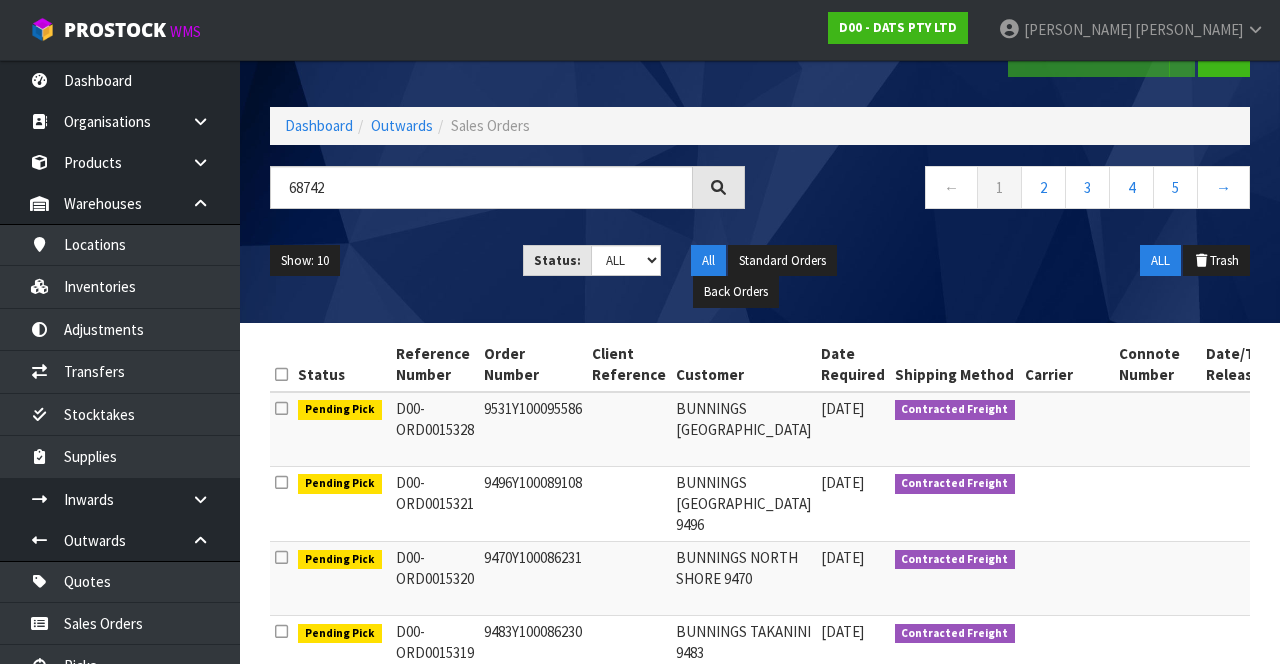 scroll, scrollTop: 0, scrollLeft: 0, axis: both 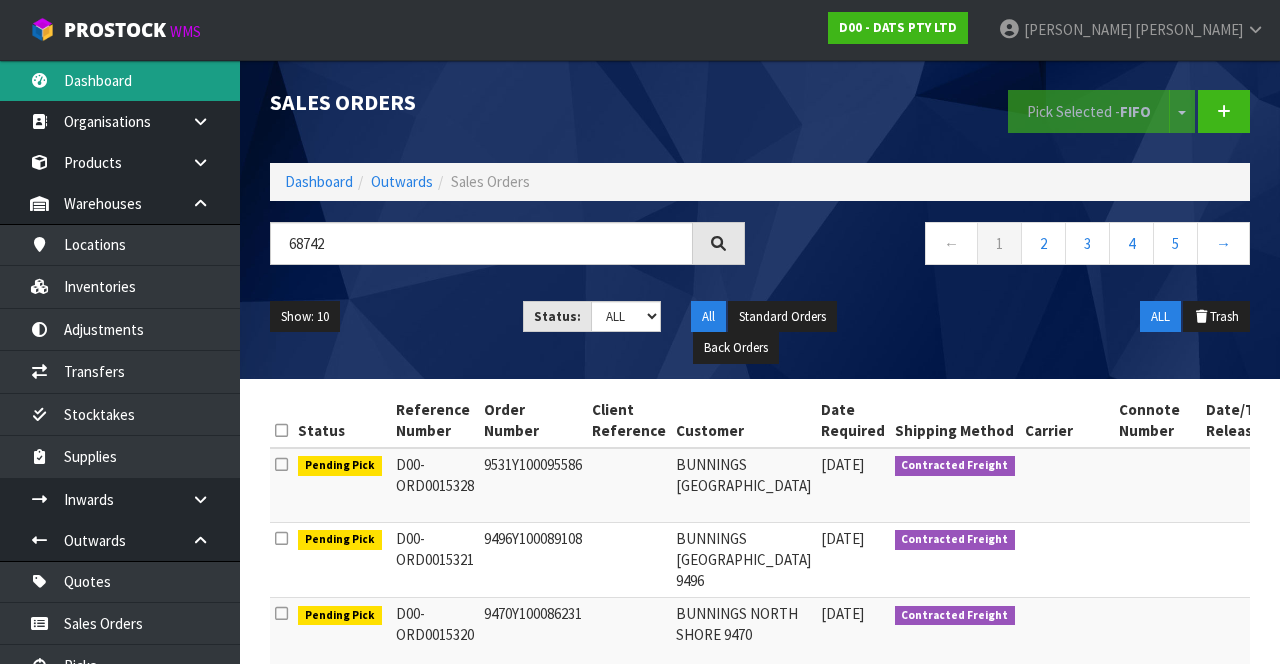 click on "Dashboard" at bounding box center [120, 80] 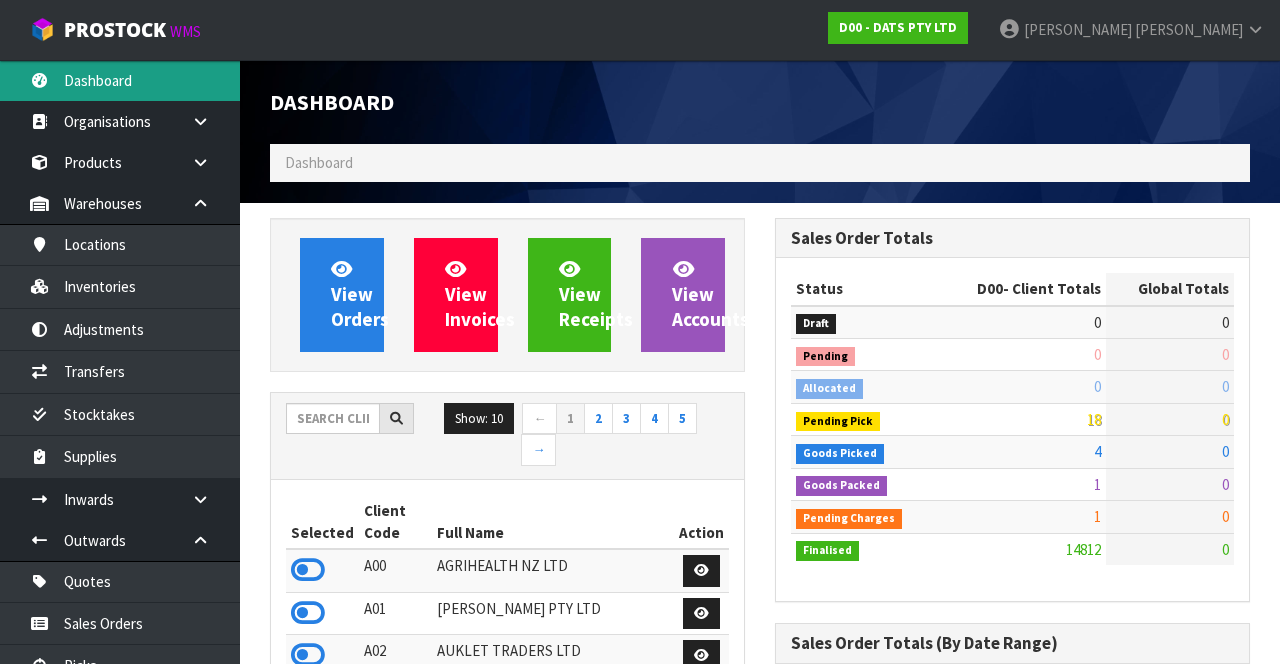 scroll, scrollTop: 998344, scrollLeft: 999494, axis: both 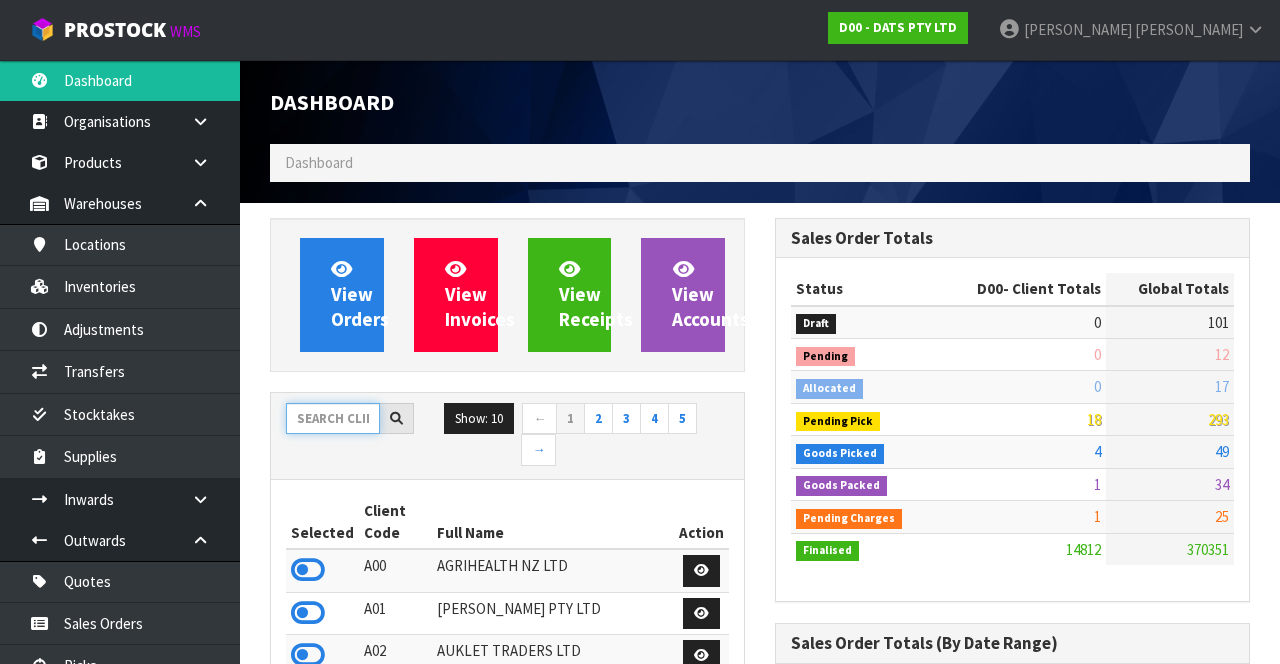 click at bounding box center (333, 418) 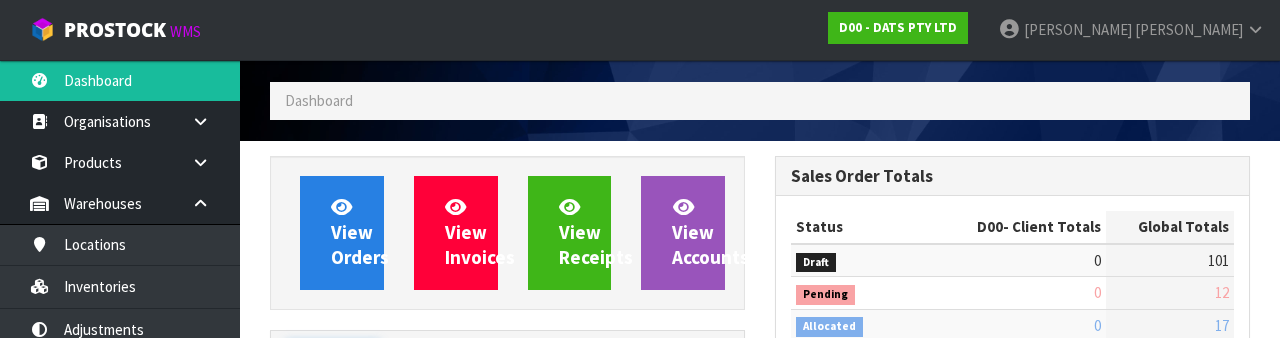 scroll, scrollTop: 235, scrollLeft: 0, axis: vertical 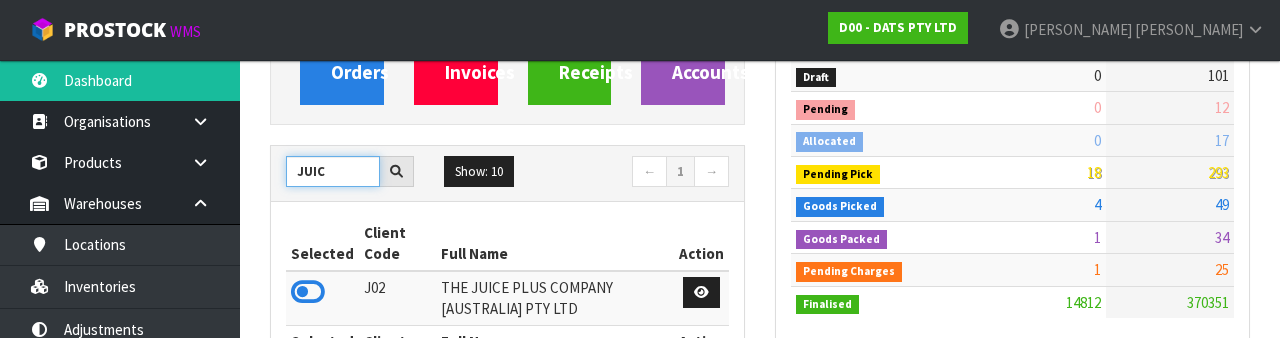type on "JUIC" 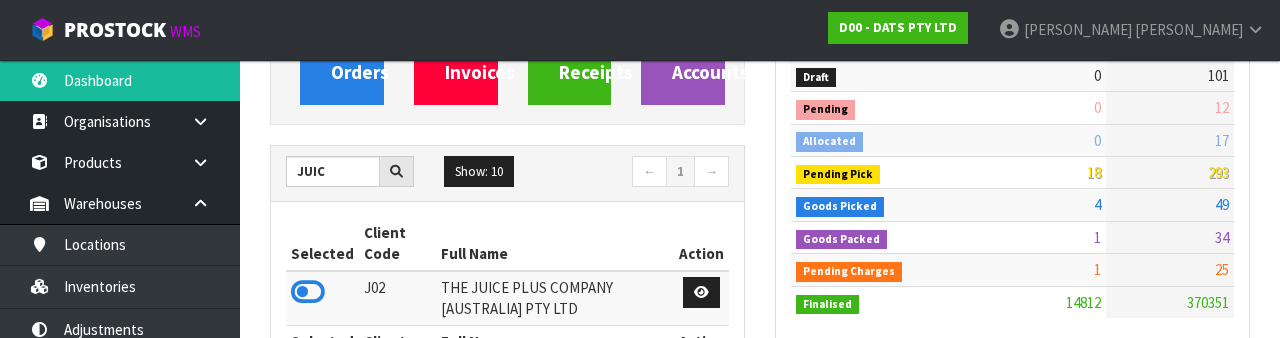 click at bounding box center (308, 292) 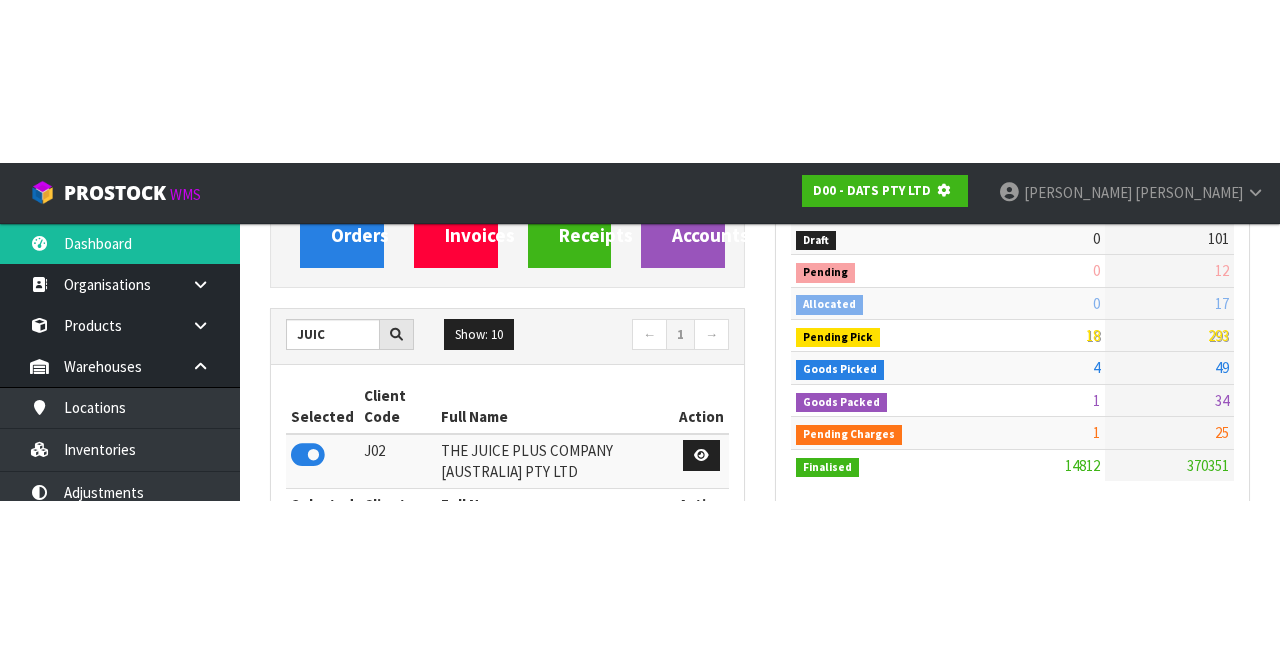 scroll, scrollTop: 247, scrollLeft: 0, axis: vertical 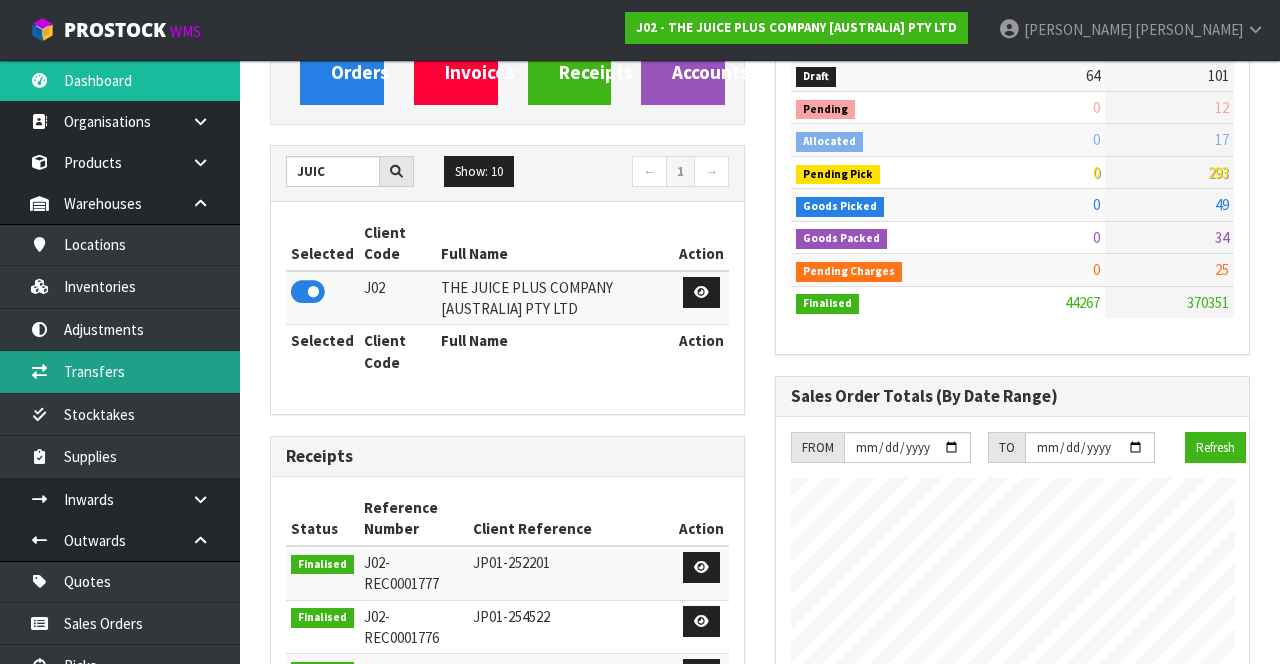 click on "Transfers" at bounding box center (120, 371) 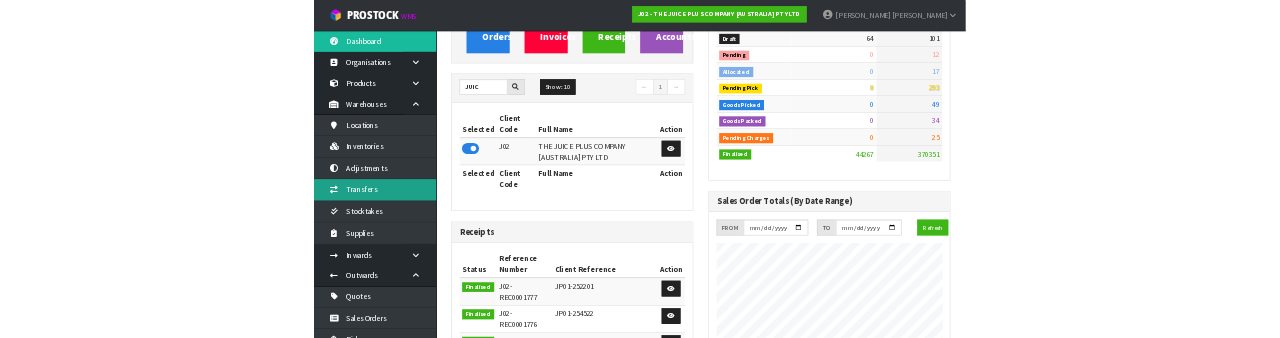 scroll, scrollTop: 0, scrollLeft: 0, axis: both 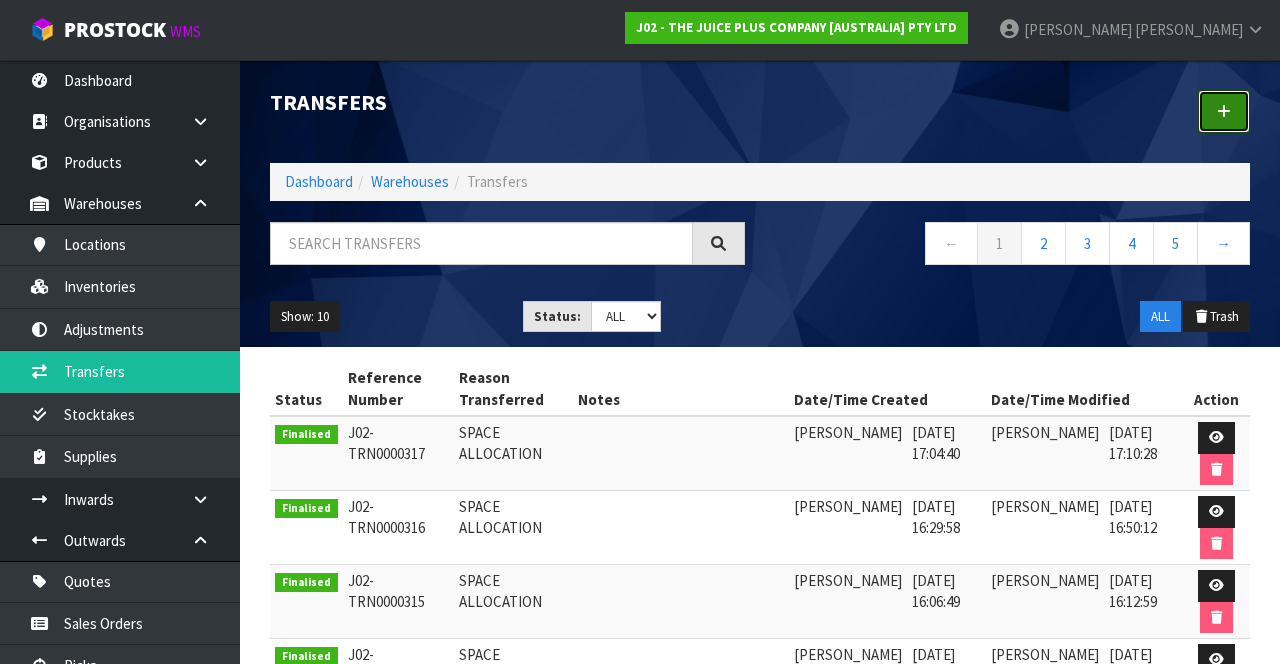 click at bounding box center (1224, 111) 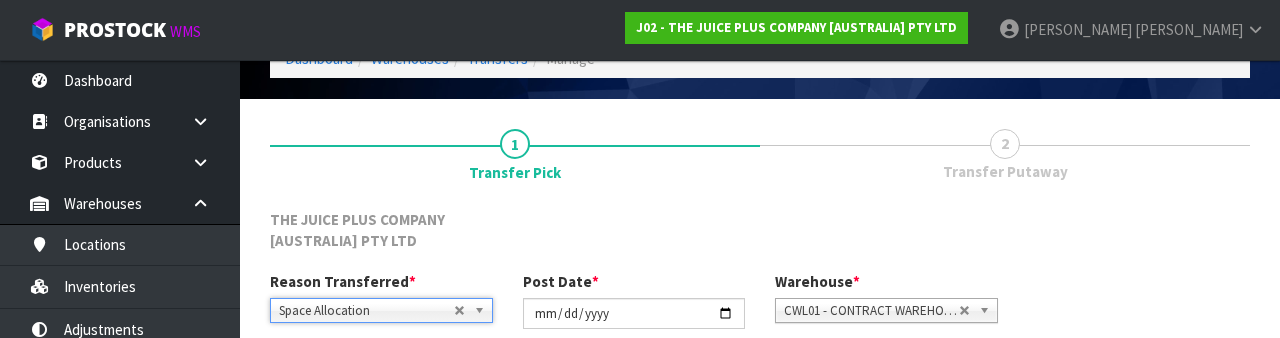 scroll, scrollTop: 0, scrollLeft: 0, axis: both 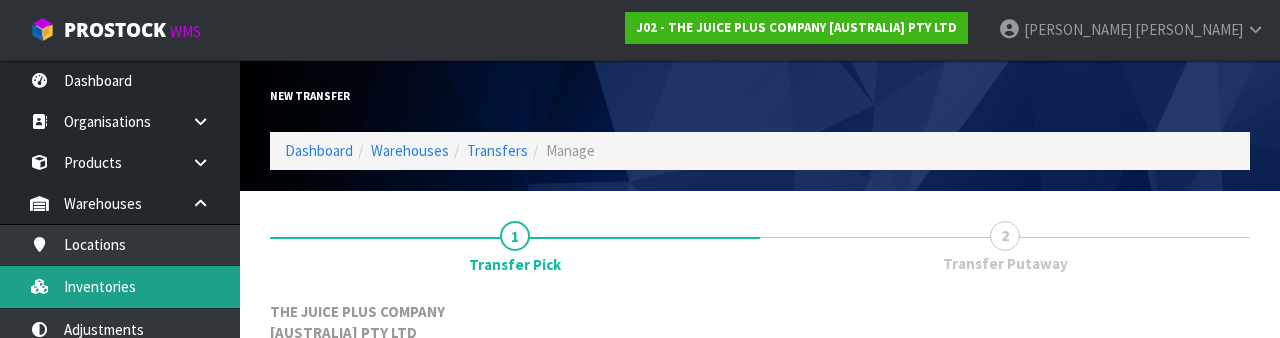 click on "Inventories" at bounding box center [120, 286] 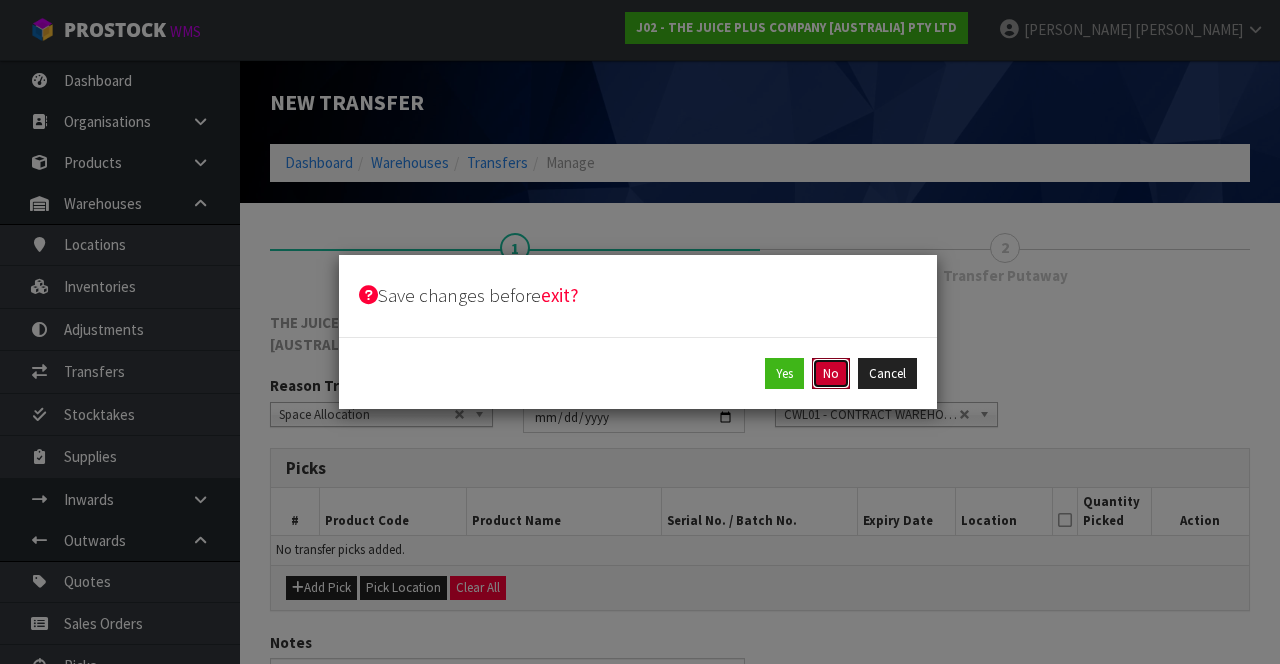 click on "No" at bounding box center (831, 374) 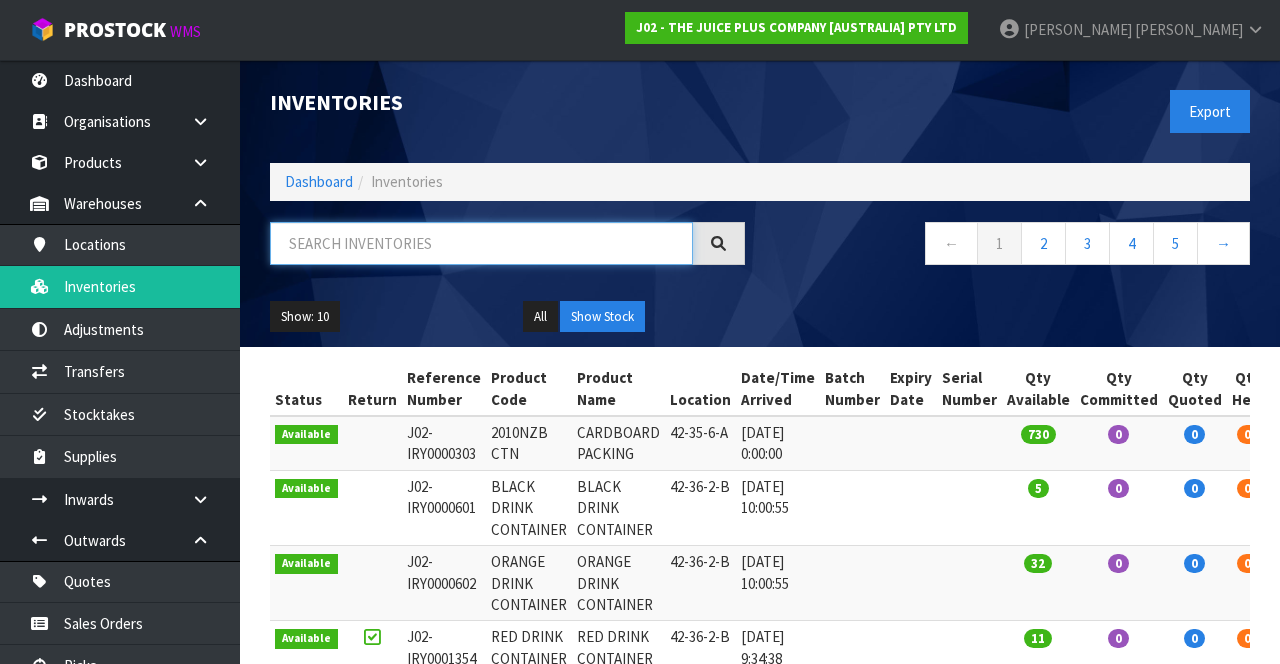 click at bounding box center (481, 243) 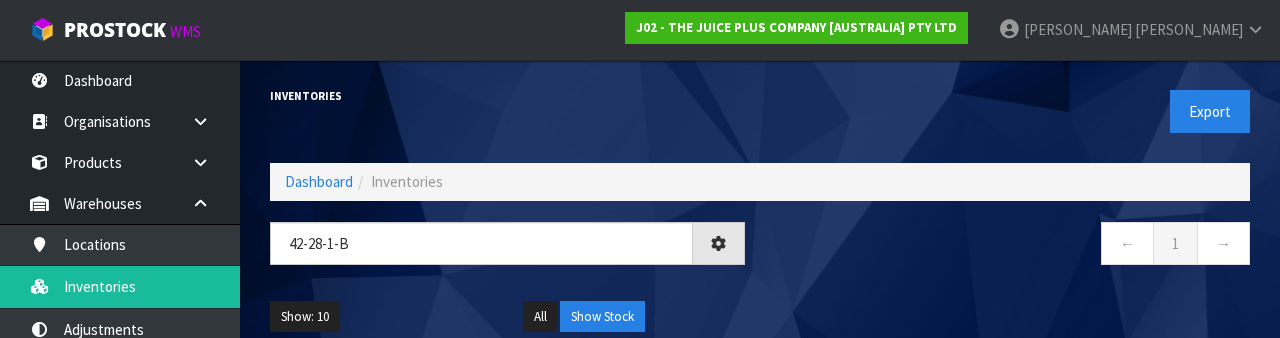click on "←
1
→" at bounding box center [1012, 246] 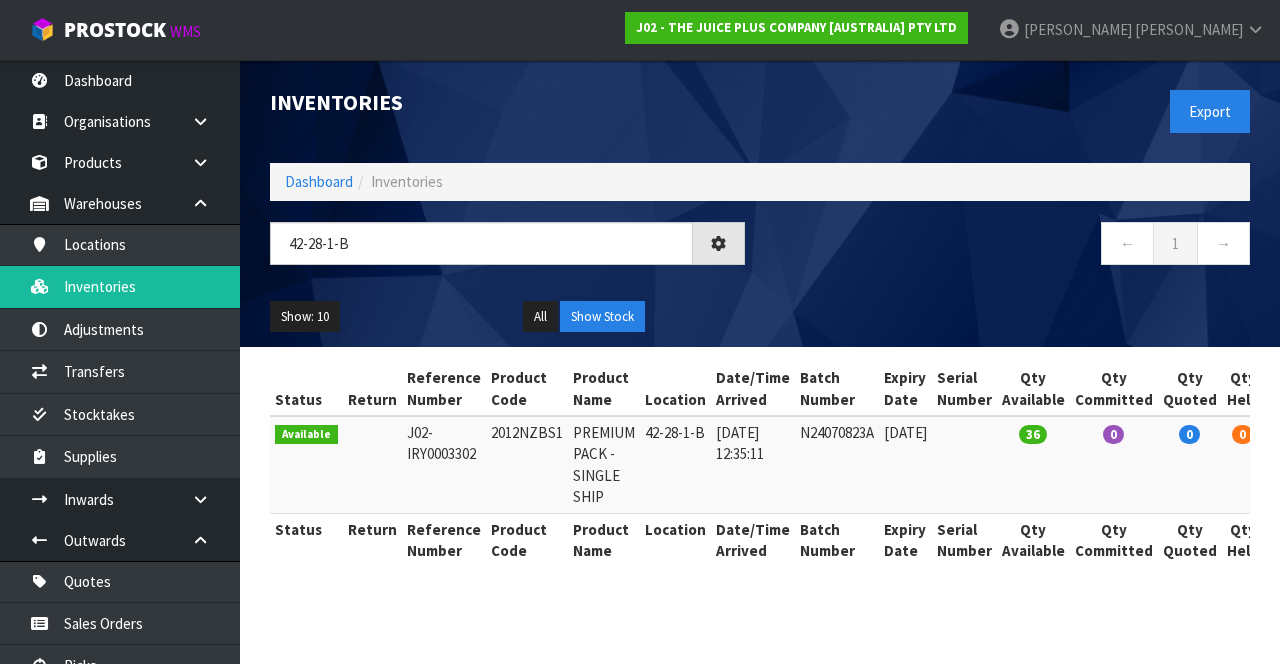 type on "42-28-1-B" 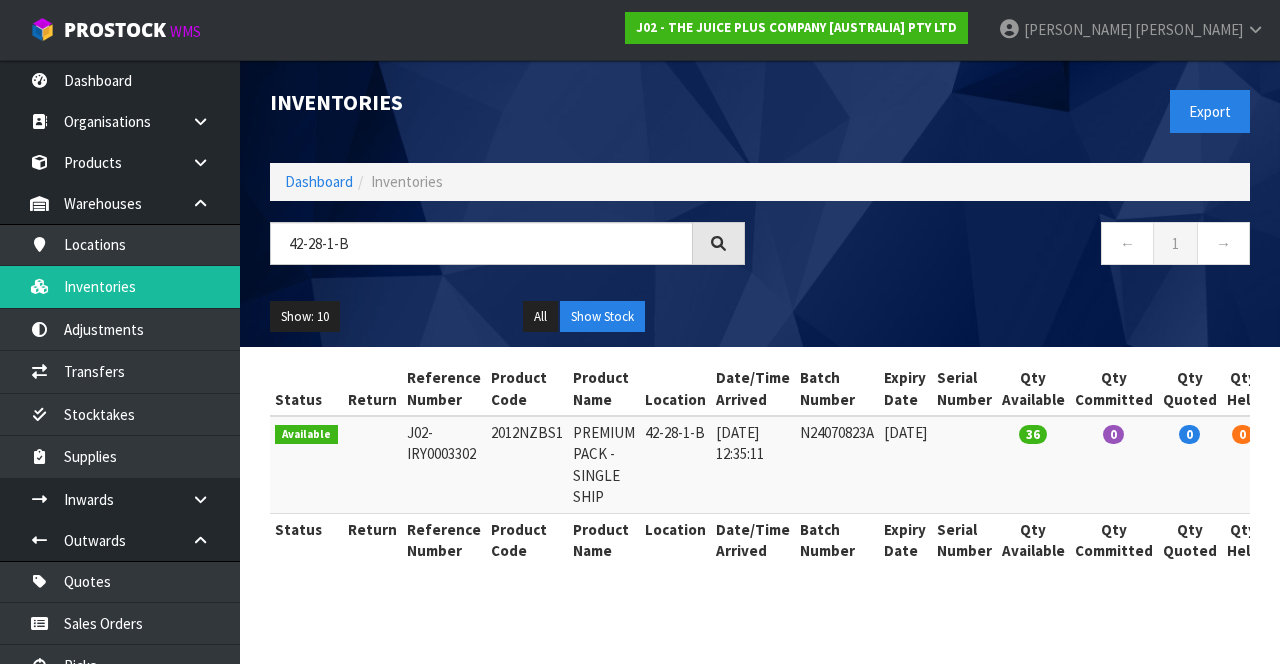 copy on "2012NZBS1" 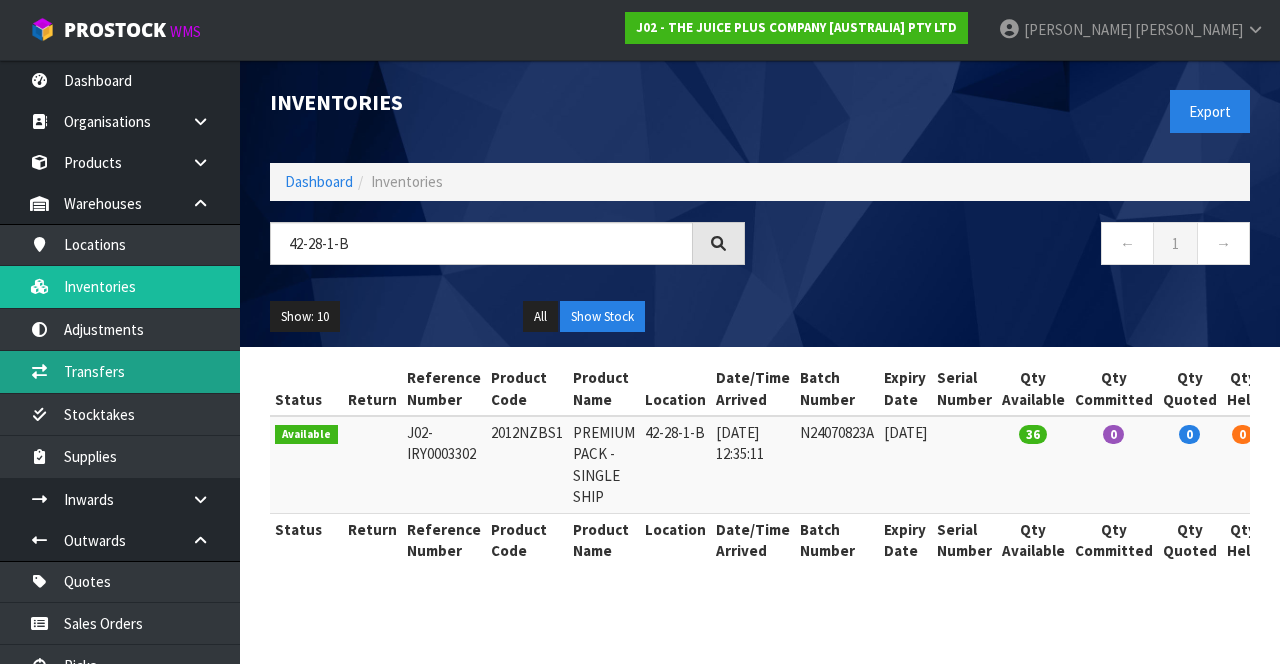 click on "Transfers" at bounding box center [120, 371] 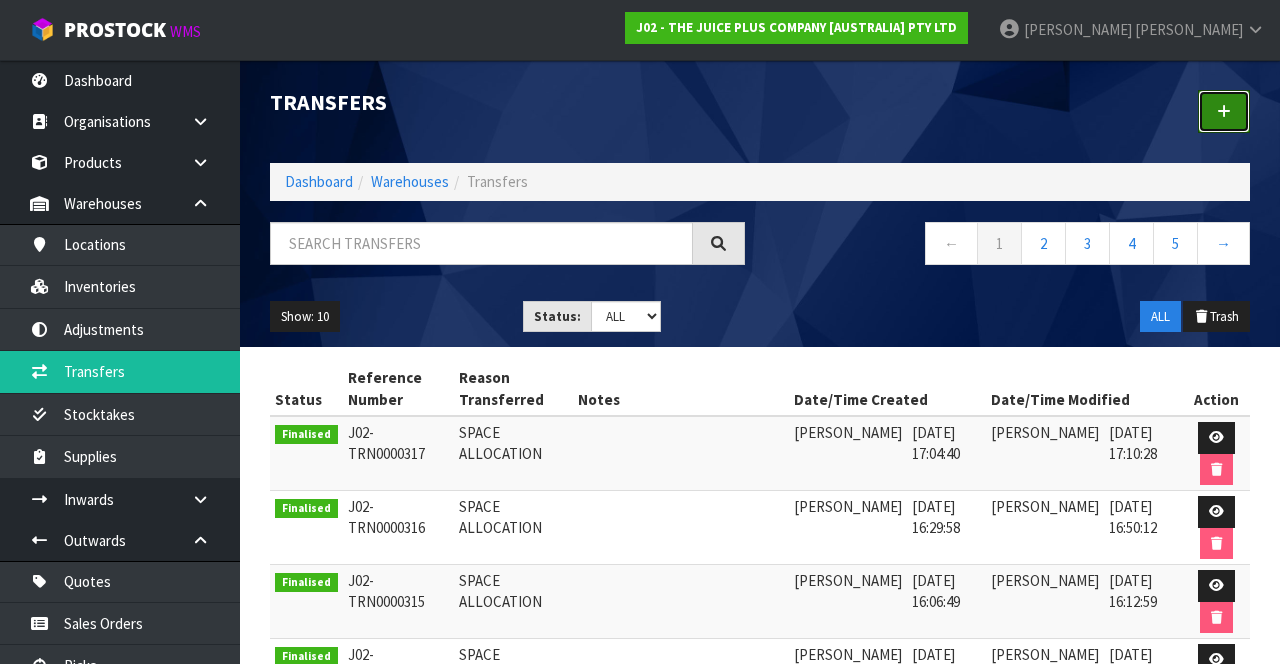 click at bounding box center [1224, 111] 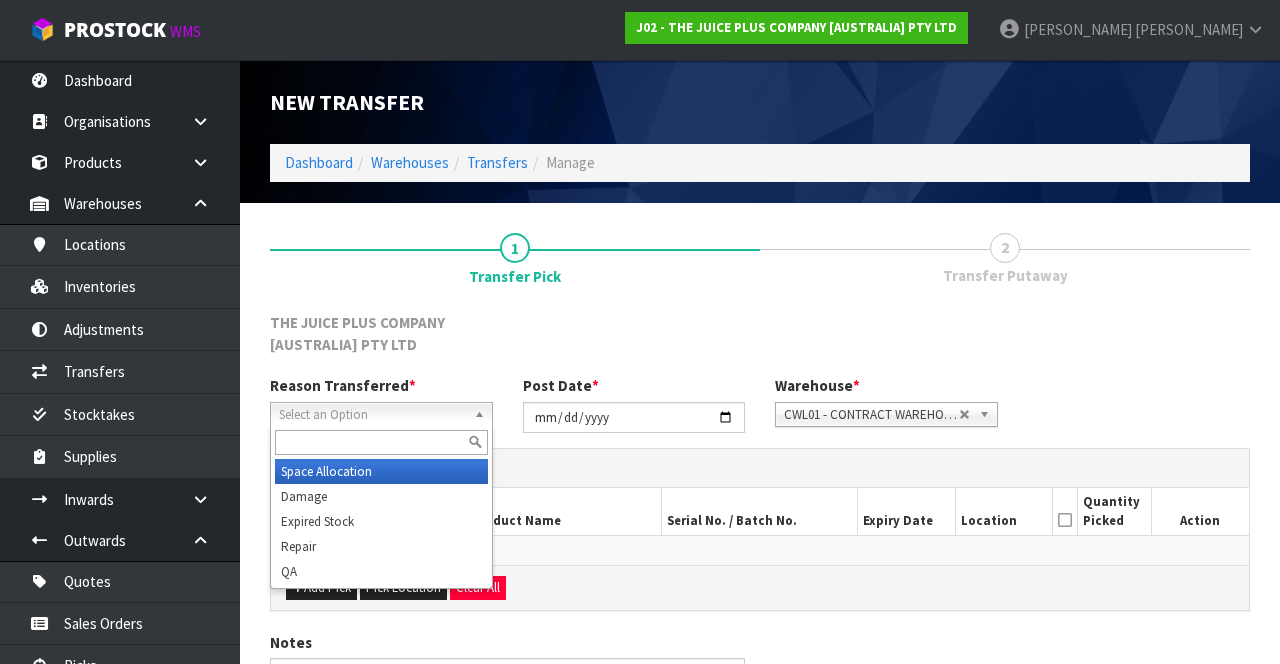 click on "Select an Option" at bounding box center [372, 415] 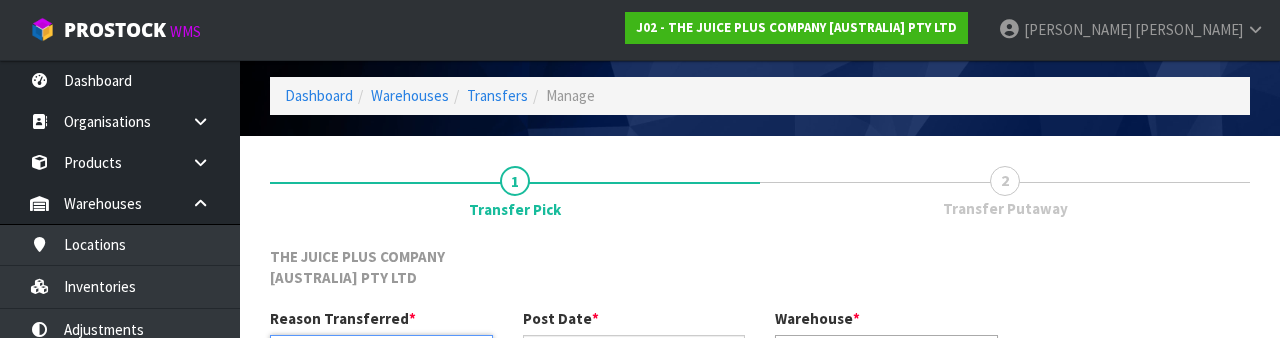 scroll, scrollTop: 260, scrollLeft: 0, axis: vertical 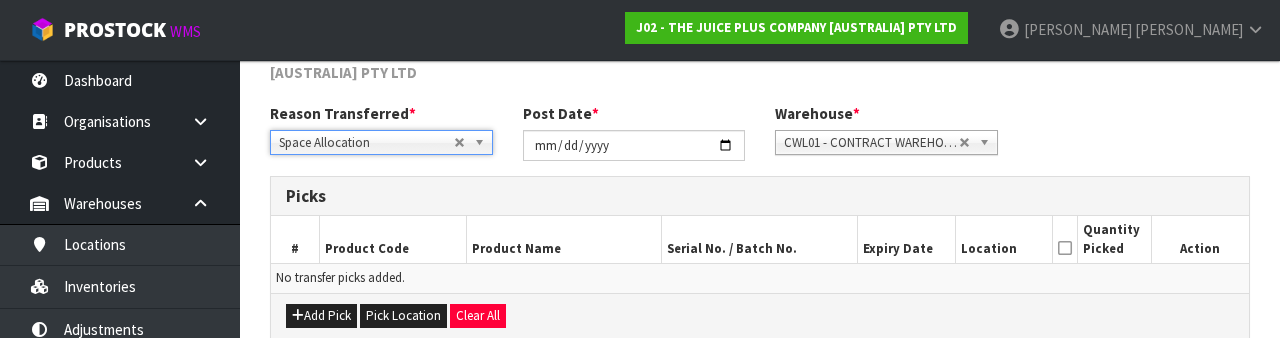 click on "THE JUICE PLUS  COMPANY [AUSTRALIA] PTY LTD" at bounding box center [760, 72] 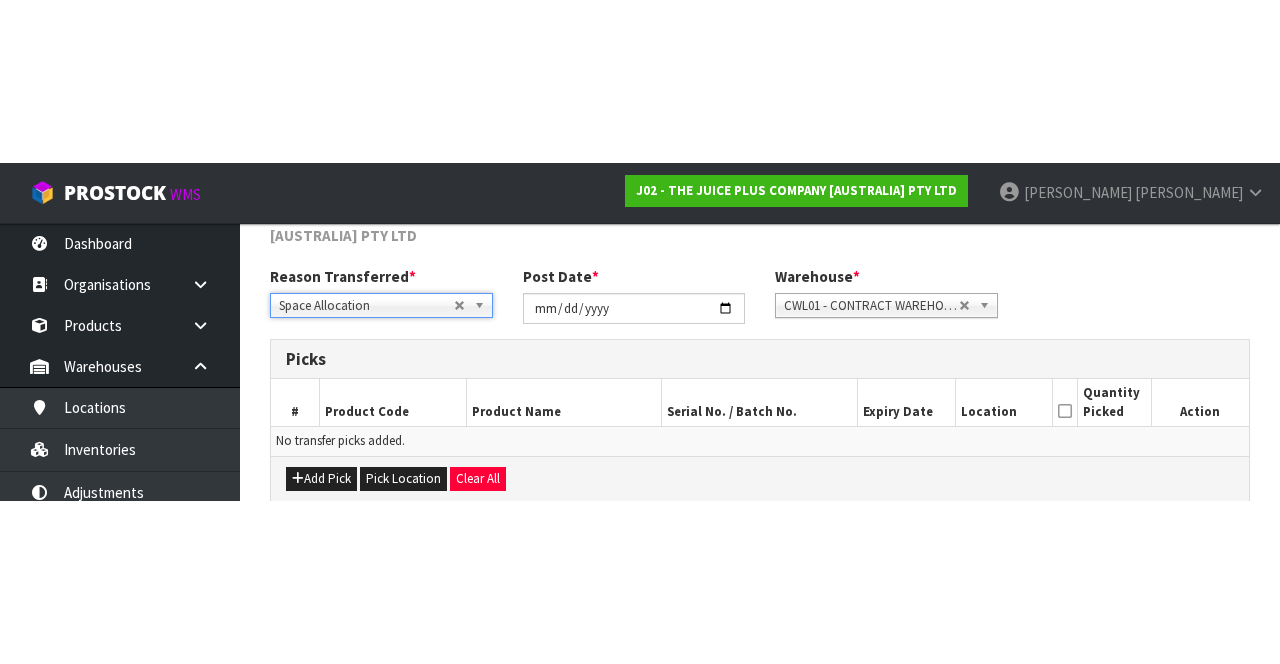 scroll, scrollTop: 129, scrollLeft: 0, axis: vertical 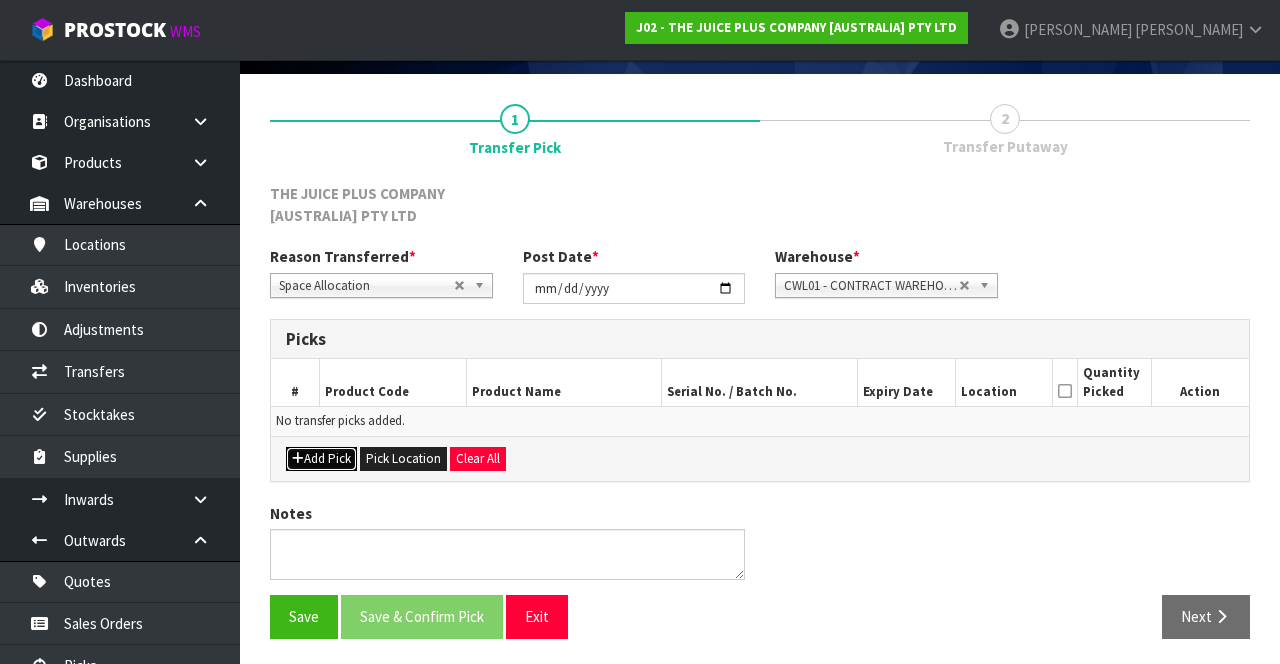 click on "Add Pick" at bounding box center (321, 459) 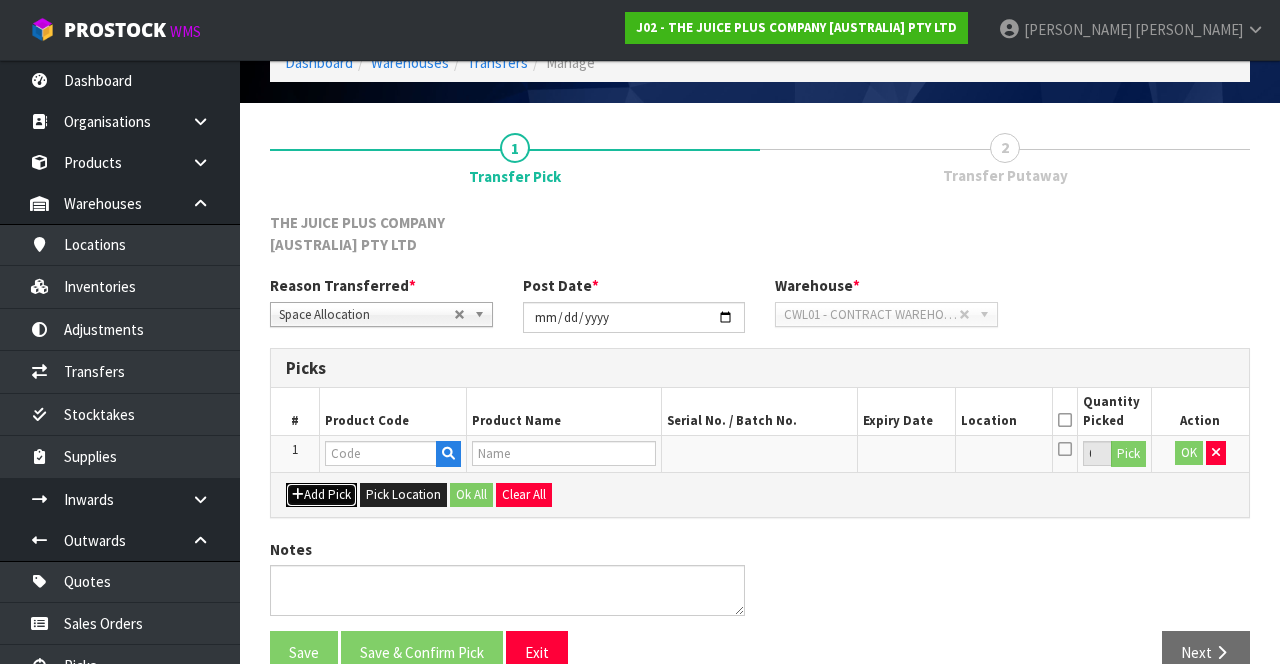 scroll, scrollTop: 129, scrollLeft: 0, axis: vertical 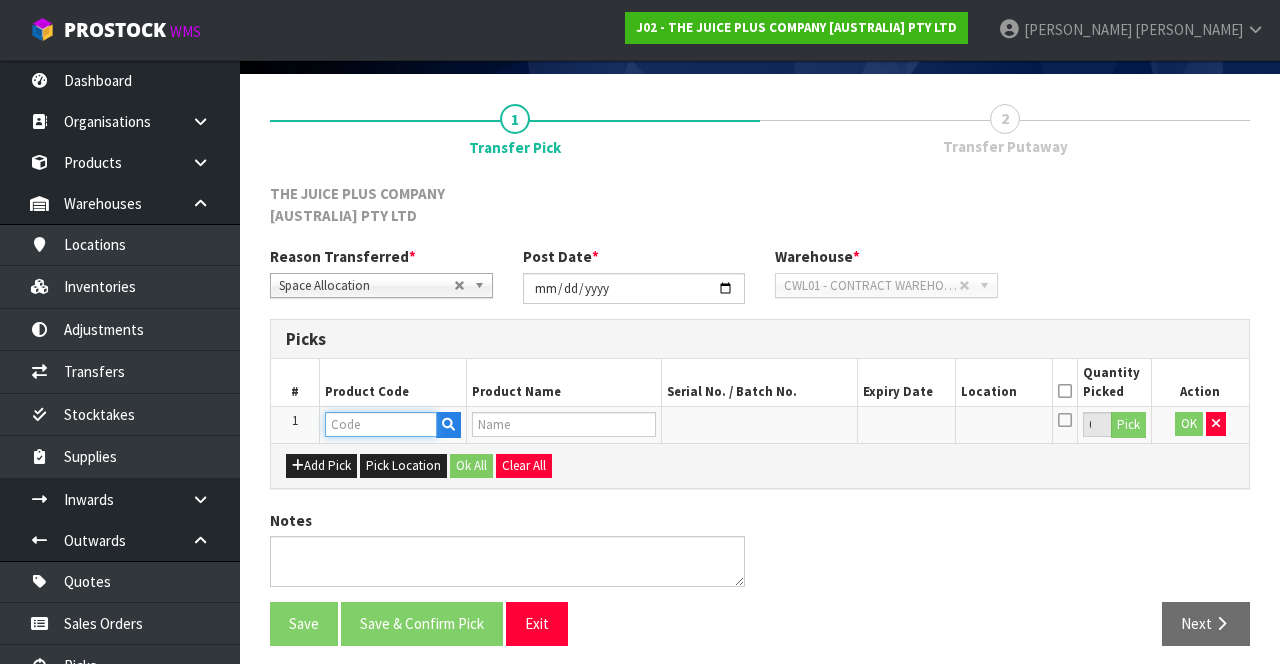 paste on "2012NZBS1" 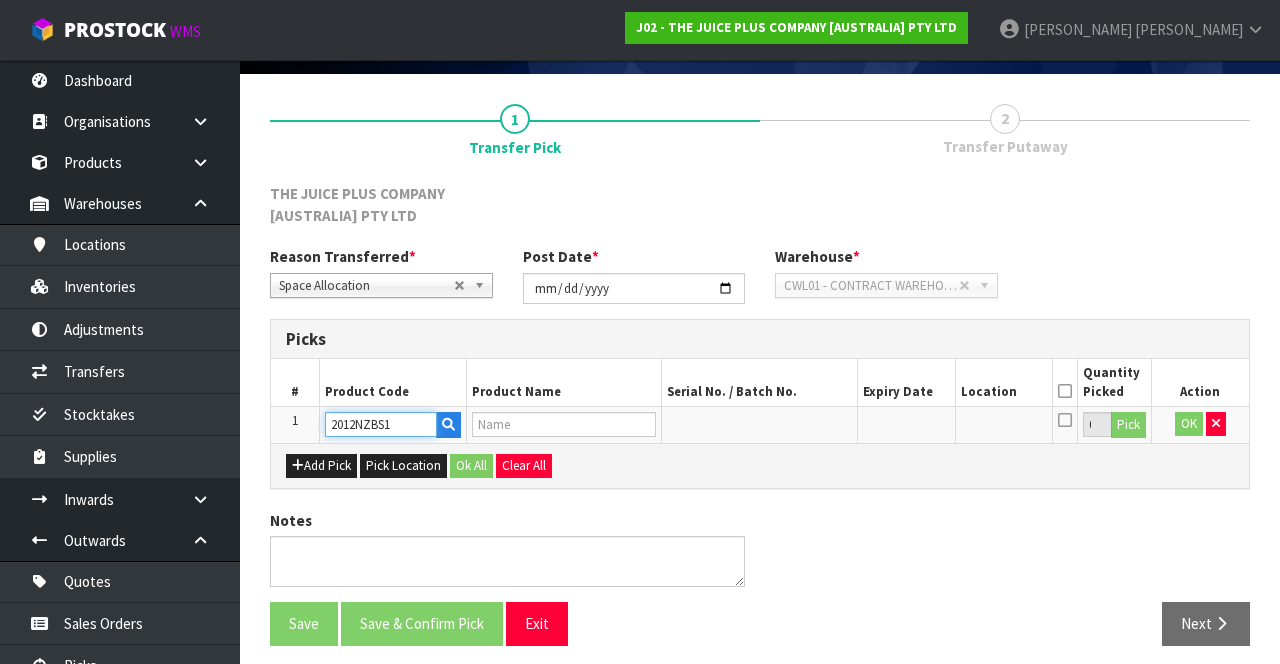 type on "PREMIUM PACK - SINGLE SHIP" 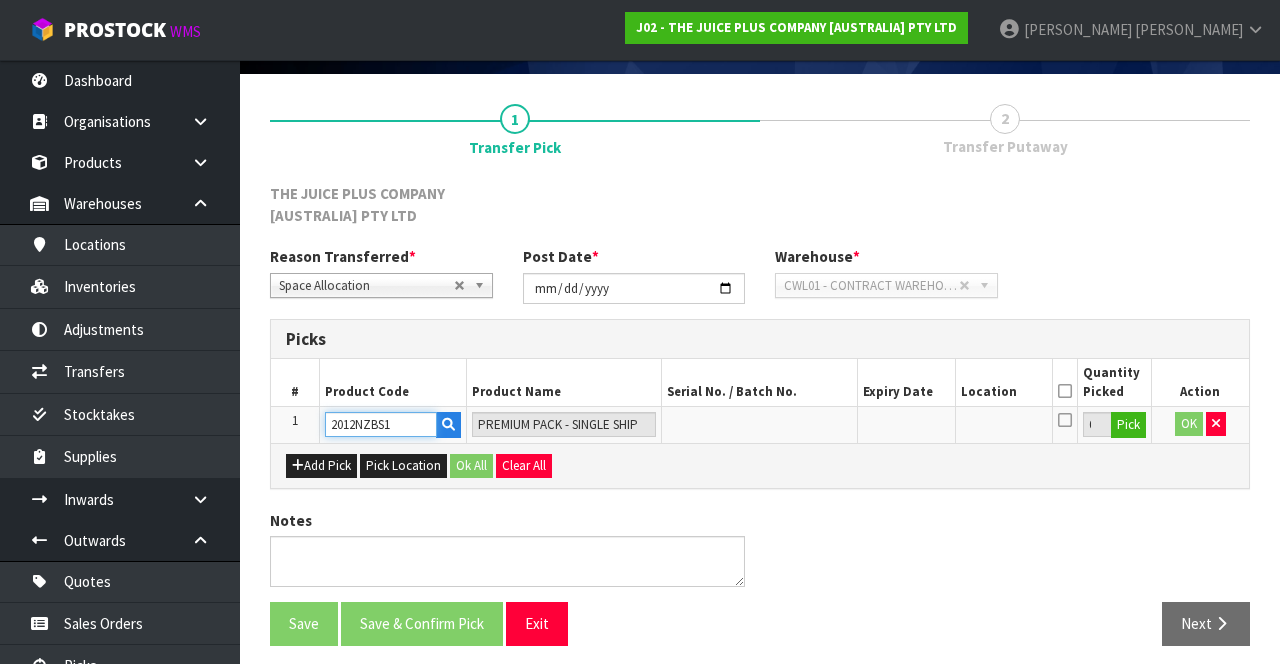 type on "2012NZBS1" 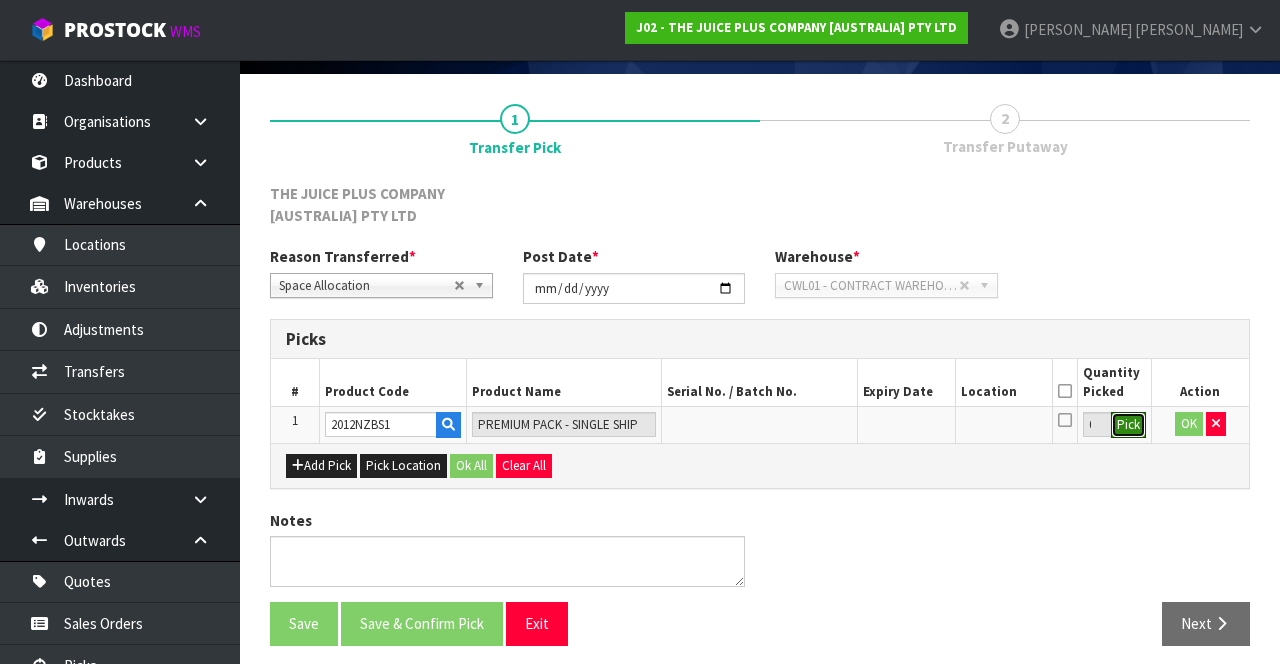 click on "Pick" at bounding box center (1128, 425) 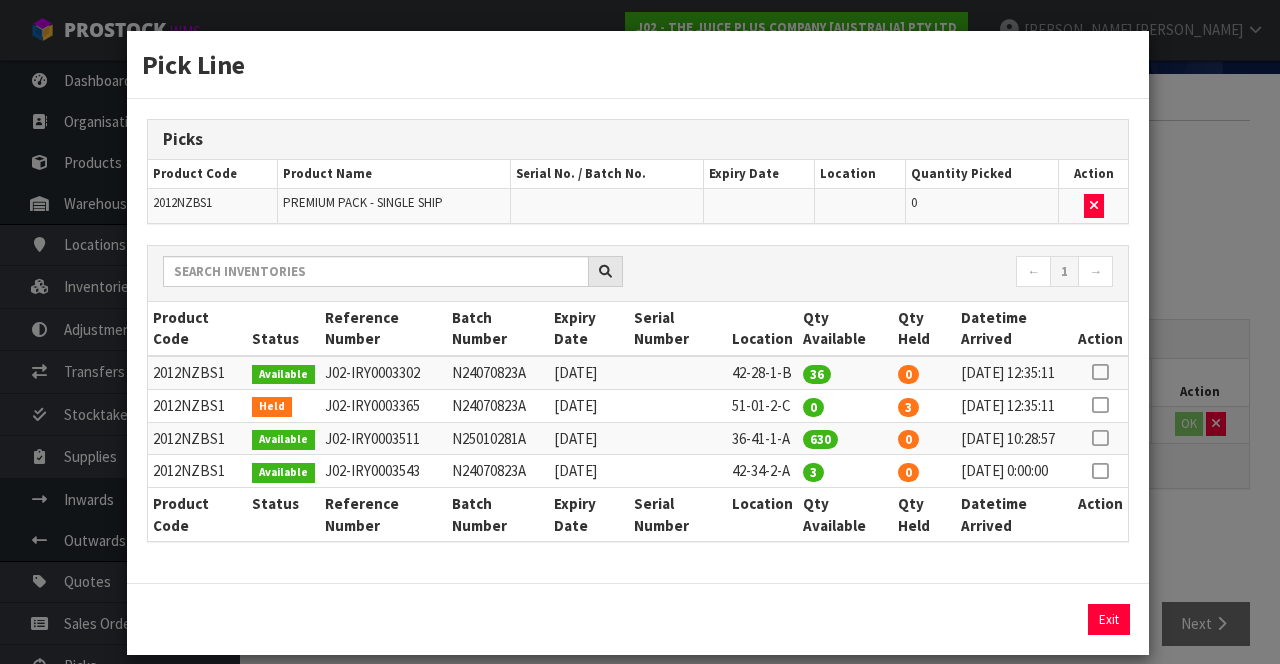 click at bounding box center (1100, 372) 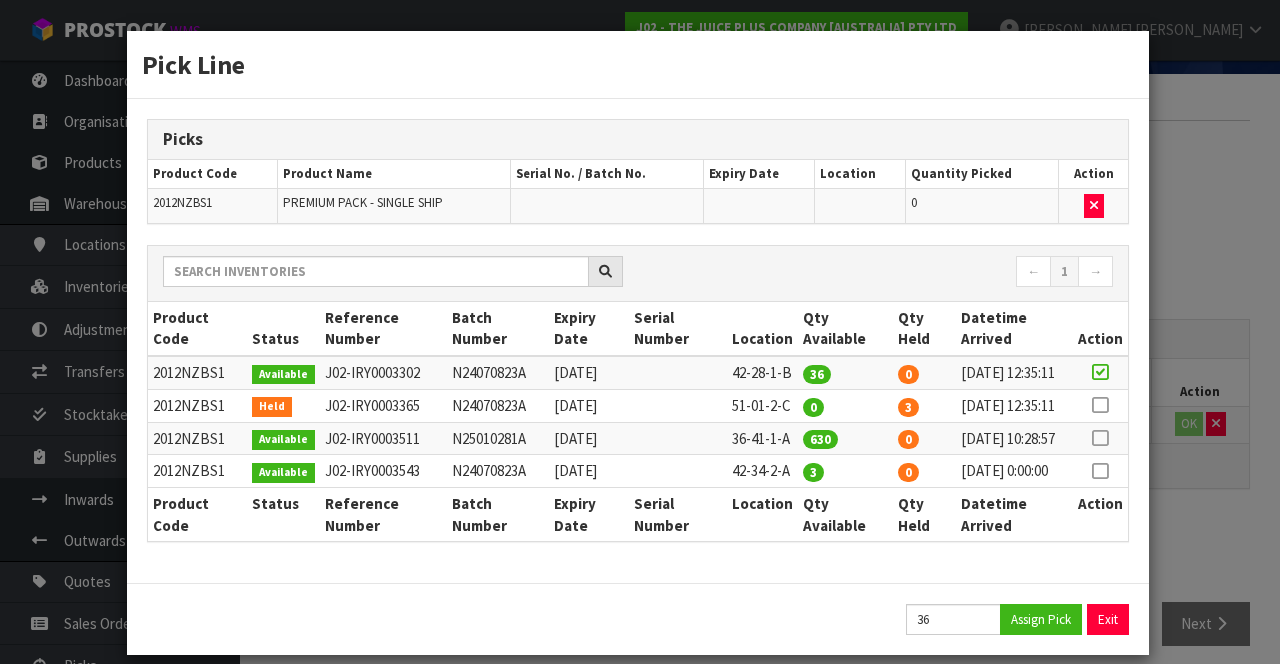 scroll, scrollTop: 99, scrollLeft: 0, axis: vertical 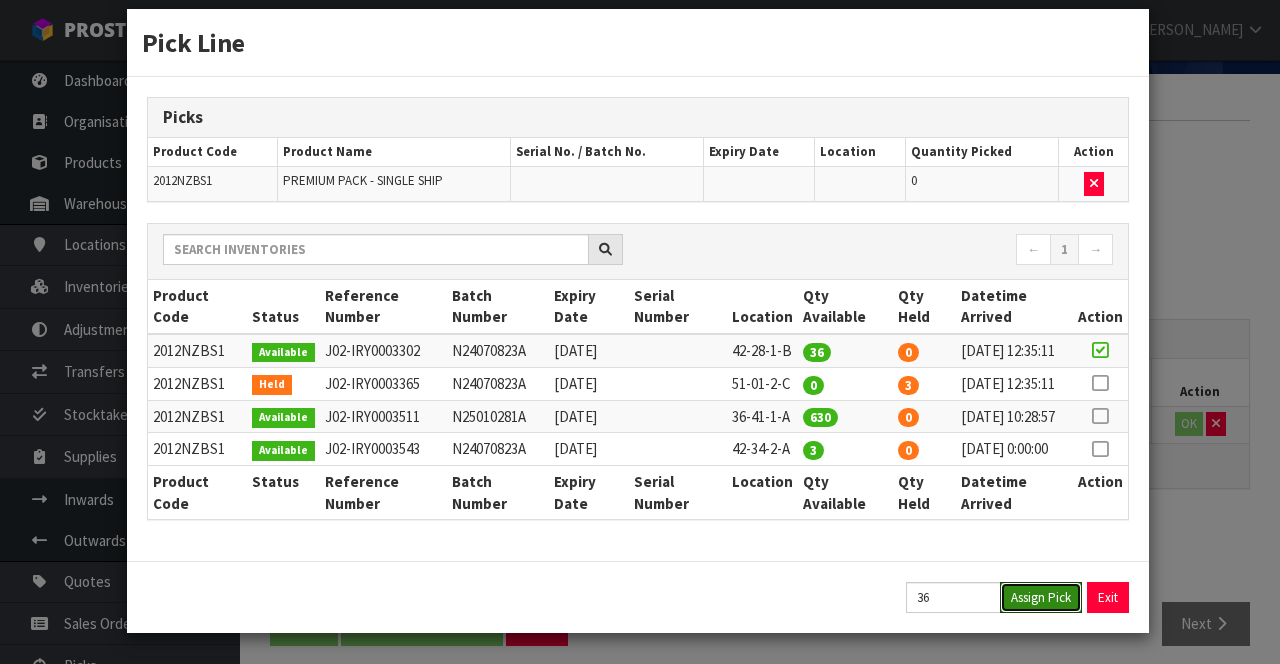 click on "Assign Pick" at bounding box center [1041, 597] 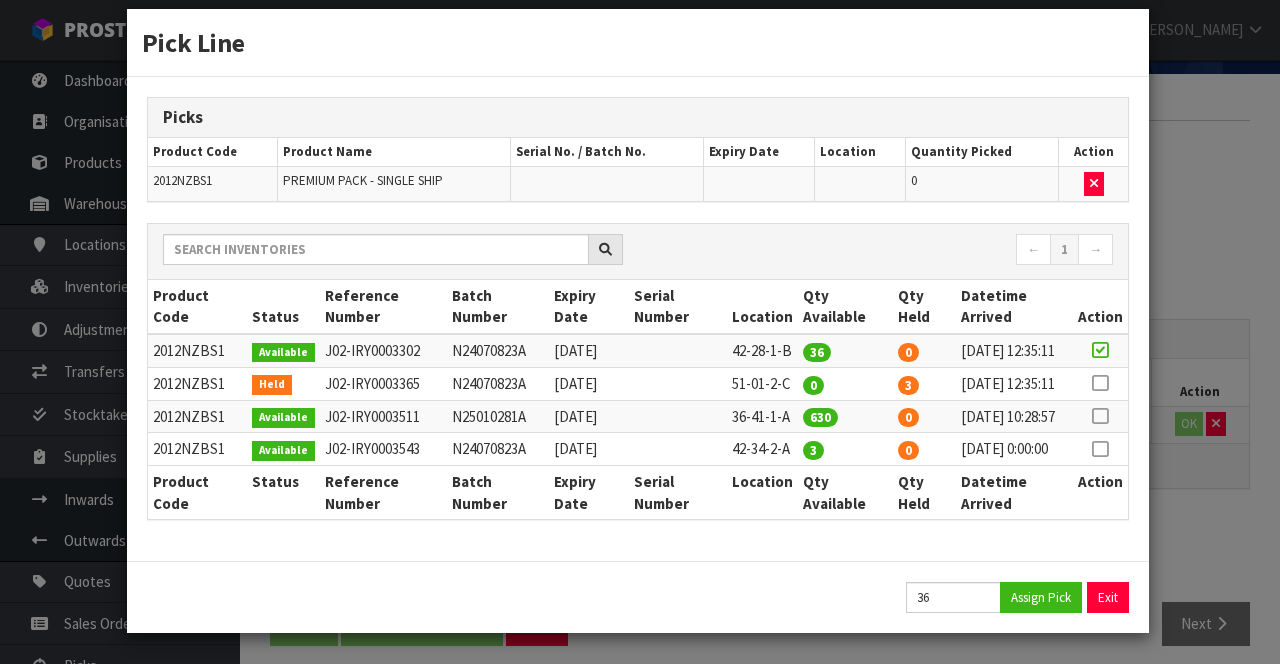 type on "36" 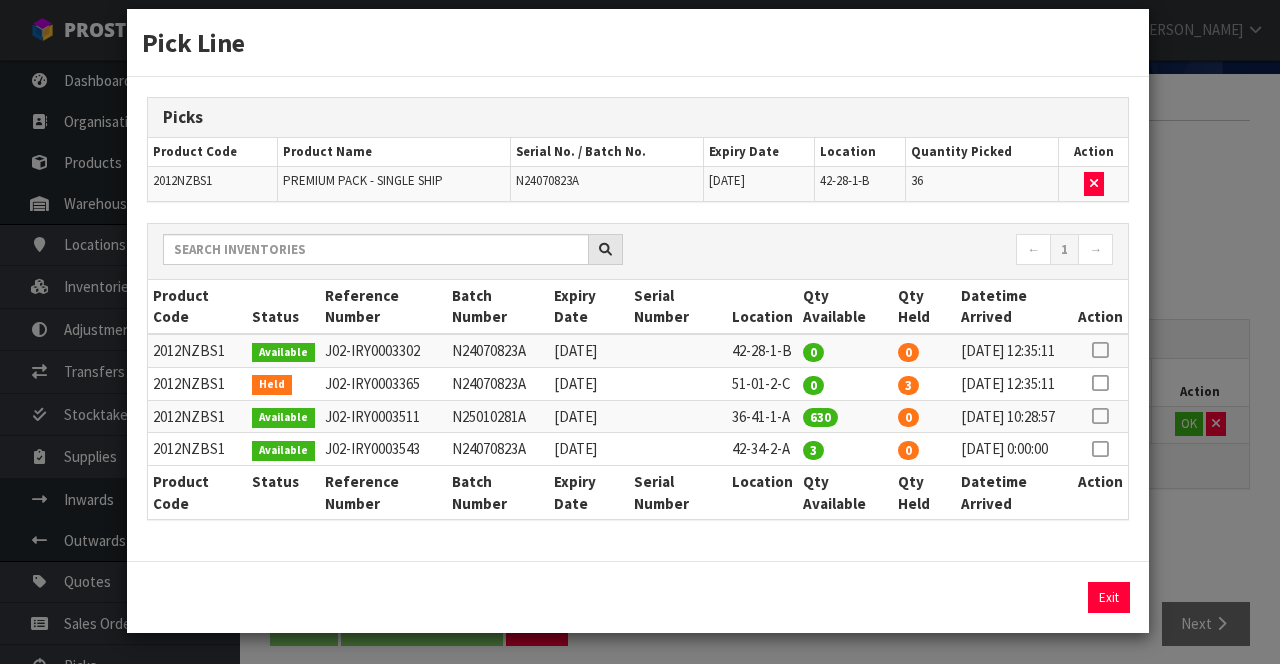 click on "Pick Line
Picks
Product Code
Product Name
Serial No. / Batch No.
Expiry Date
Location
Quantity Picked
Action
2012NZBS1
PREMIUM PACK - SINGLE SHIP
N24070823A
[DATE]
42-28-1-B
36
←
1
→
Product Code
Status
Reference Number
Batch Number
Expiry Date
Serial Number
Location
Qty Available
Qty Held
Datetime Arrived
Action
0" at bounding box center (640, 332) 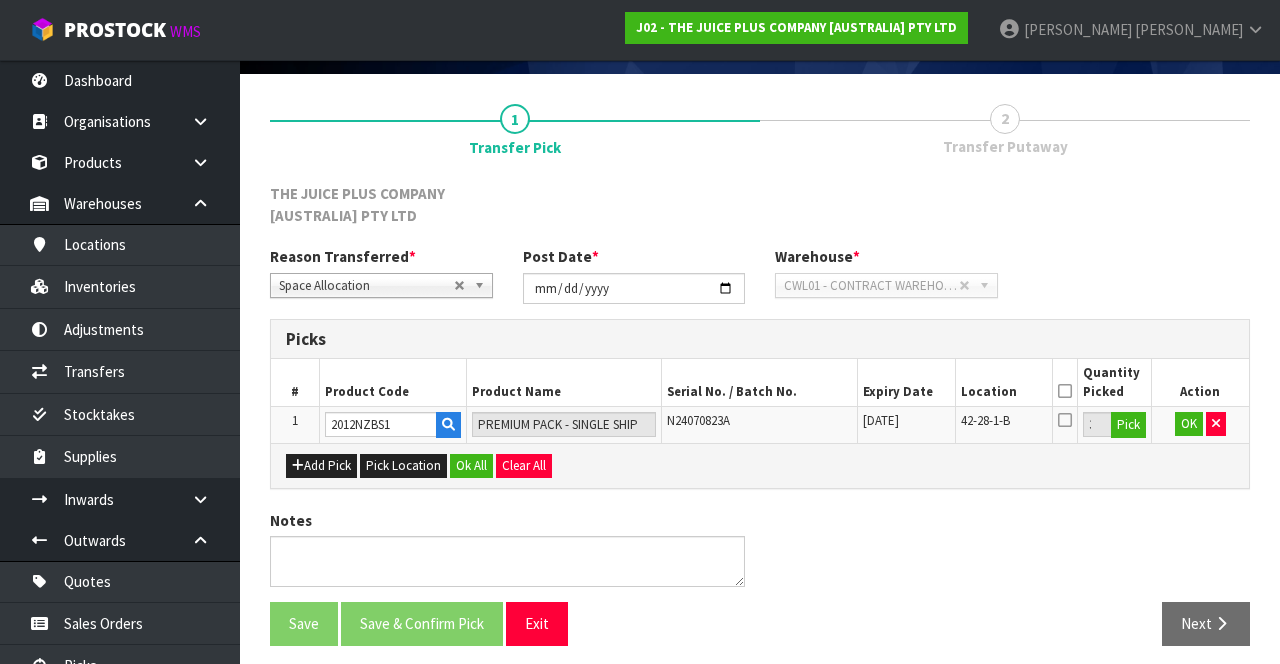 click at bounding box center [1065, 391] 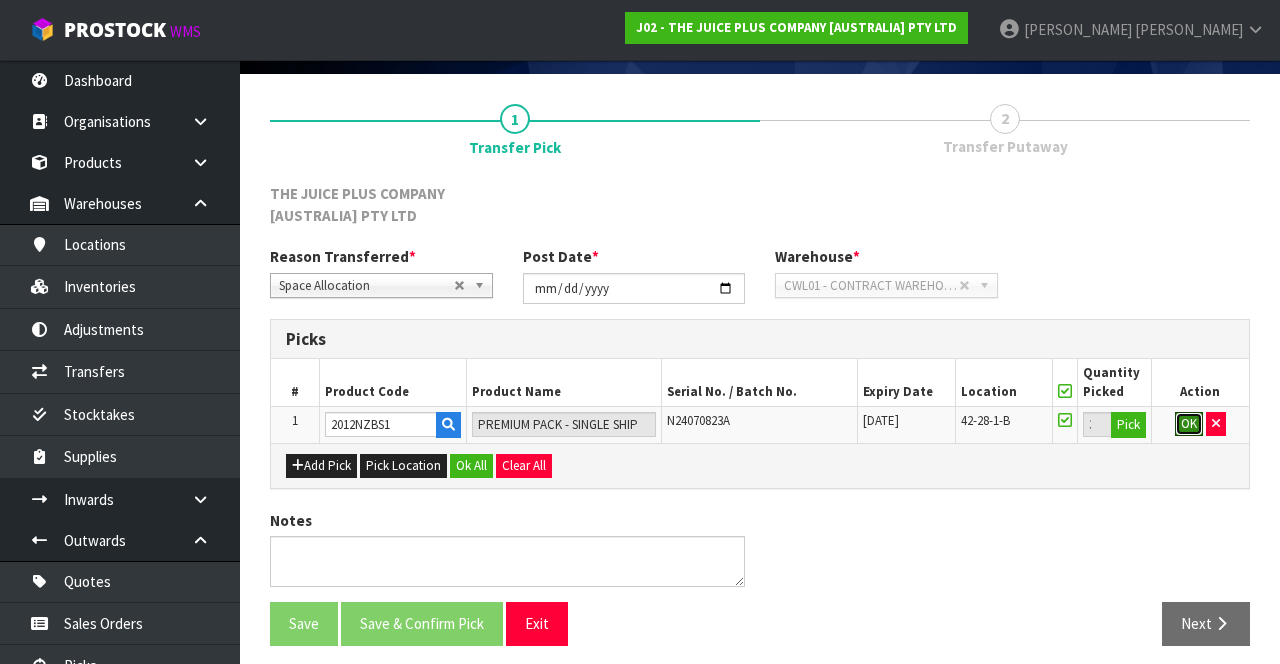 click on "OK" at bounding box center (1189, 424) 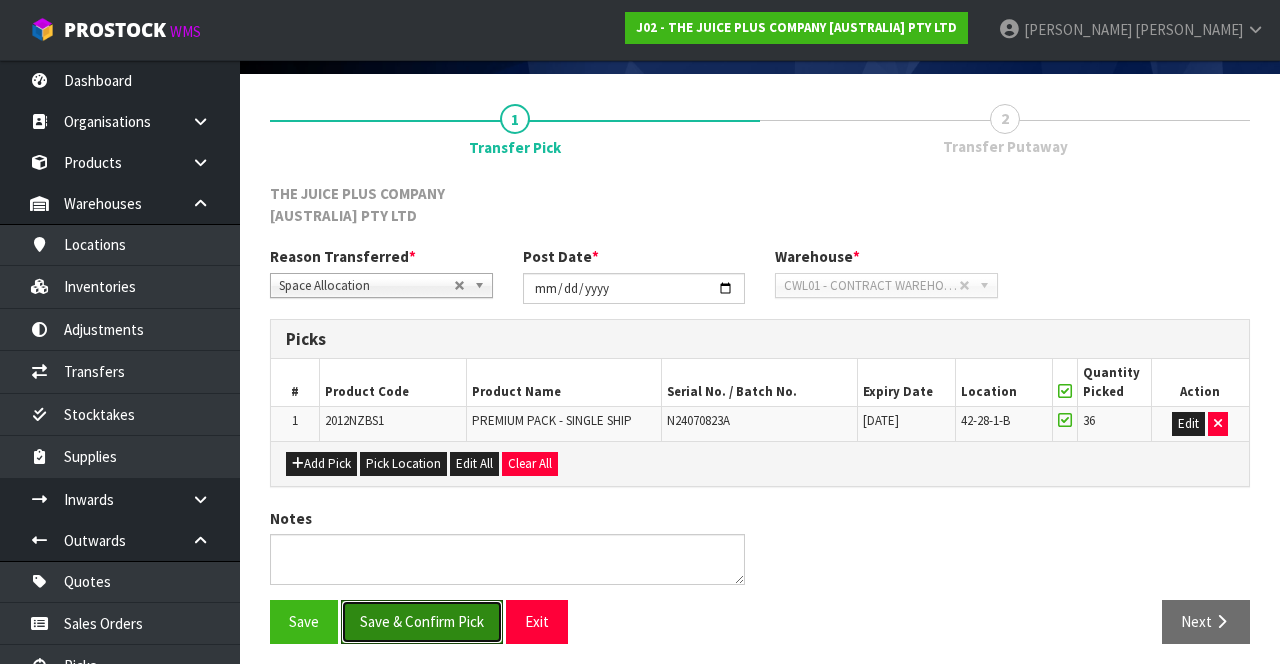 click on "Save & Confirm Pick" at bounding box center [422, 621] 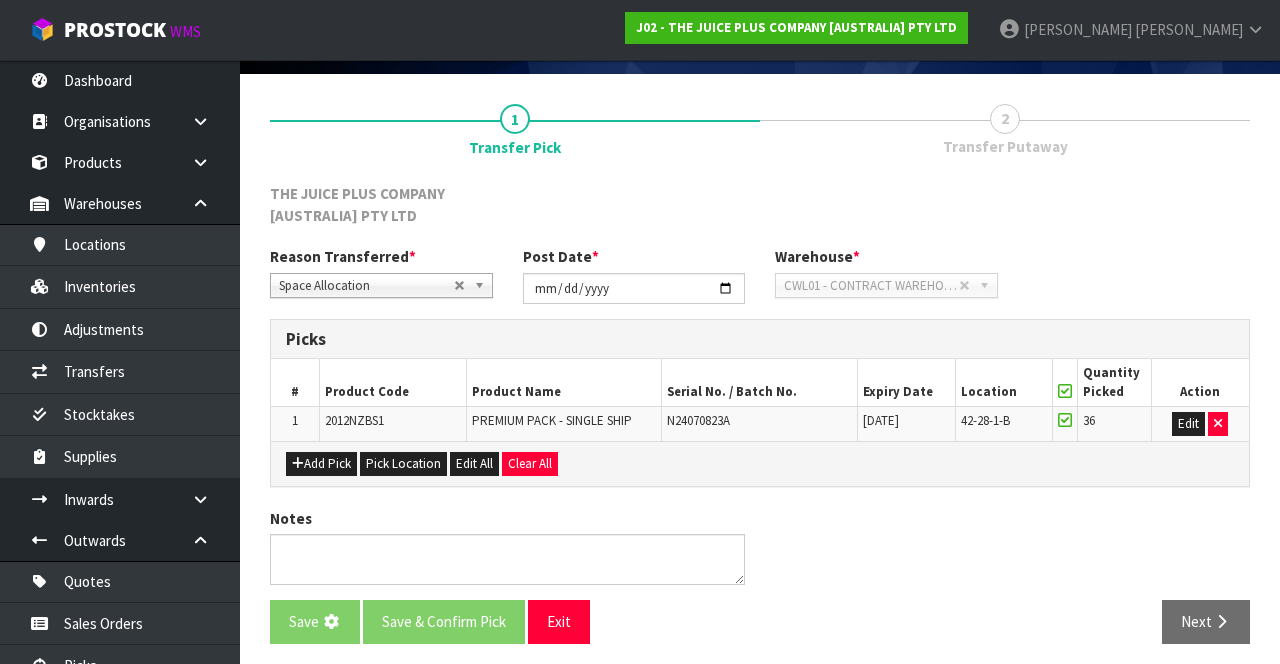 scroll, scrollTop: 0, scrollLeft: 0, axis: both 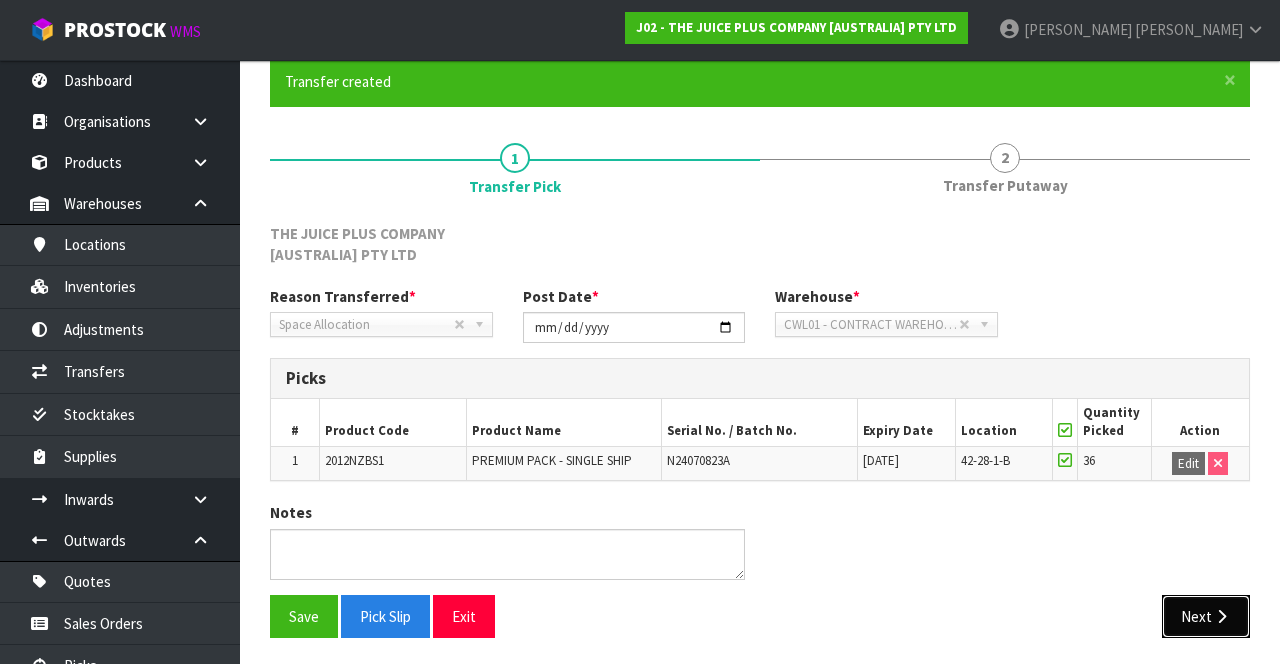 click on "Next" at bounding box center (1206, 616) 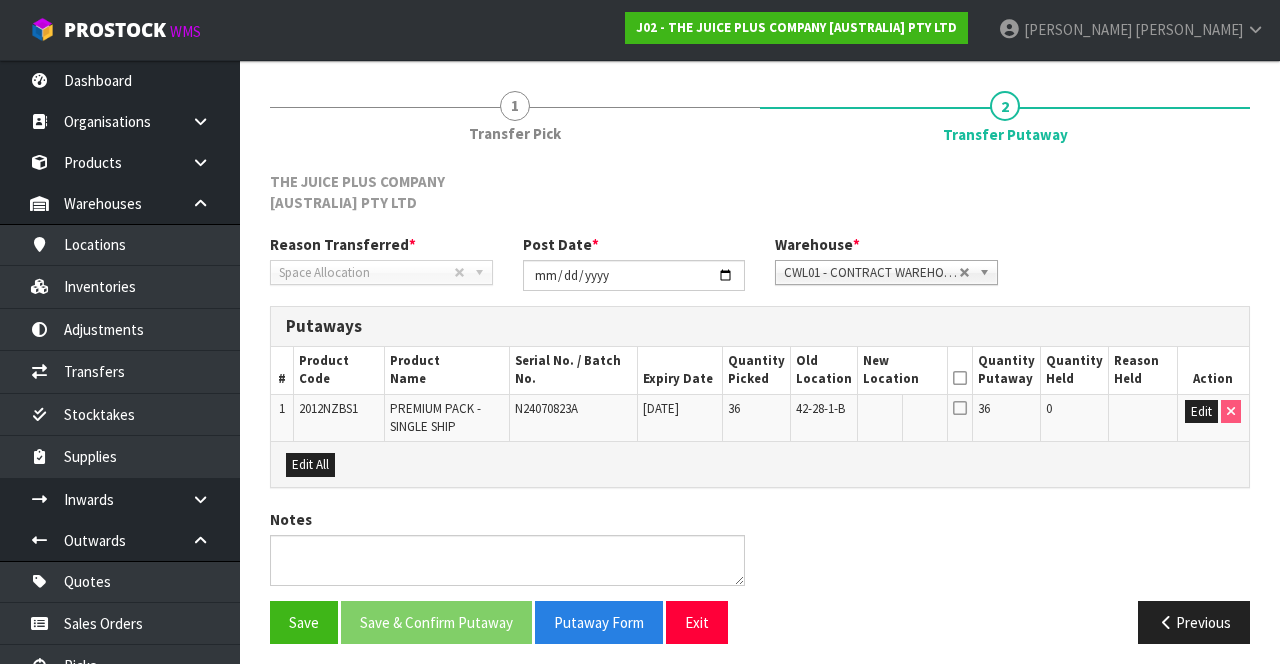 scroll, scrollTop: 220, scrollLeft: 0, axis: vertical 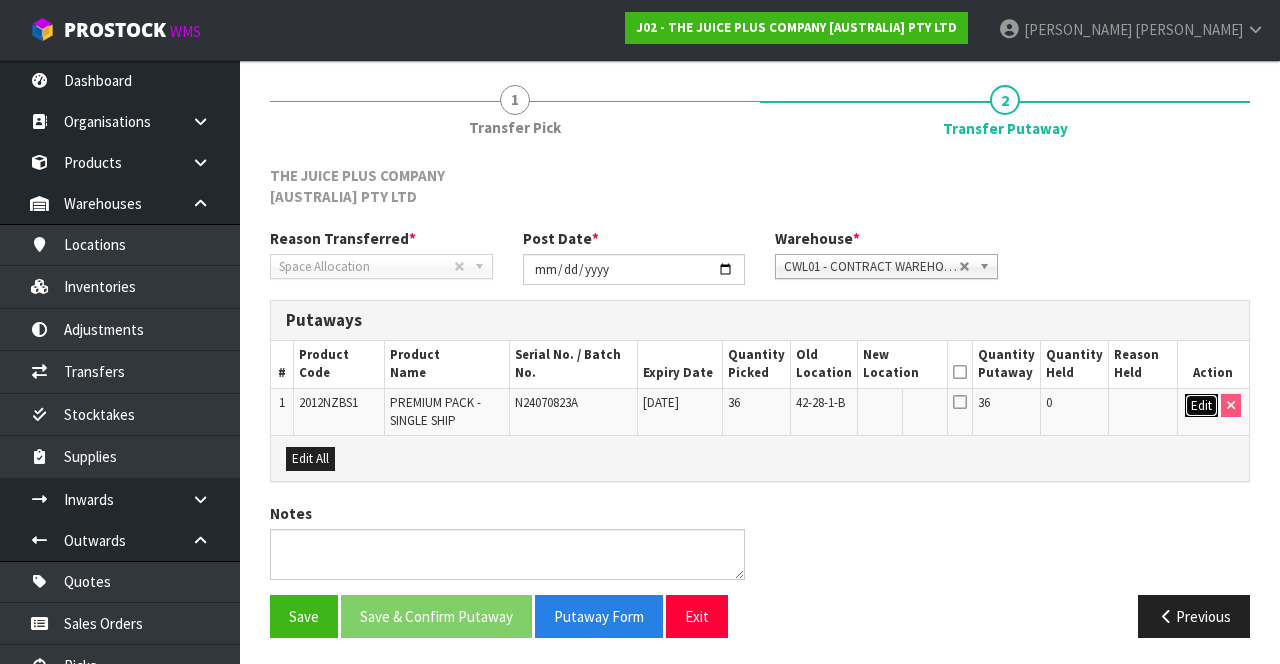 click on "Edit" at bounding box center (1201, 406) 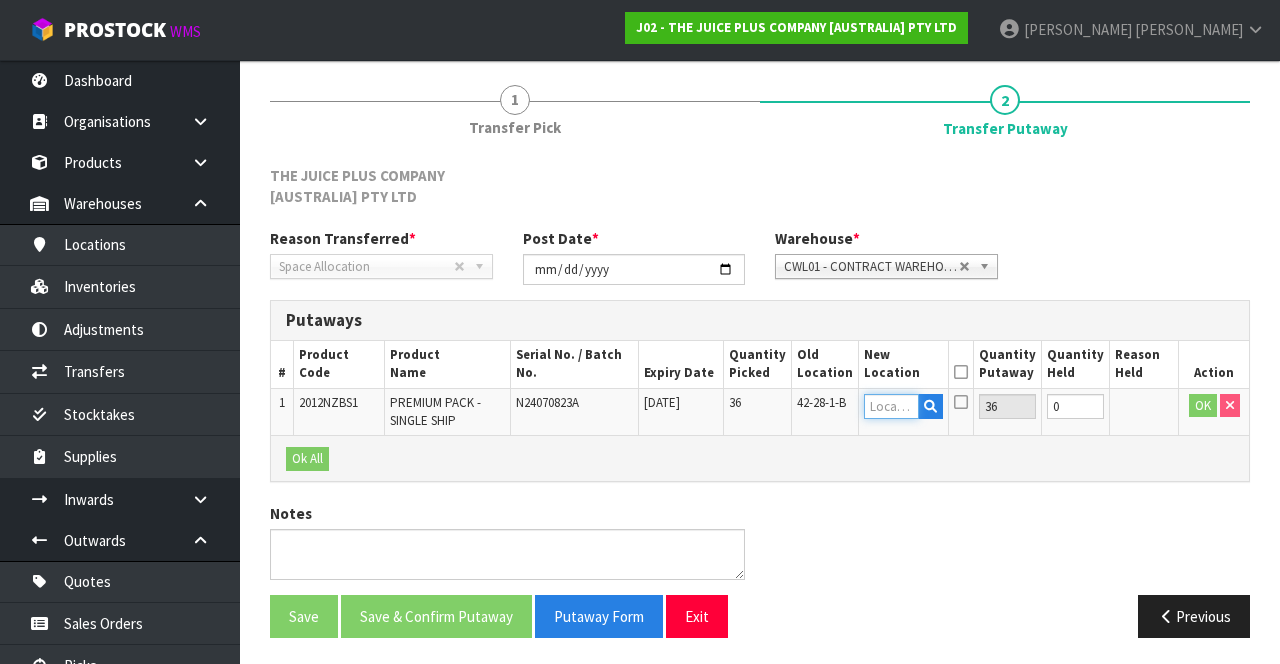 click at bounding box center [891, 406] 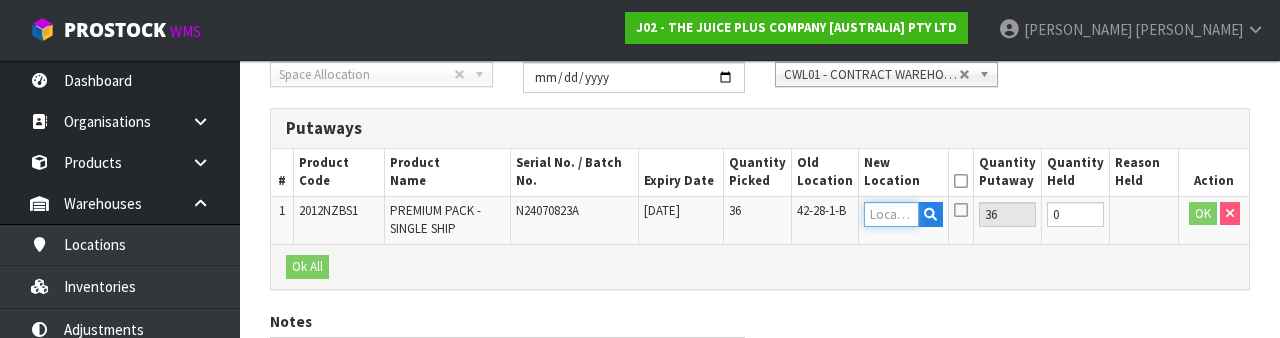 scroll, scrollTop: 444, scrollLeft: 0, axis: vertical 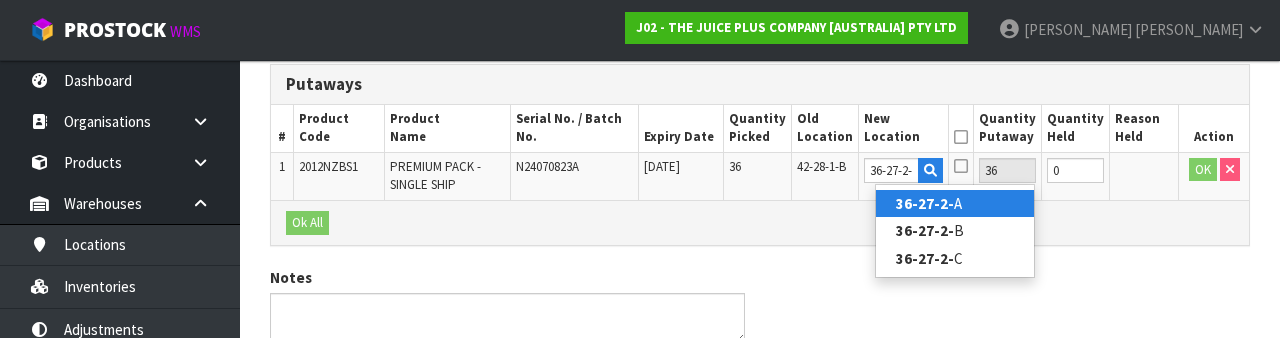 click on "36-27-2- A" at bounding box center [955, 203] 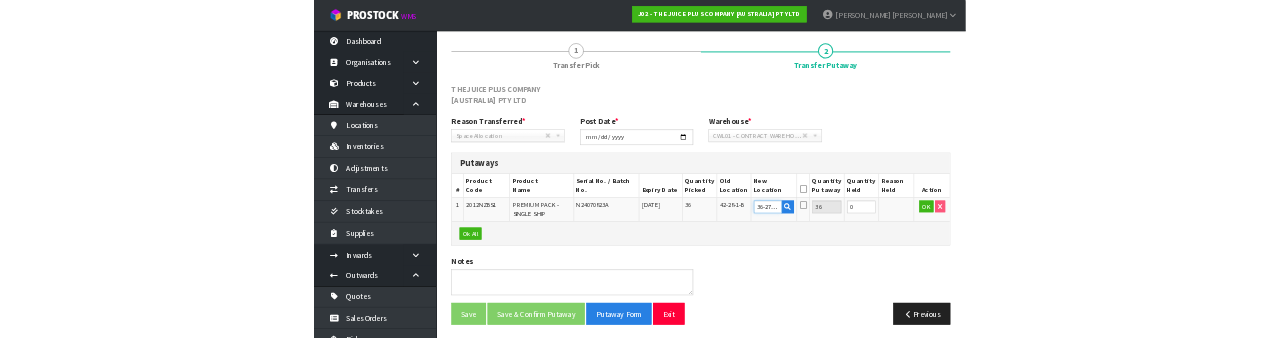 scroll, scrollTop: 444, scrollLeft: 0, axis: vertical 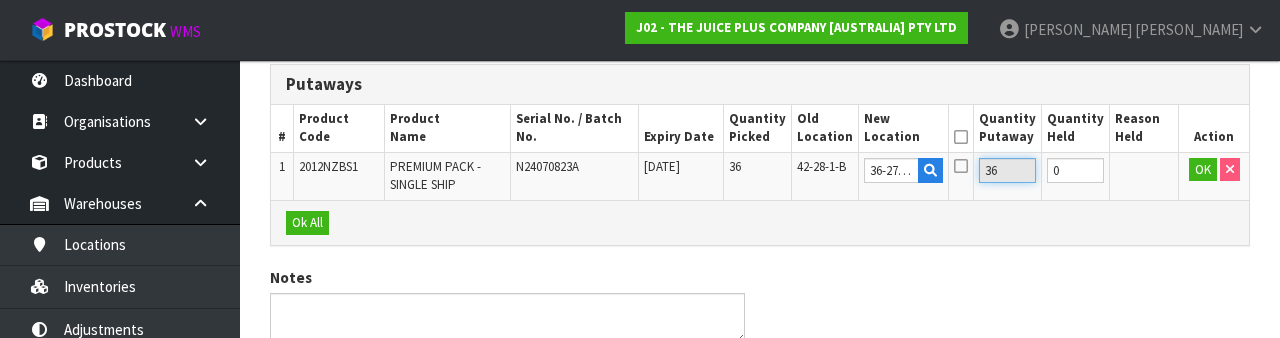click on "36" at bounding box center [1007, 170] 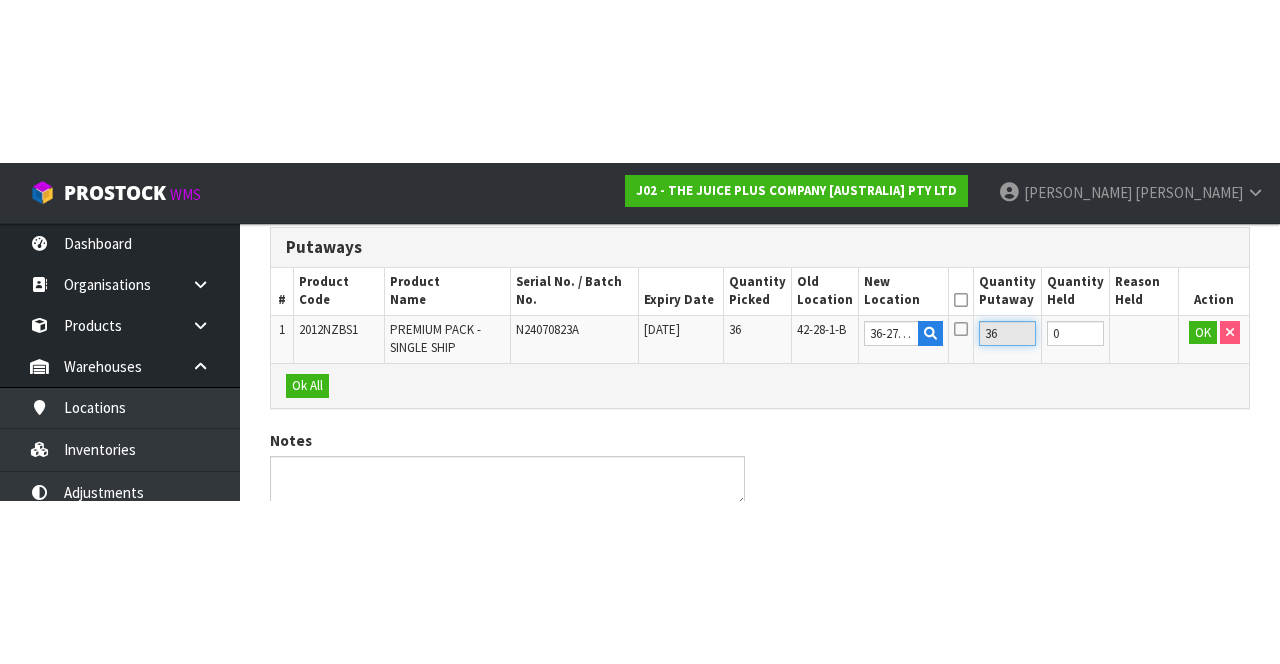 scroll, scrollTop: 220, scrollLeft: 0, axis: vertical 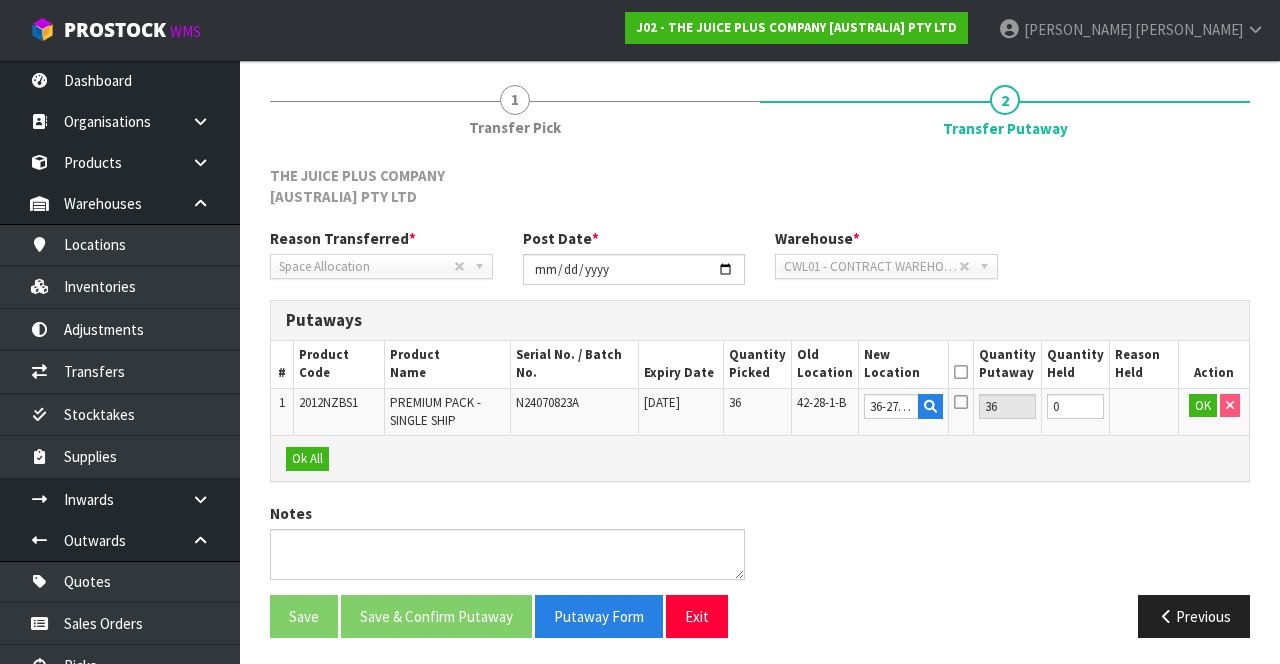 click at bounding box center (961, 402) 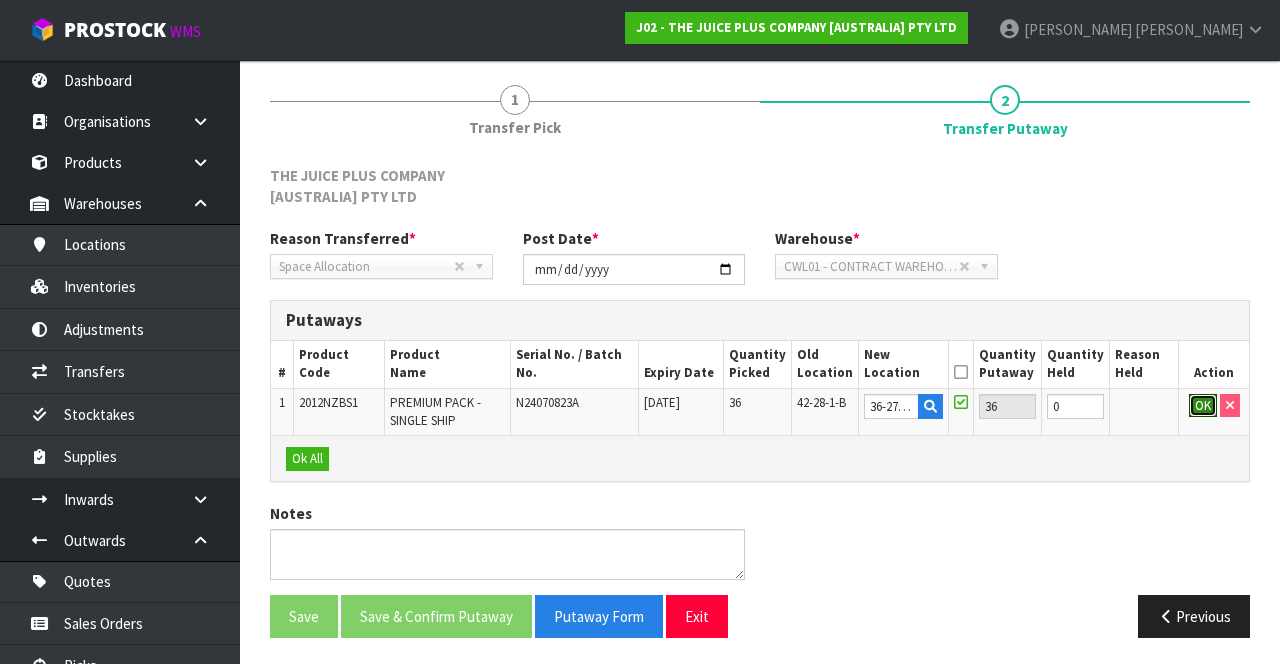 click on "OK" at bounding box center (1203, 406) 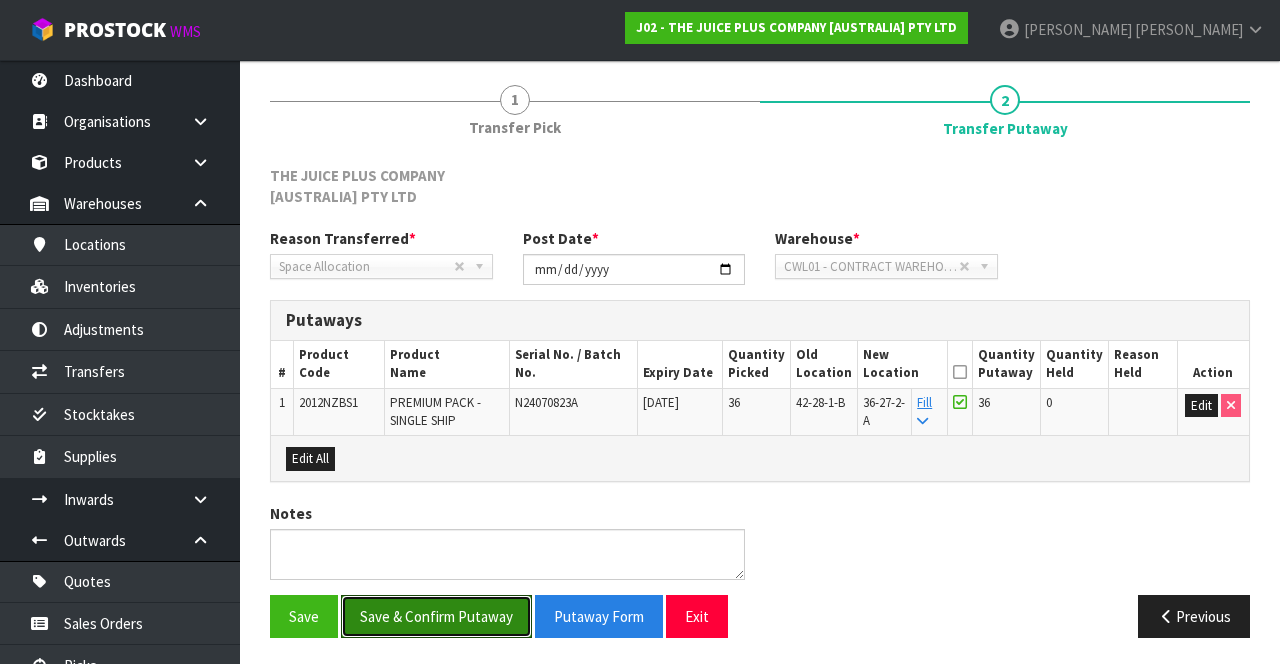 click on "Save & Confirm Putaway" at bounding box center (436, 616) 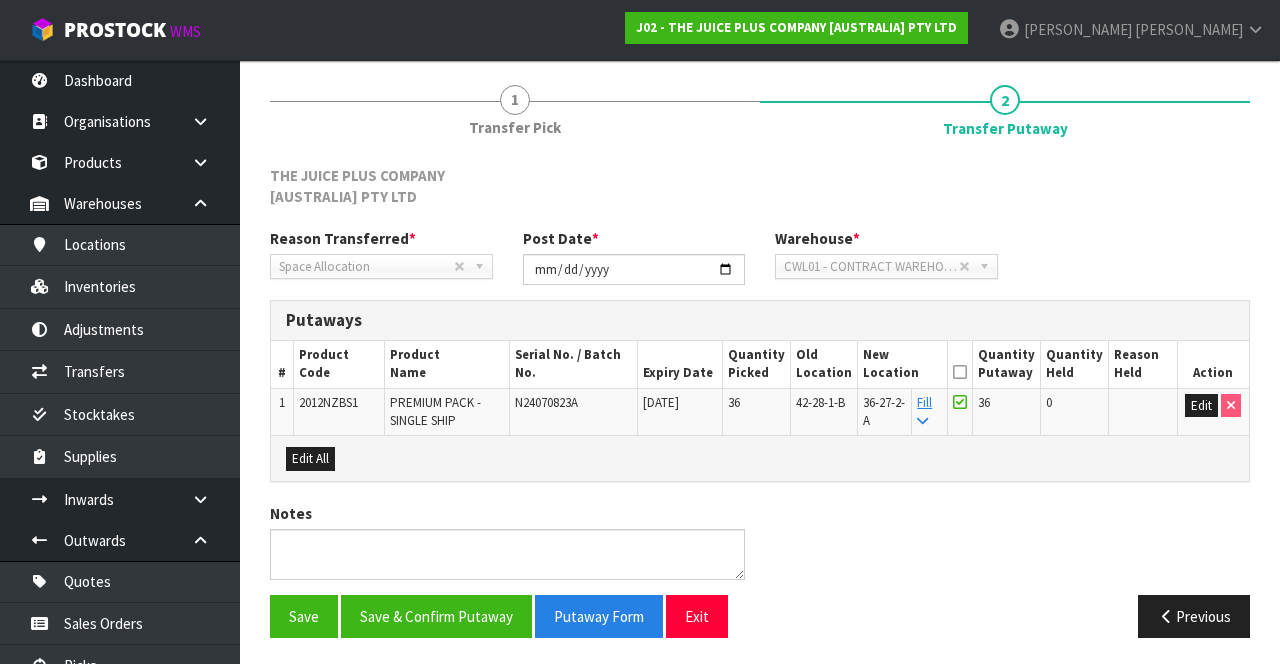 scroll, scrollTop: 0, scrollLeft: 0, axis: both 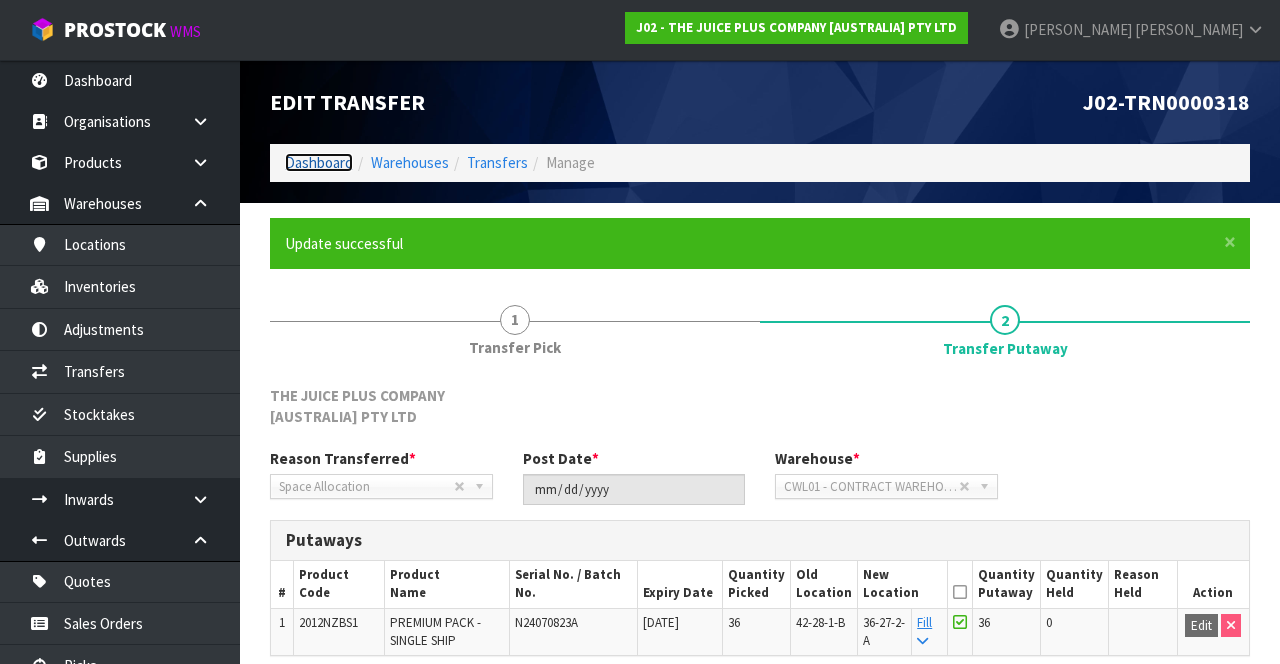 click on "Dashboard" at bounding box center [319, 162] 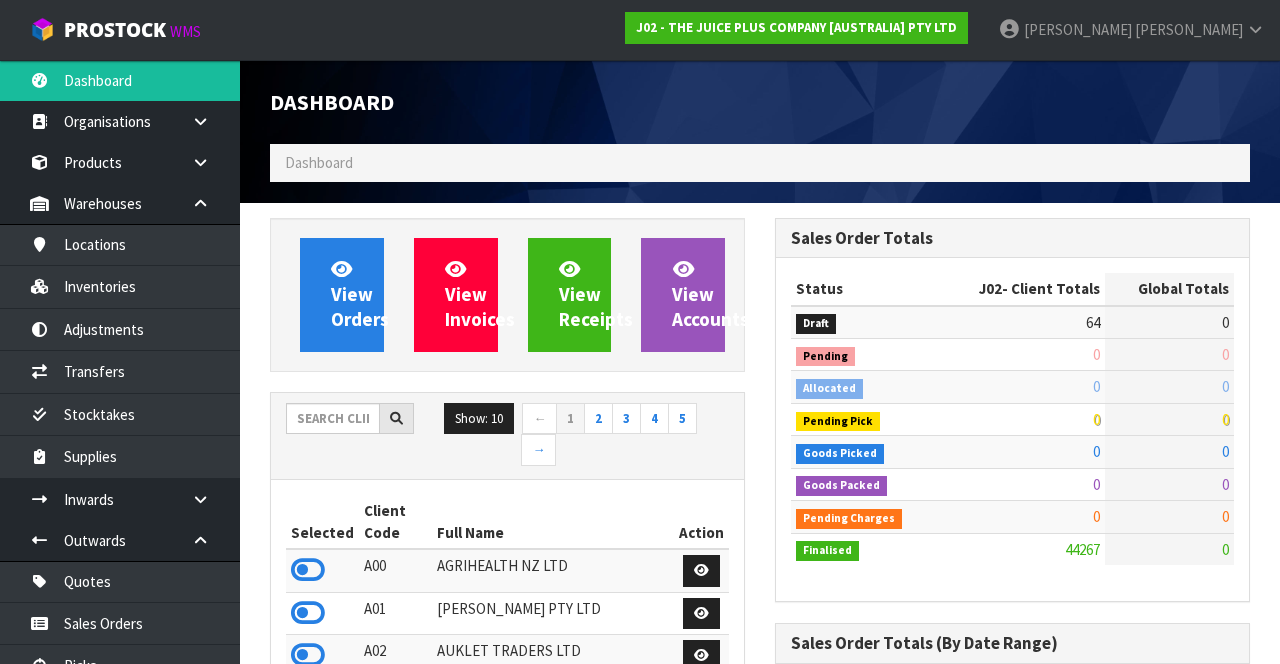 scroll, scrollTop: 998429, scrollLeft: 999494, axis: both 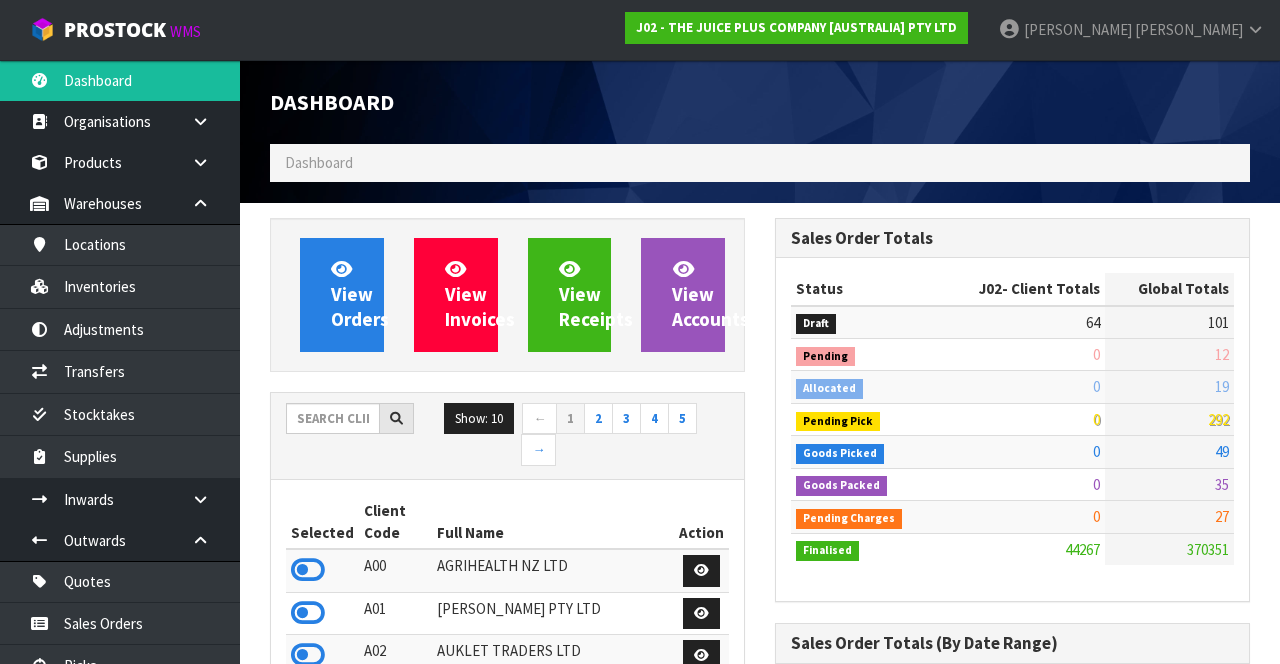 click on "Dashboard" at bounding box center (760, 162) 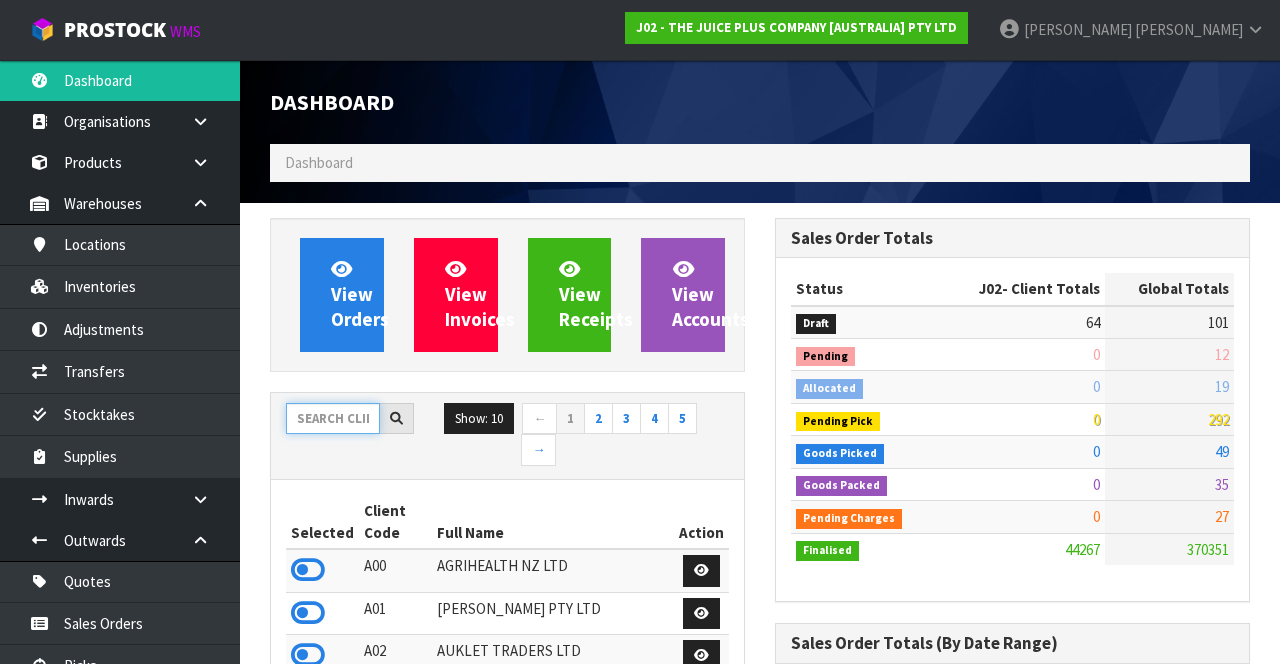 click at bounding box center [333, 418] 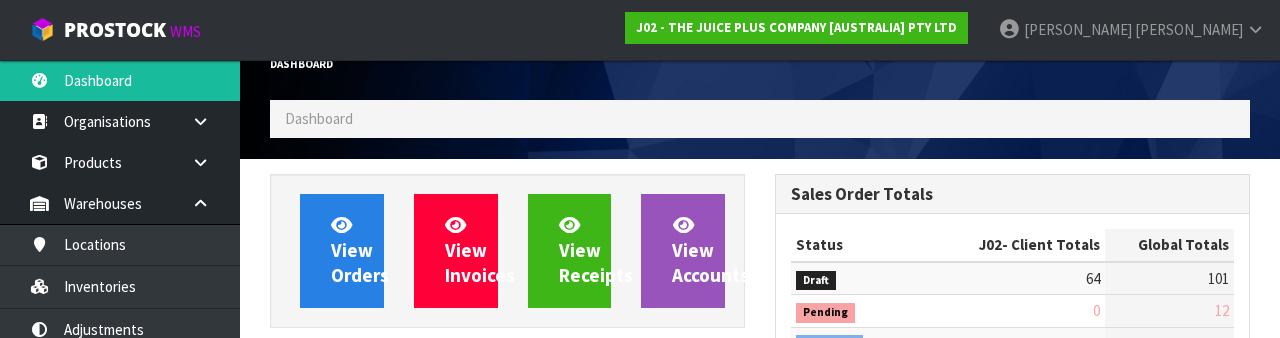 scroll, scrollTop: 235, scrollLeft: 0, axis: vertical 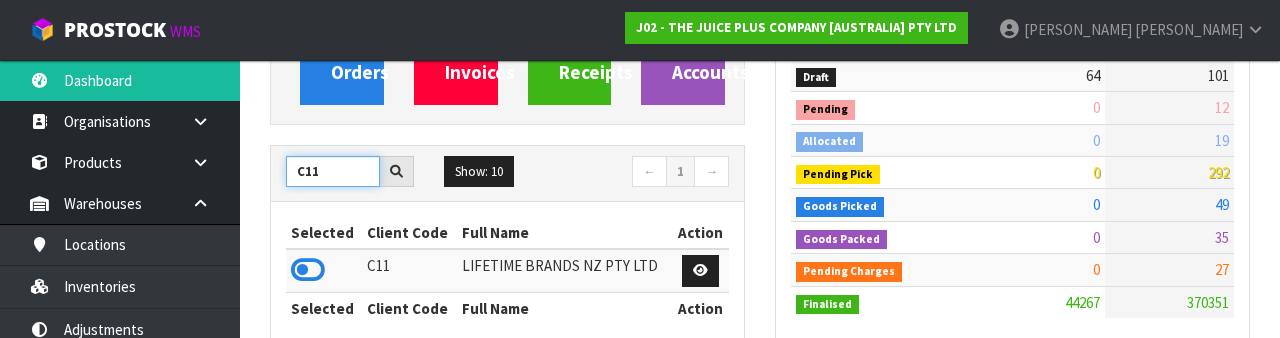 type on "C11" 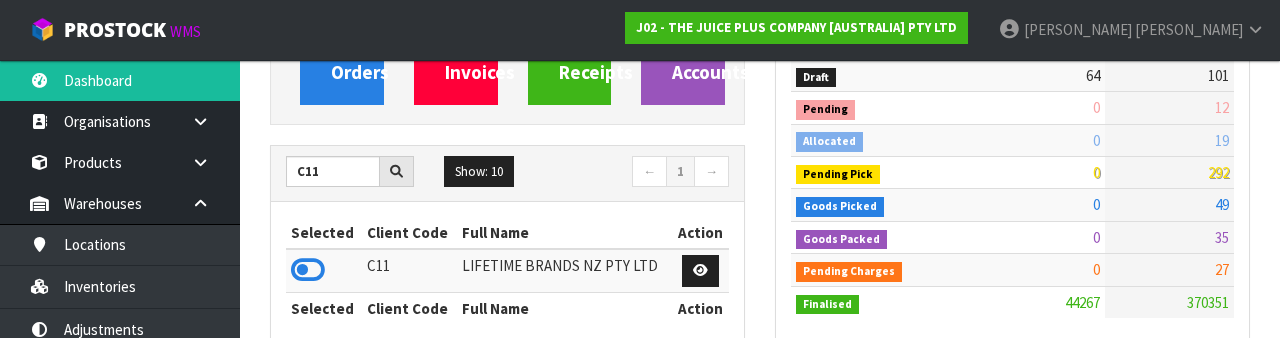click at bounding box center (308, 270) 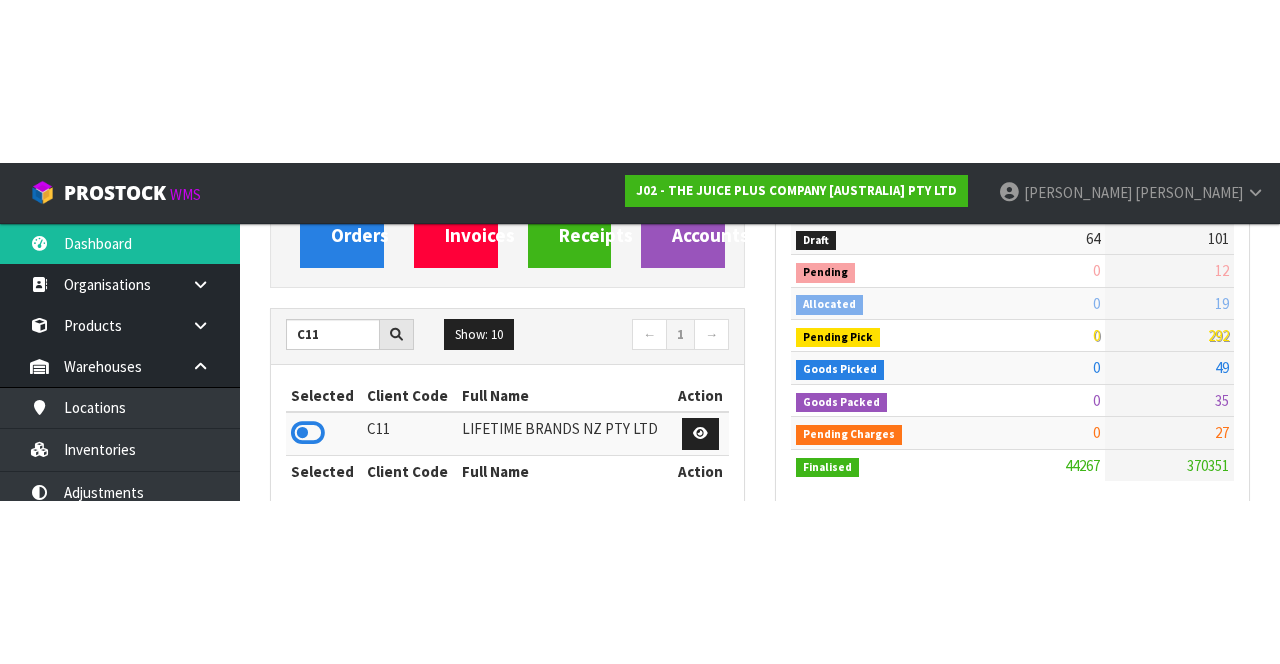 scroll, scrollTop: 247, scrollLeft: 0, axis: vertical 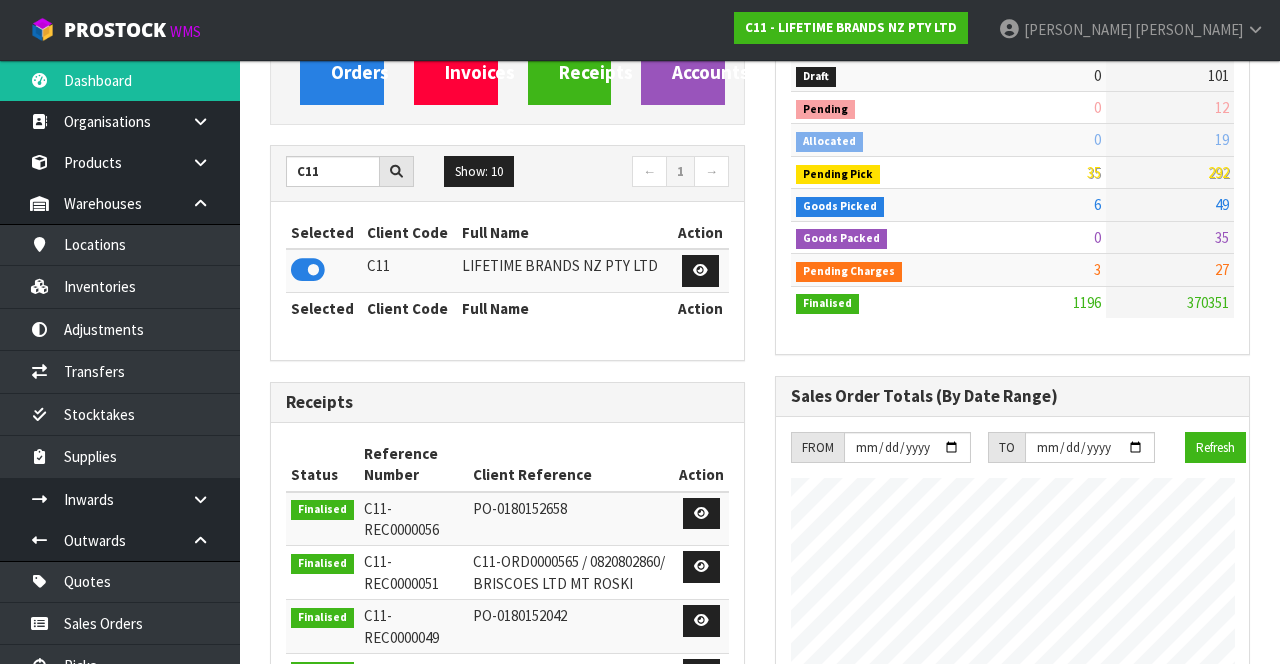 click on "View
Orders
View
Invoices
View
Receipts
View
Accounts
C11
Show: 10
5
10
25 50
←
1" at bounding box center (507, 640) 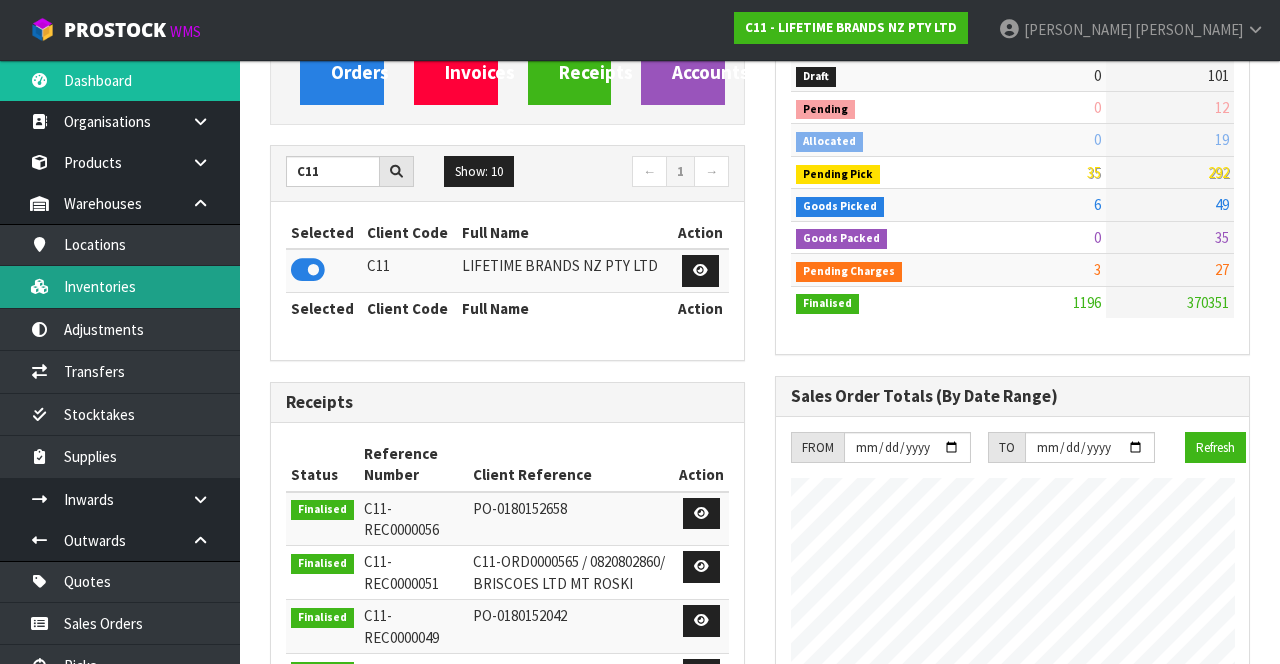click on "Inventories" at bounding box center [120, 286] 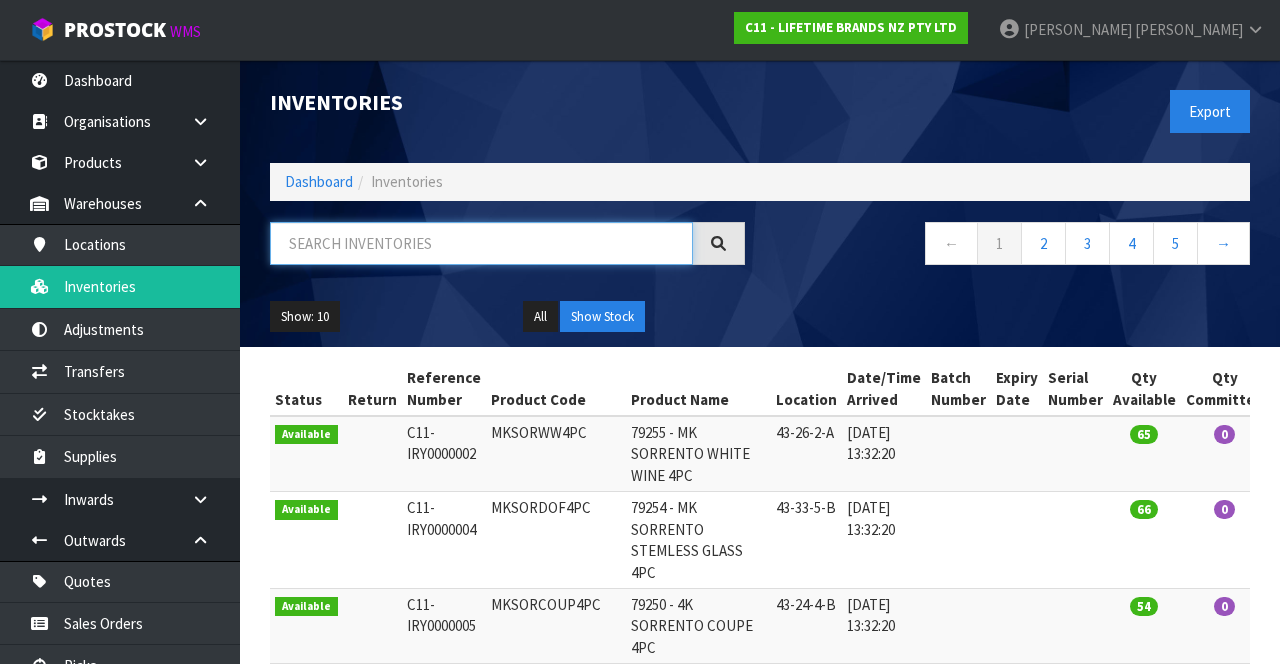 click at bounding box center (481, 243) 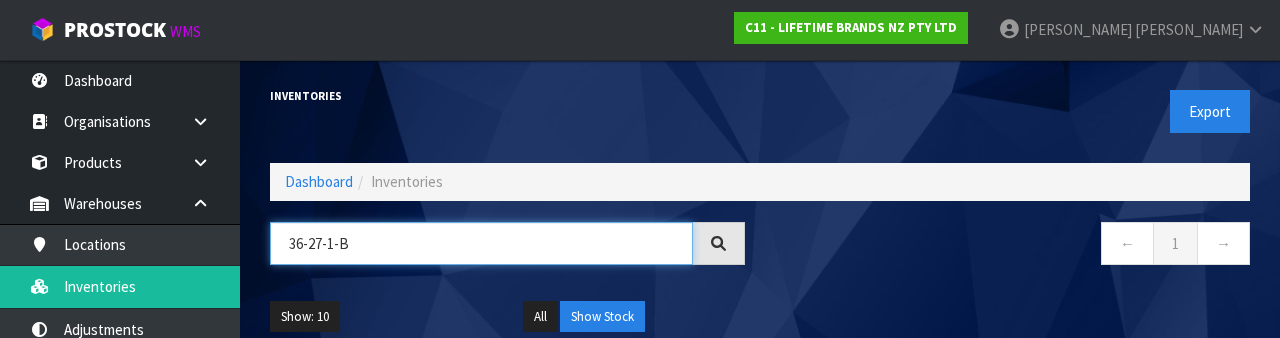 type on "36-27-1-B" 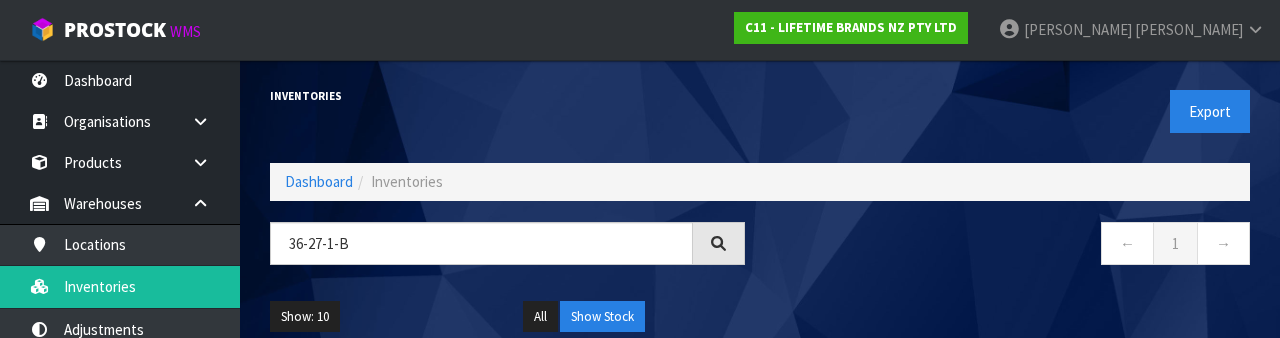 click on "←
1
→" at bounding box center (1012, 246) 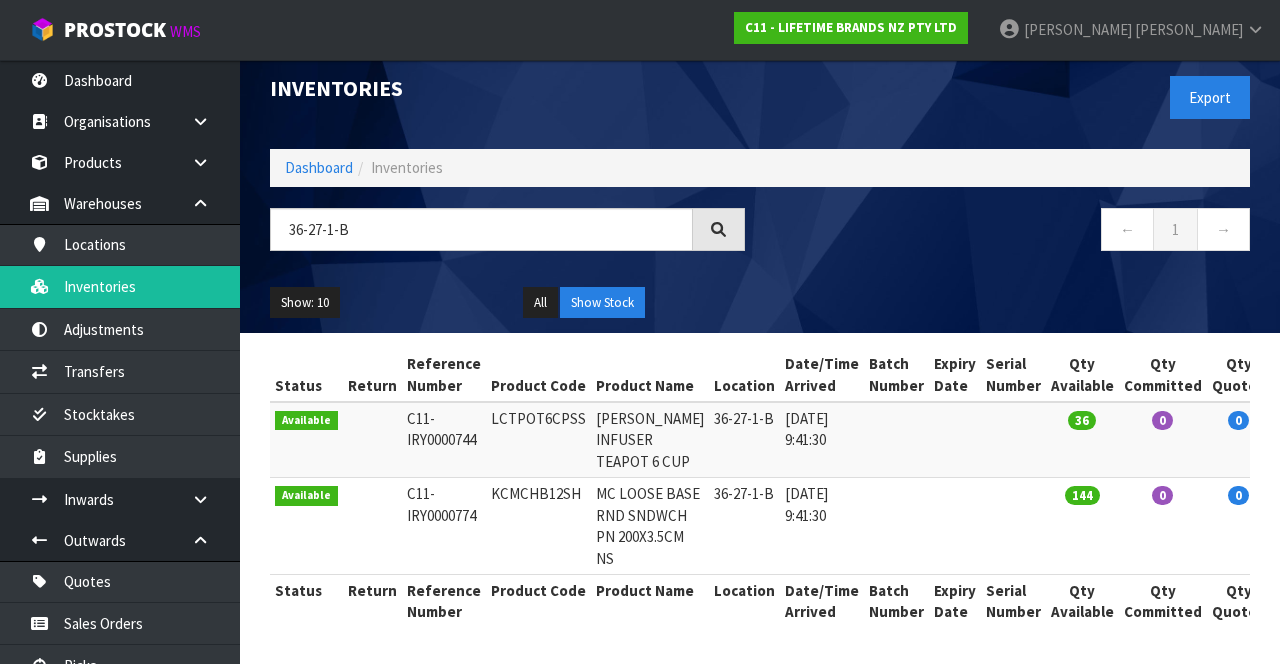 scroll, scrollTop: 0, scrollLeft: 0, axis: both 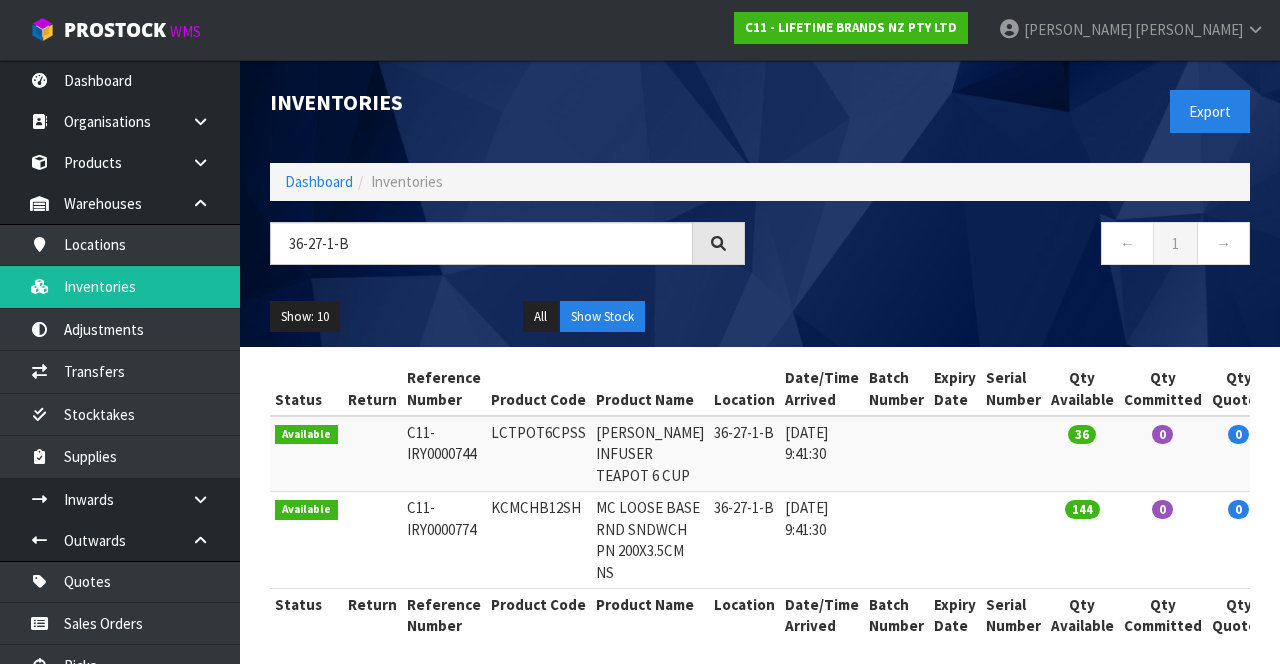 click at bounding box center [208, 540] 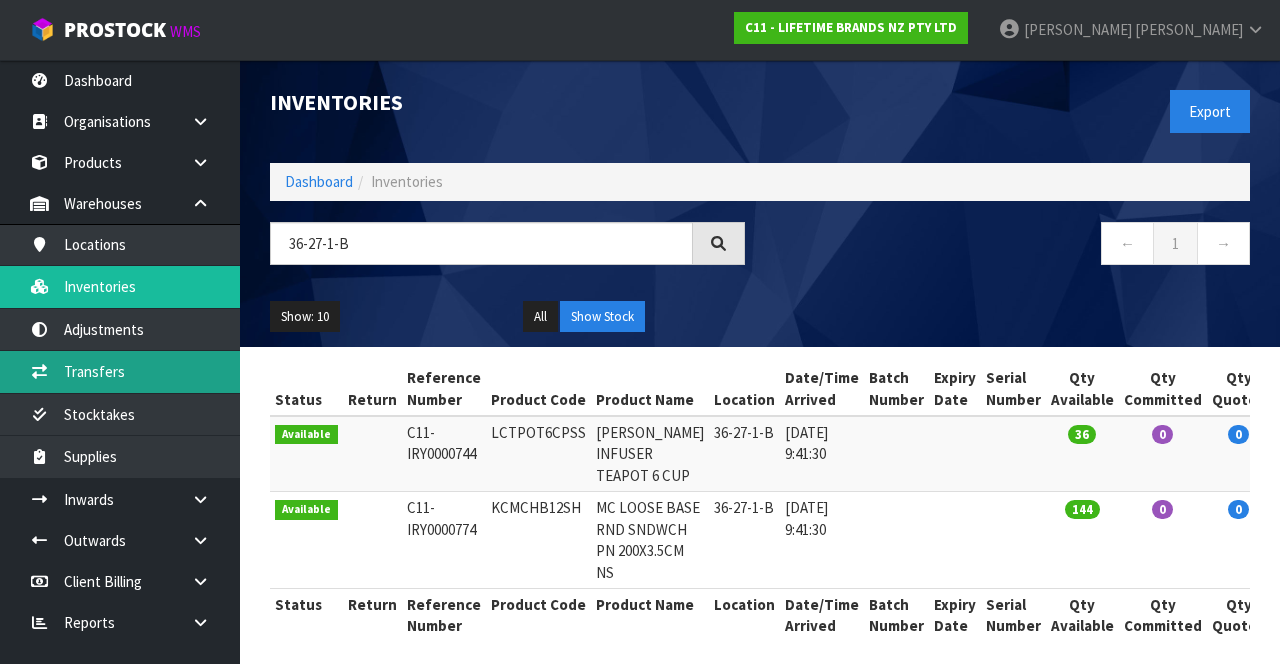 click on "Transfers" at bounding box center [120, 371] 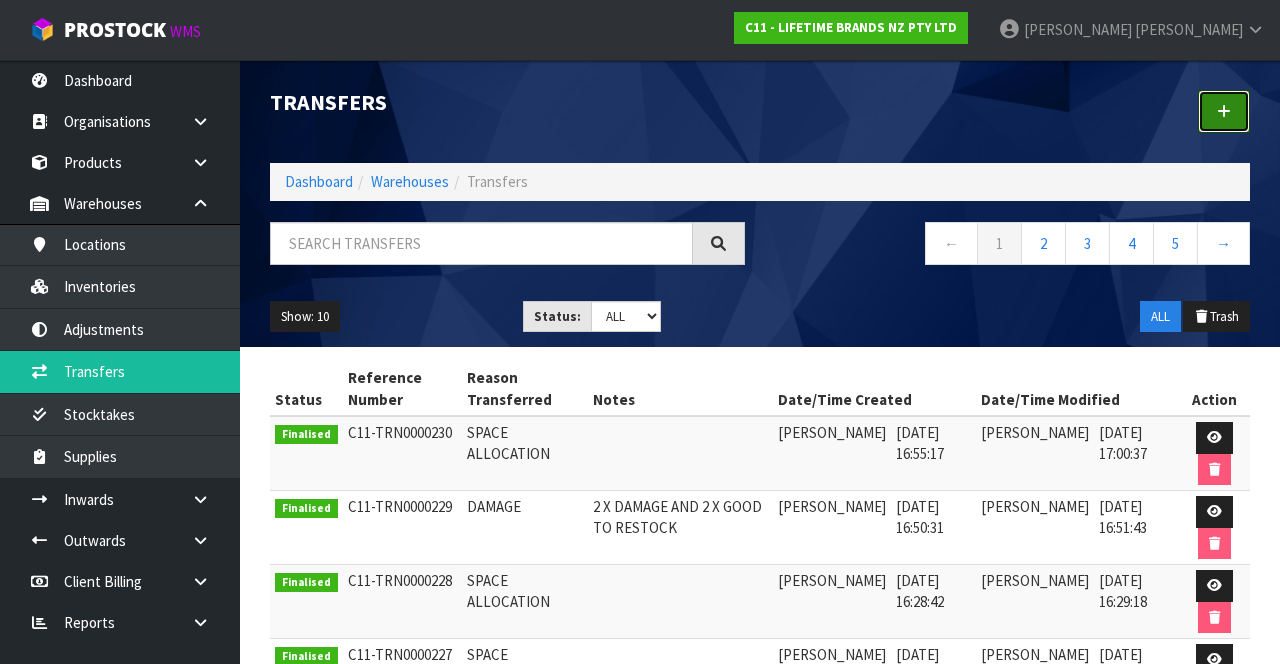 click at bounding box center [1224, 111] 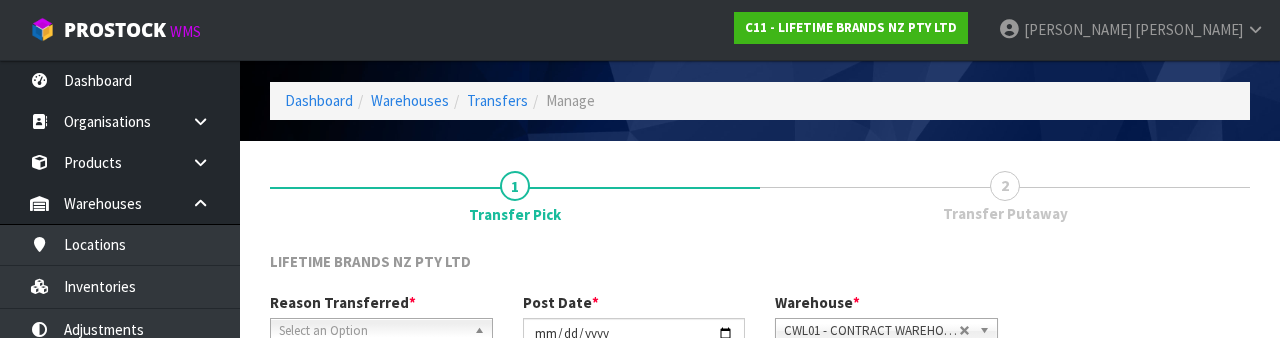 scroll, scrollTop: 239, scrollLeft: 0, axis: vertical 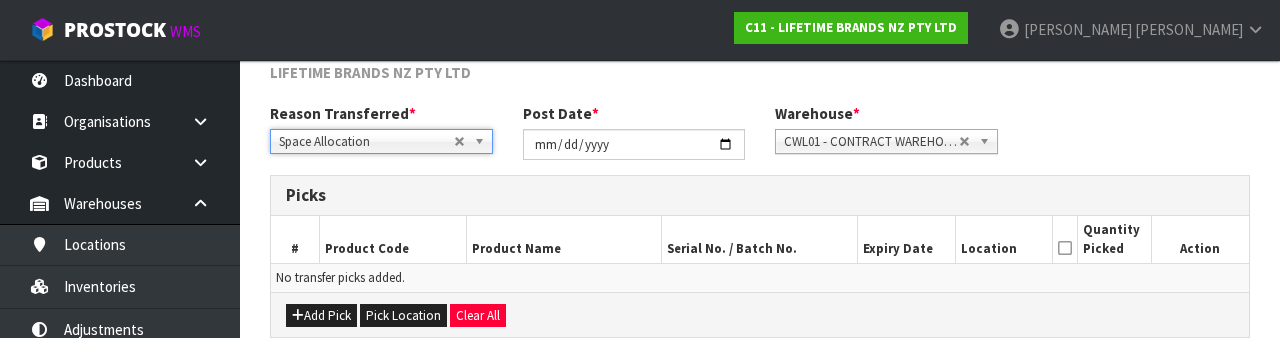 click on "Reason Transferred  *
Space Allocation Damage Expired Stock Repair QA
Space Allocation
Space Allocation Damage Expired Stock Repair QA
Post Date  *
[DATE]
Warehouse  *
01 - CONTRACT WAREHOUSING MAIN 02 - CONTRACT WAREHOUSING NO 2 CHC - CWL [GEOGRAPHIC_DATA] WAIHEKE - SOLAR SHOP [GEOGRAPHIC_DATA] - CONTRACT WAREHOUSING [GEOGRAPHIC_DATA] - CONTRACT WAREHOUSING [DEMOGRAPHIC_DATA] RUBY CWL03 - CONTRACT WAREHOUSING NEILPARK
CWL01 - CONTRACT WAREHOUSING [GEOGRAPHIC_DATA]" at bounding box center (760, 139) 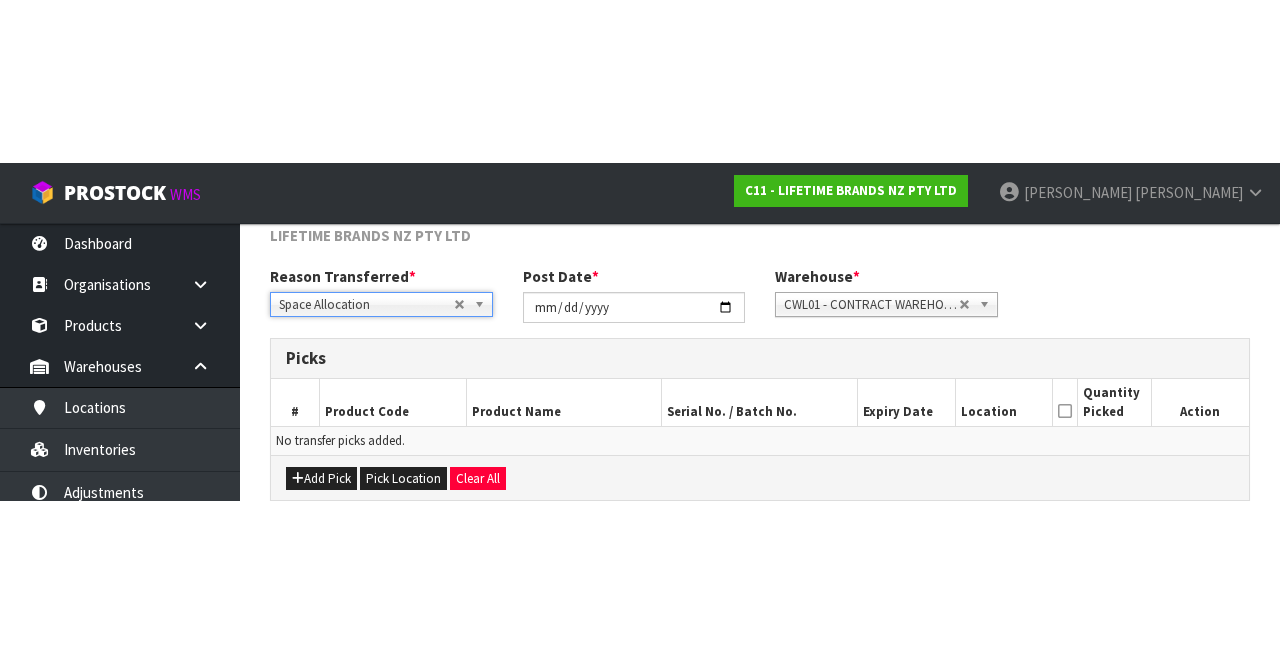 scroll, scrollTop: 108, scrollLeft: 0, axis: vertical 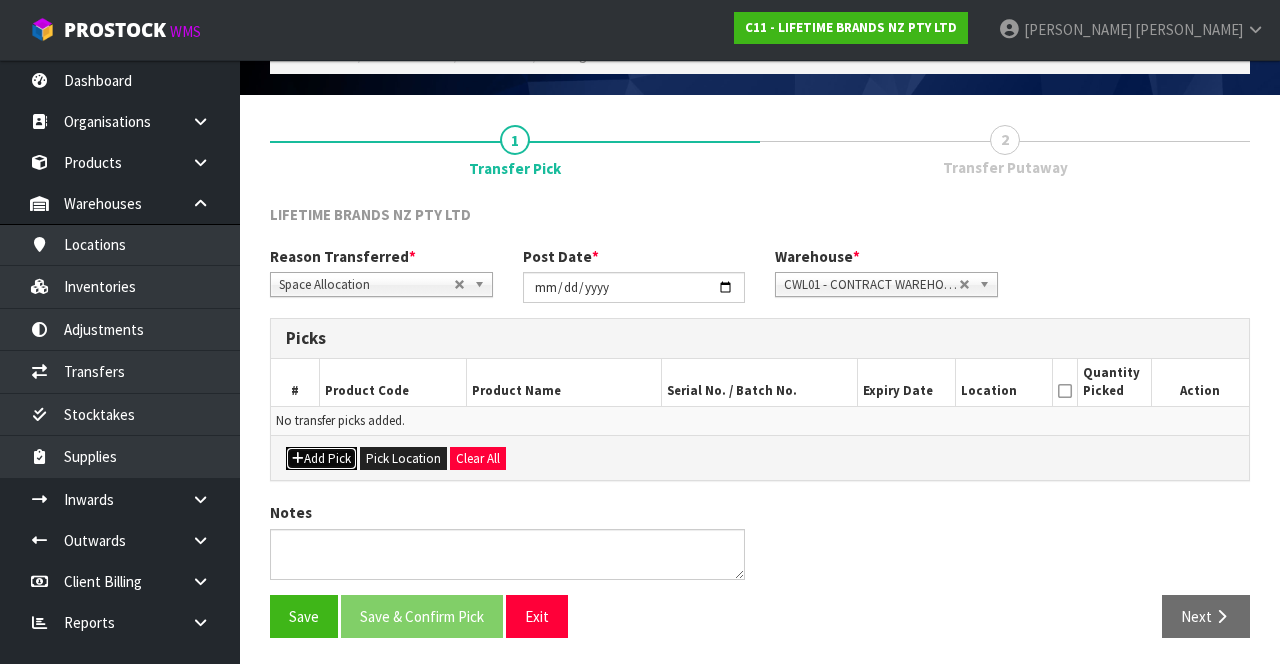 click on "Add Pick" at bounding box center (321, 459) 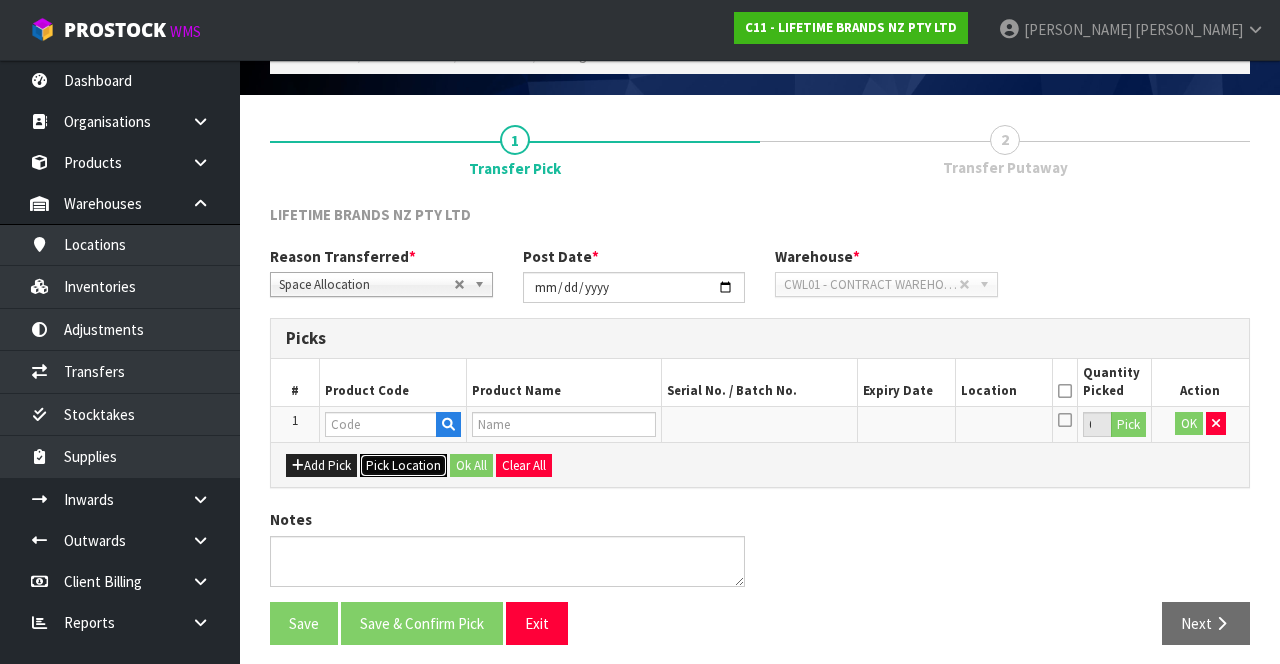 click on "Pick Location" at bounding box center [403, 466] 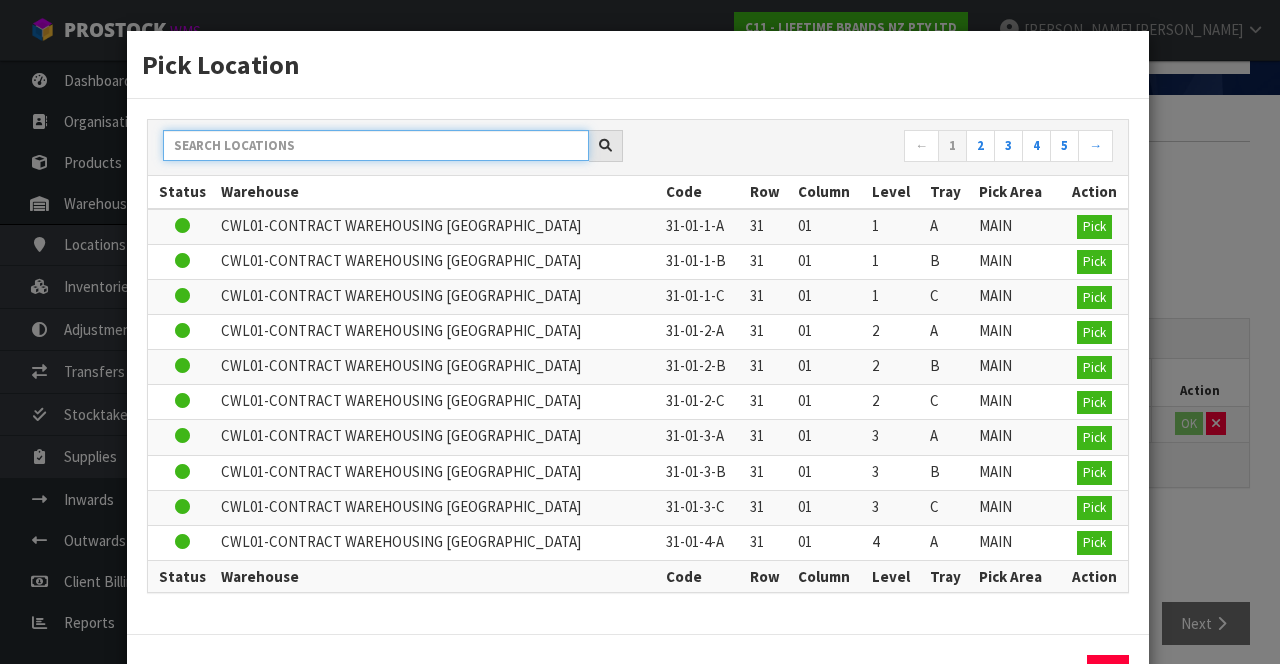 click at bounding box center (376, 145) 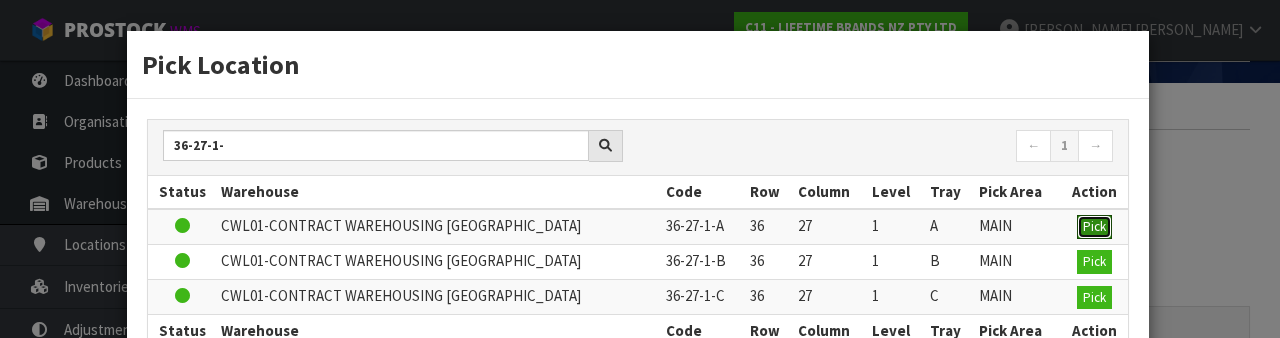 click on "Pick" at bounding box center (1094, 227) 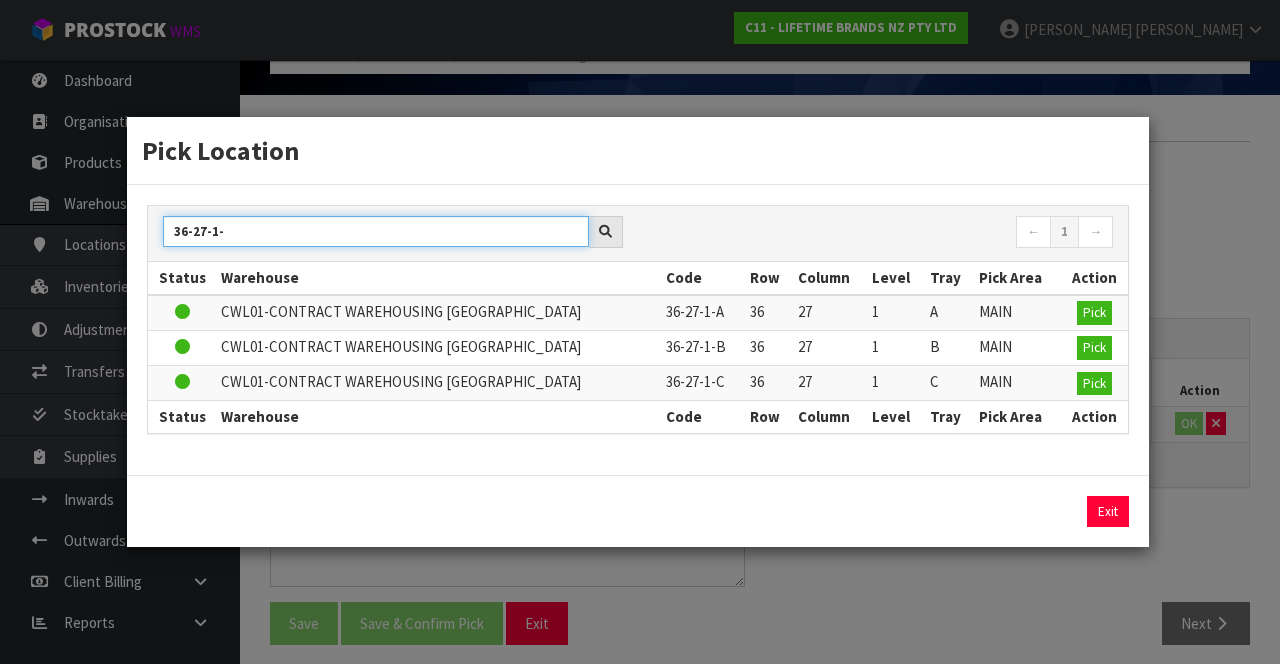 click on "36-27-1-" at bounding box center [376, 231] 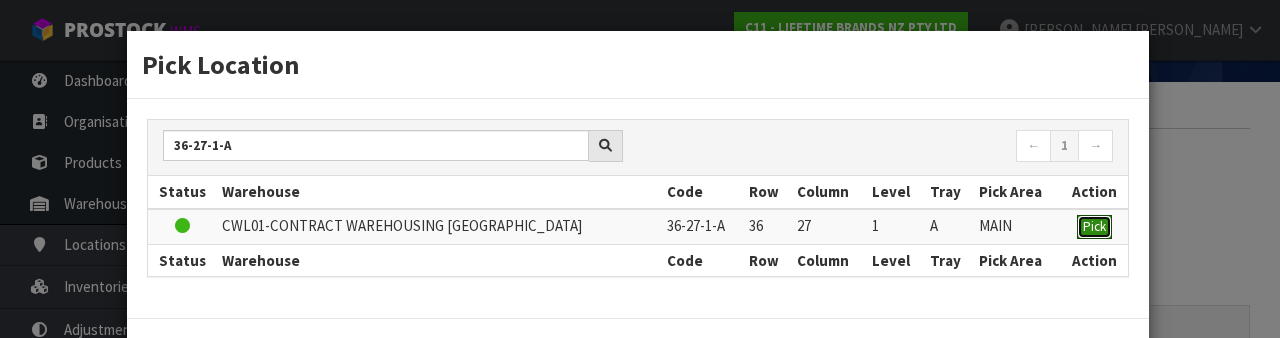 click on "Pick" at bounding box center [1094, 226] 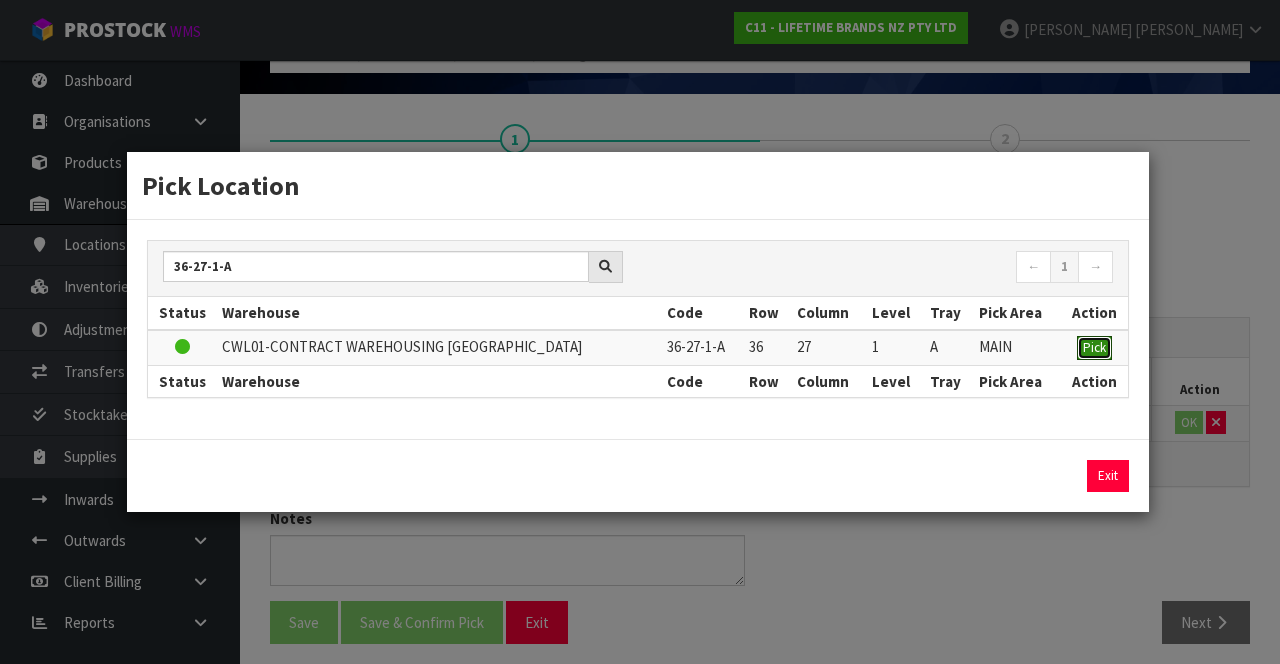 click on "Pick" at bounding box center (1094, 347) 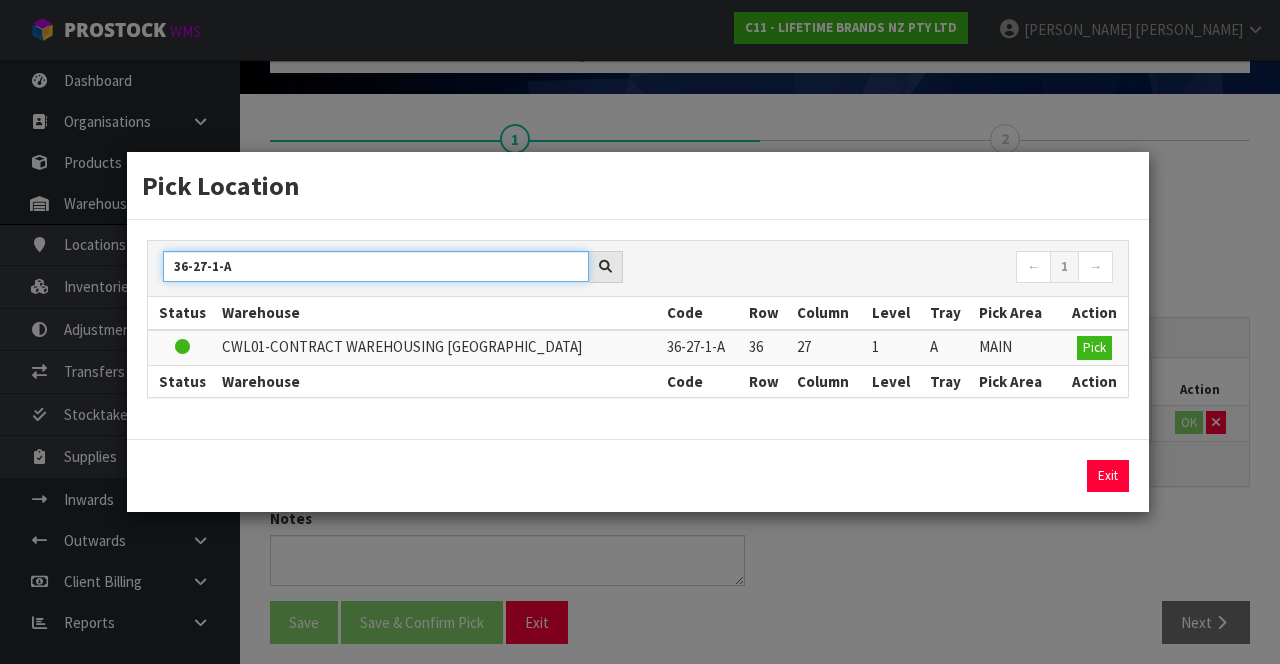 click on "36-27-1-A" at bounding box center (376, 266) 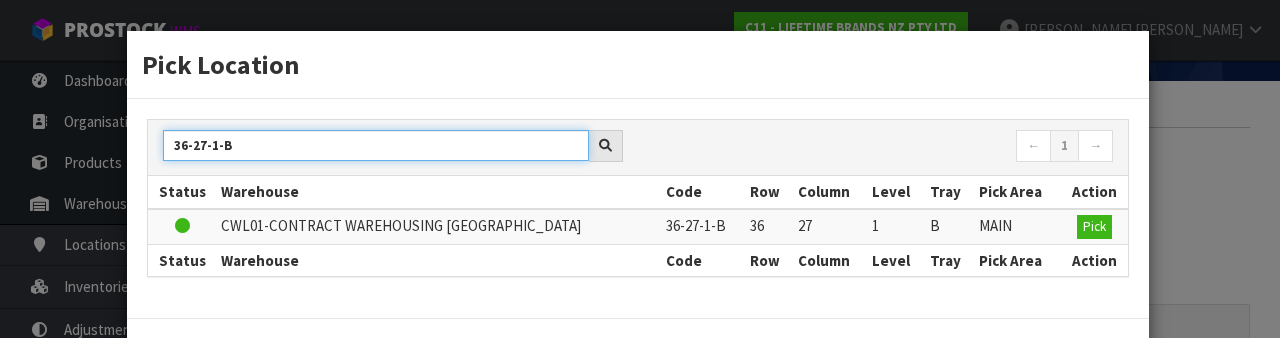 type on "36-27-1-B" 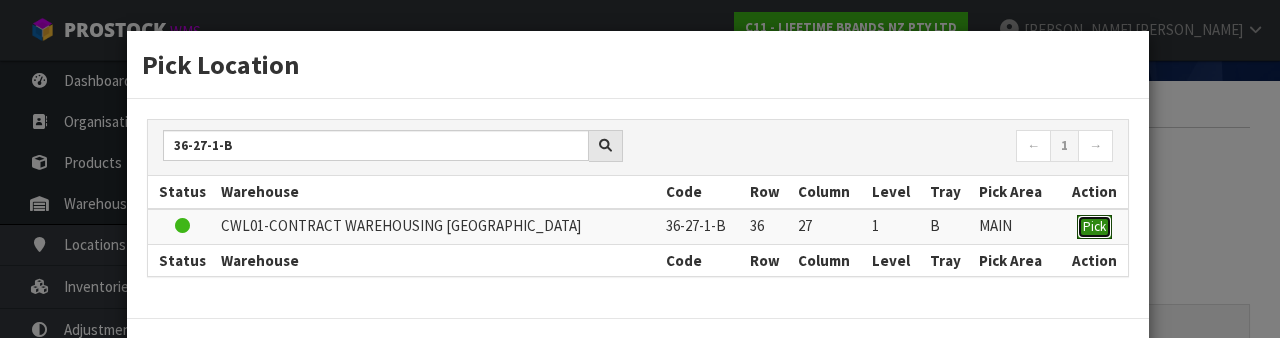 click on "Pick" at bounding box center [1094, 226] 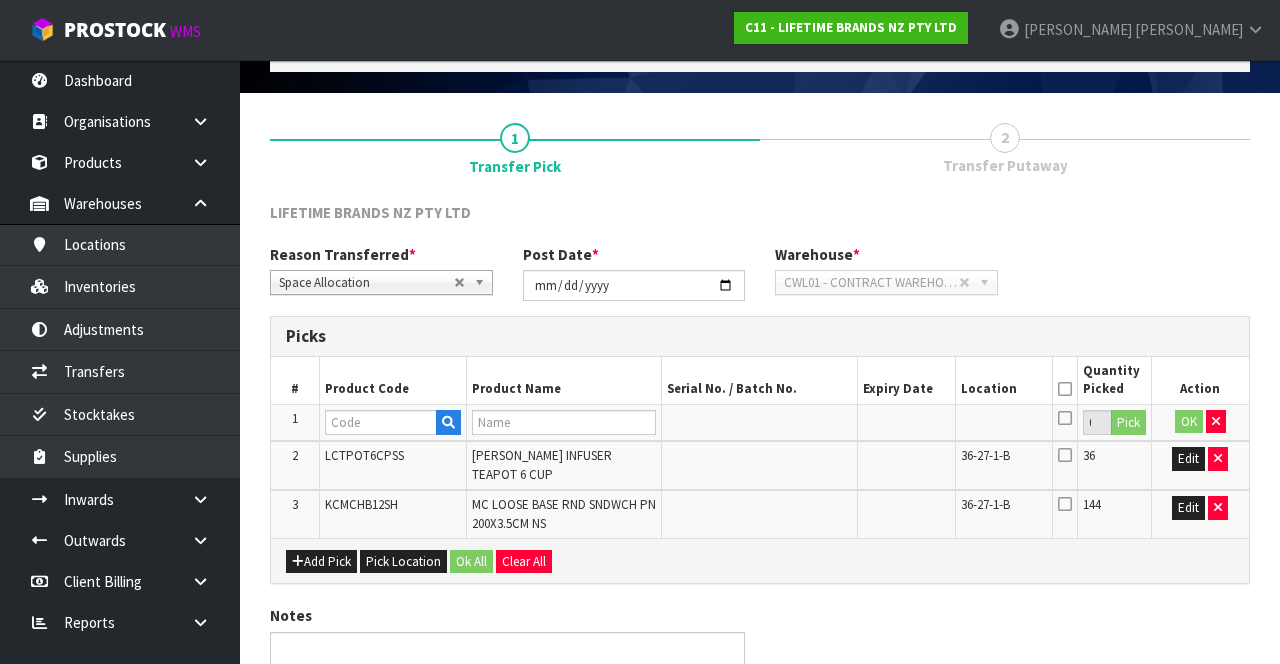 click at bounding box center (1065, 389) 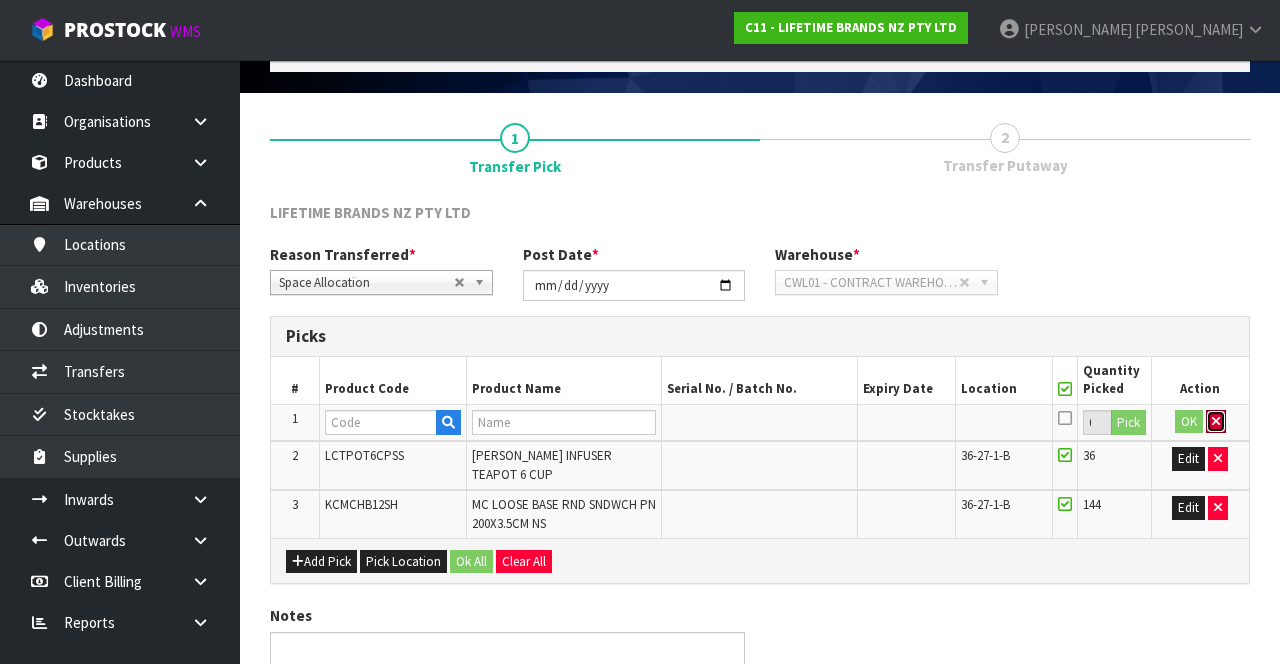 click at bounding box center (1216, 421) 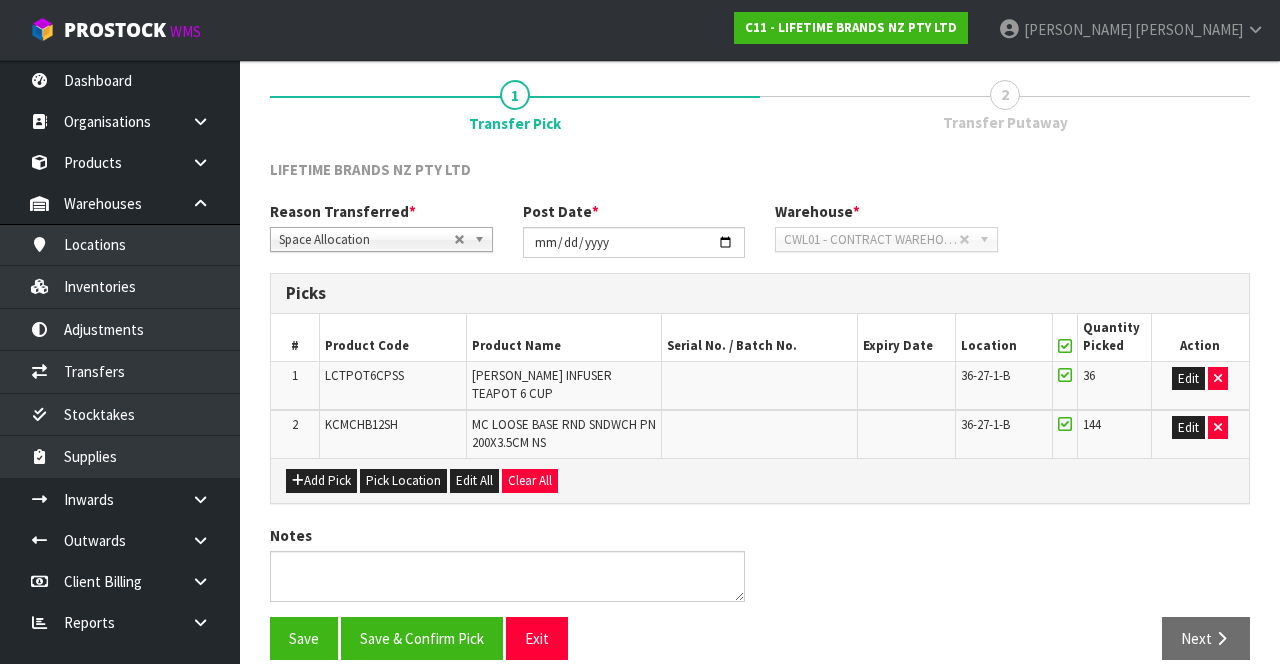 scroll, scrollTop: 161, scrollLeft: 0, axis: vertical 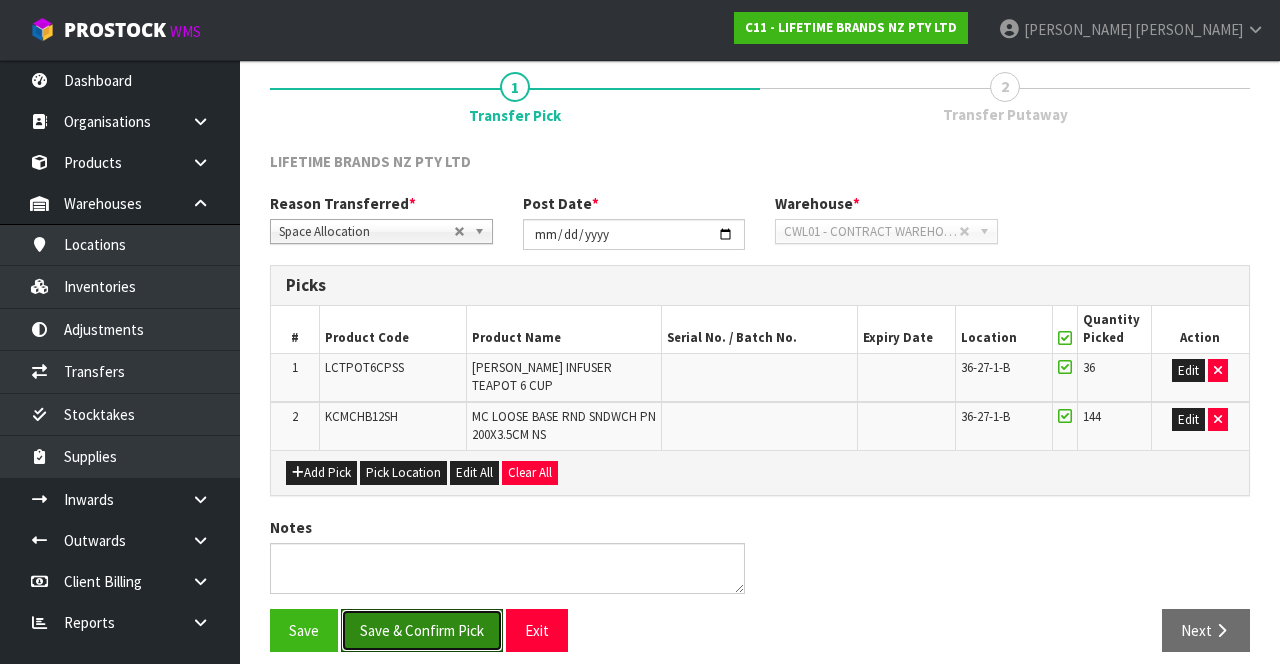 click on "Save & Confirm Pick" at bounding box center (422, 630) 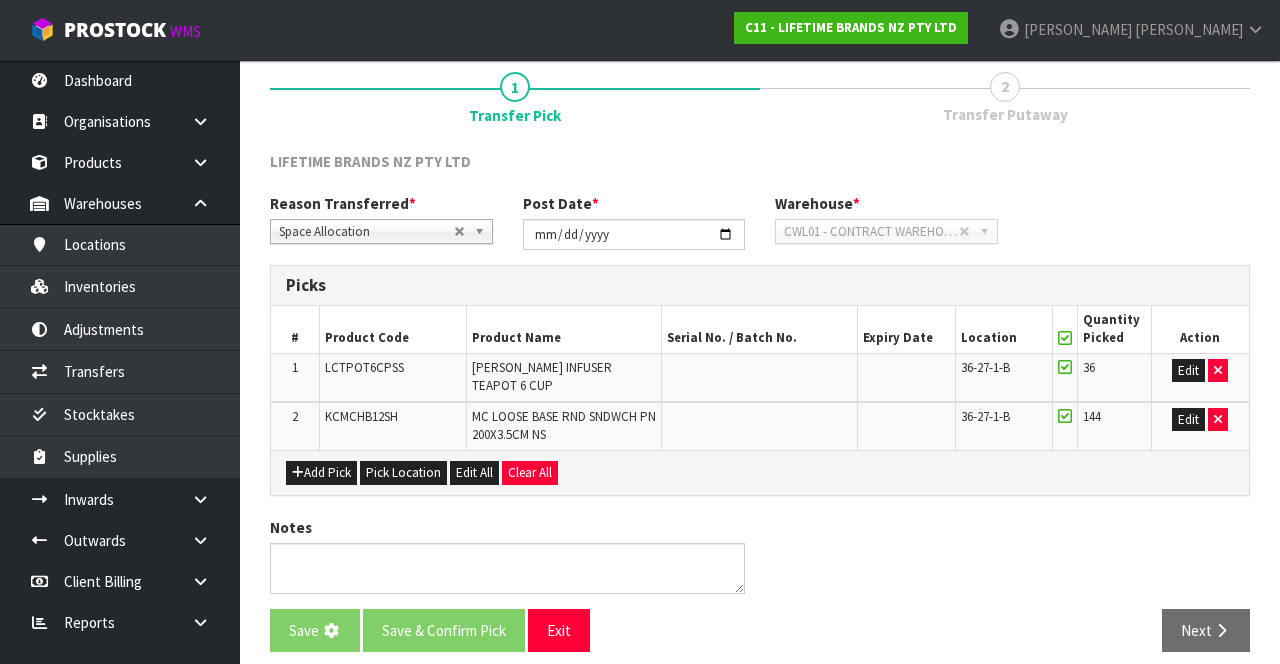 scroll, scrollTop: 0, scrollLeft: 0, axis: both 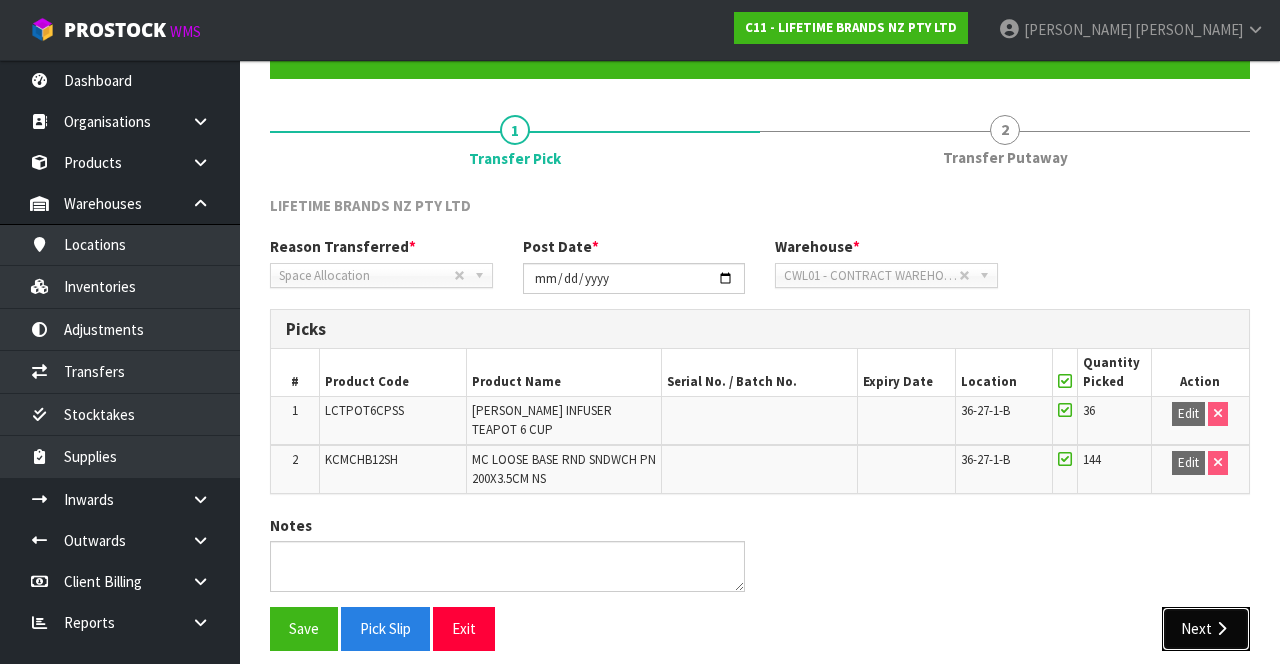 click on "Next" at bounding box center [1206, 628] 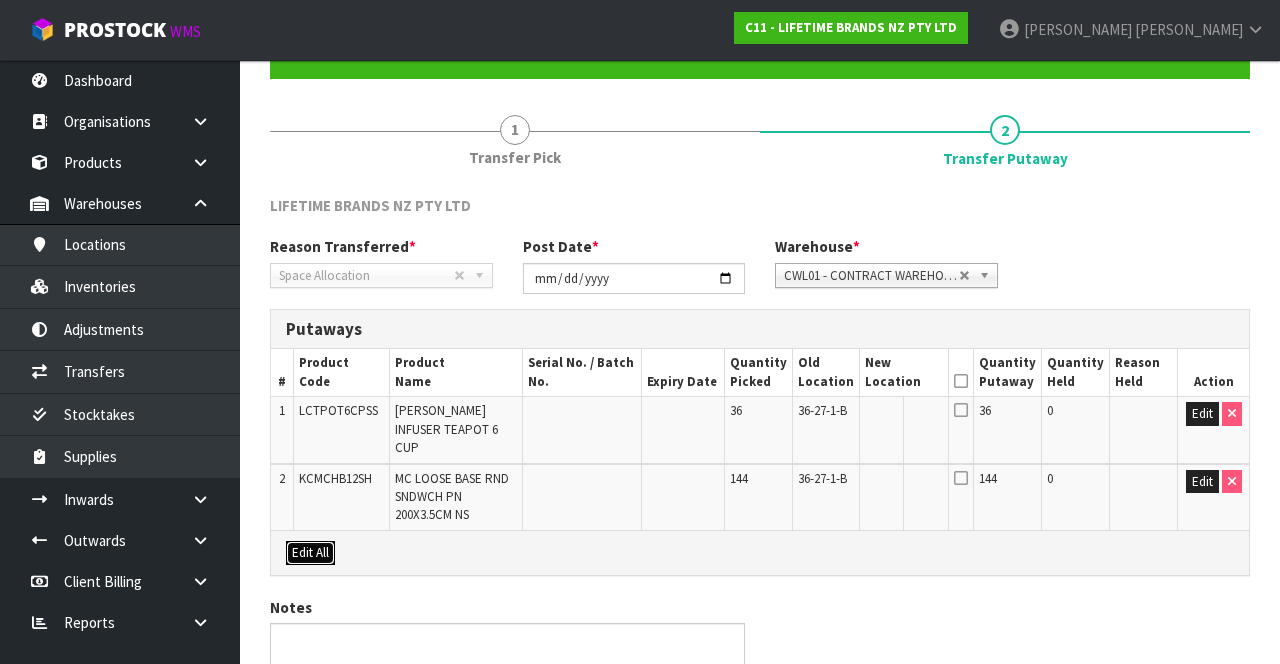 click on "Edit All" at bounding box center [310, 553] 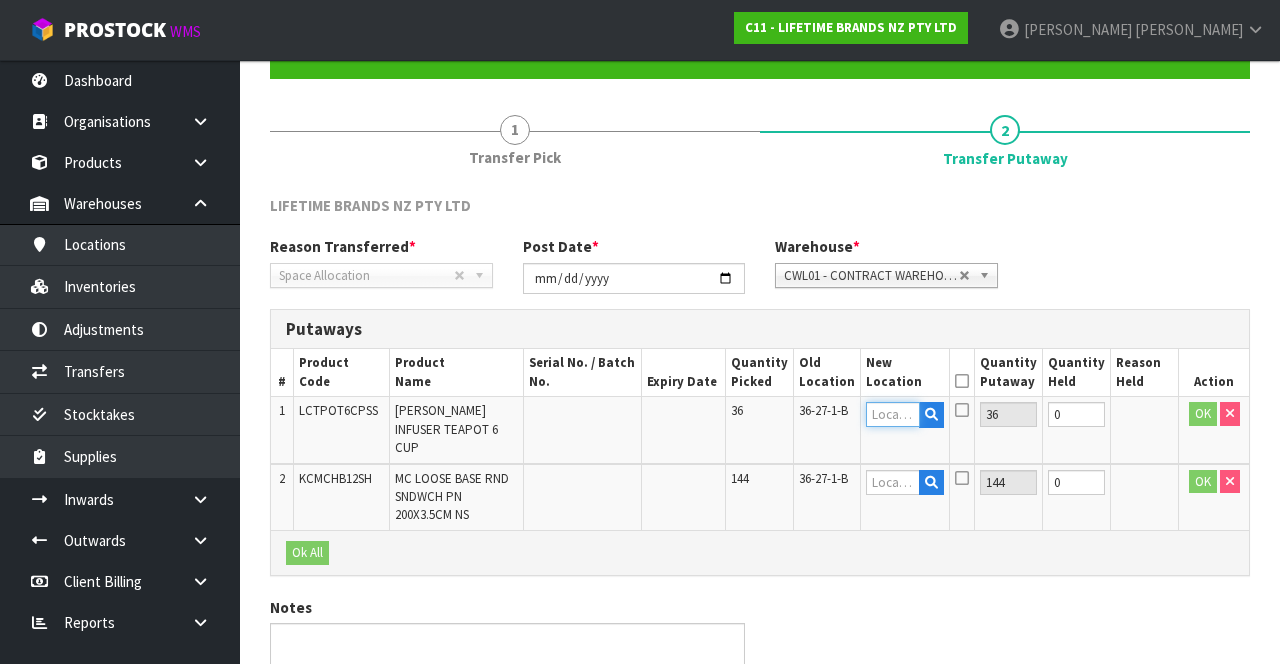 click at bounding box center (893, 414) 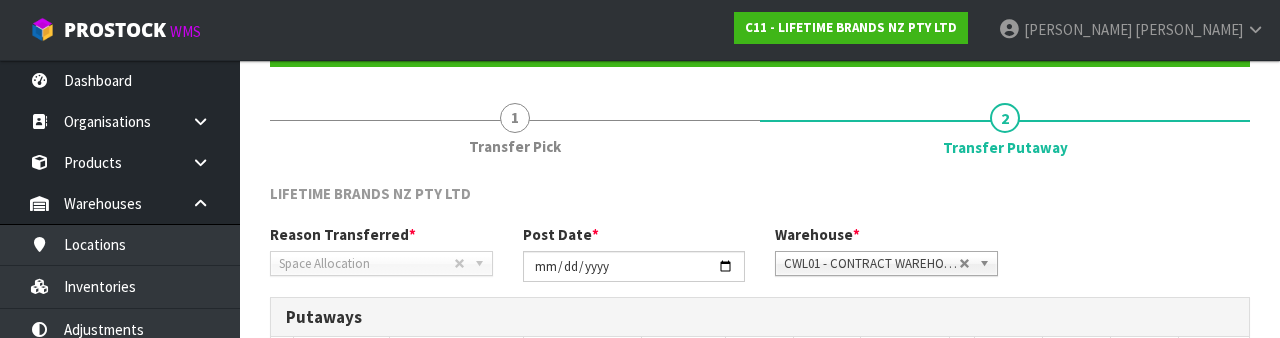 scroll, scrollTop: 422, scrollLeft: 0, axis: vertical 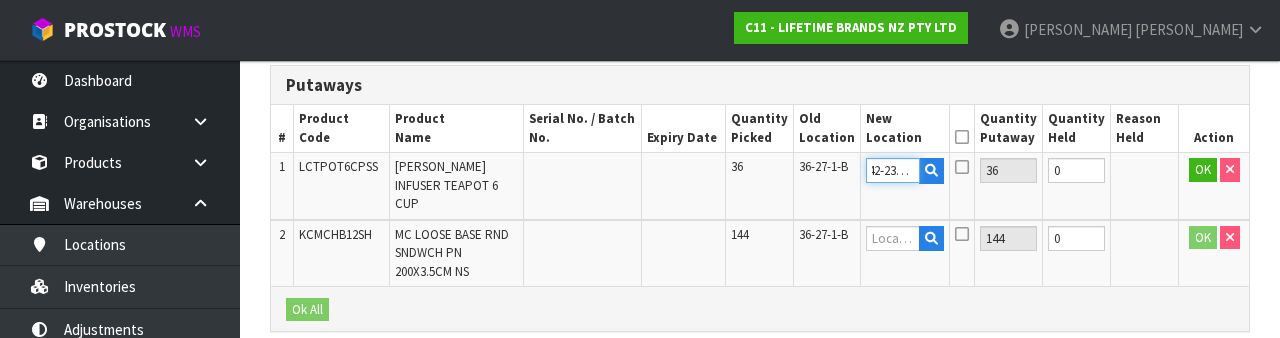 type on "42-23-2-A" 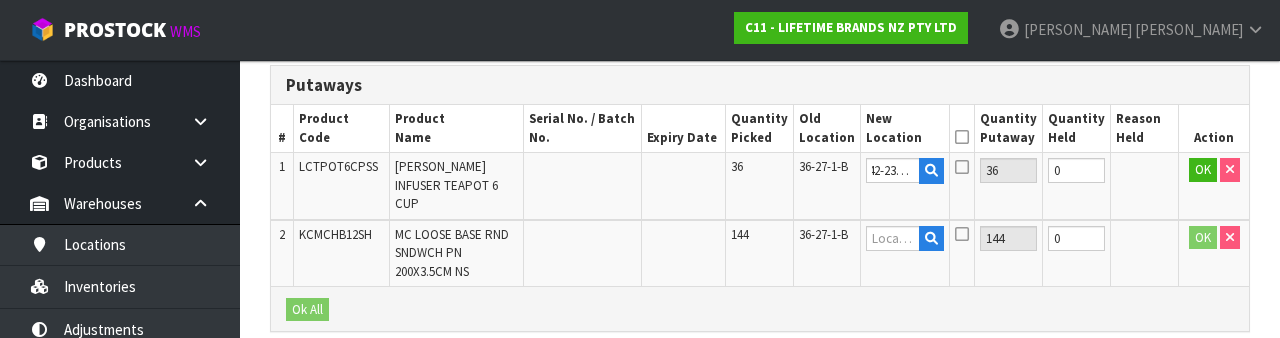 click at bounding box center [962, 167] 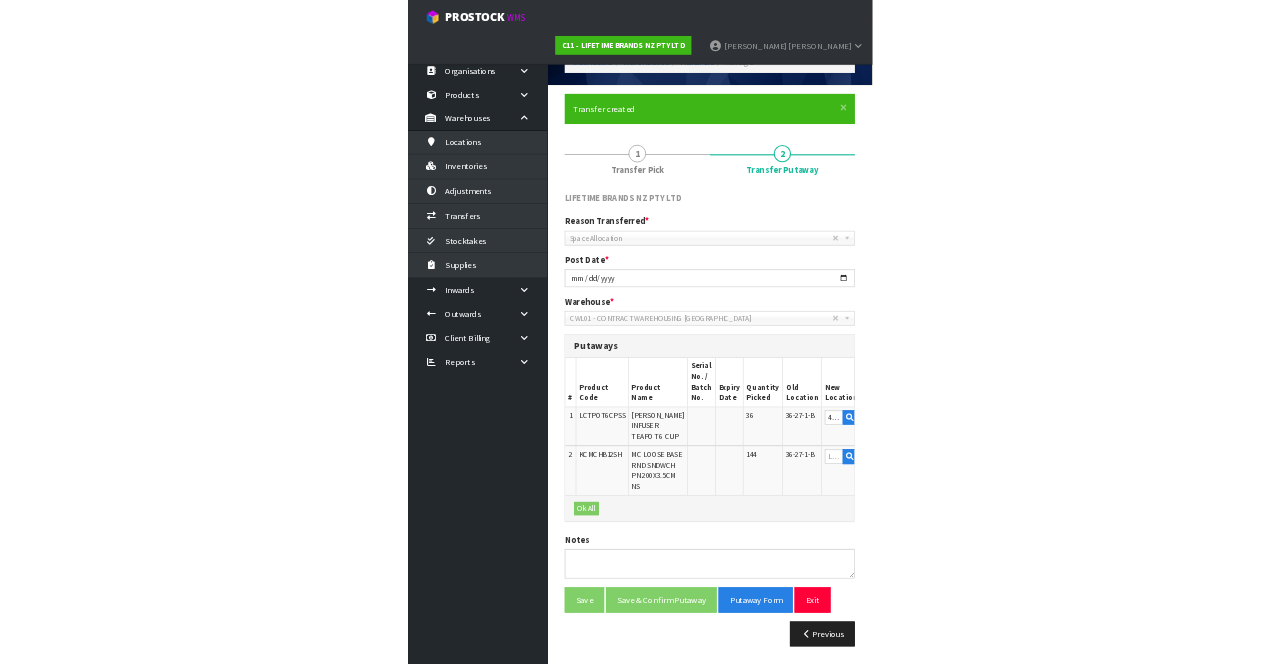 scroll, scrollTop: 111, scrollLeft: 0, axis: vertical 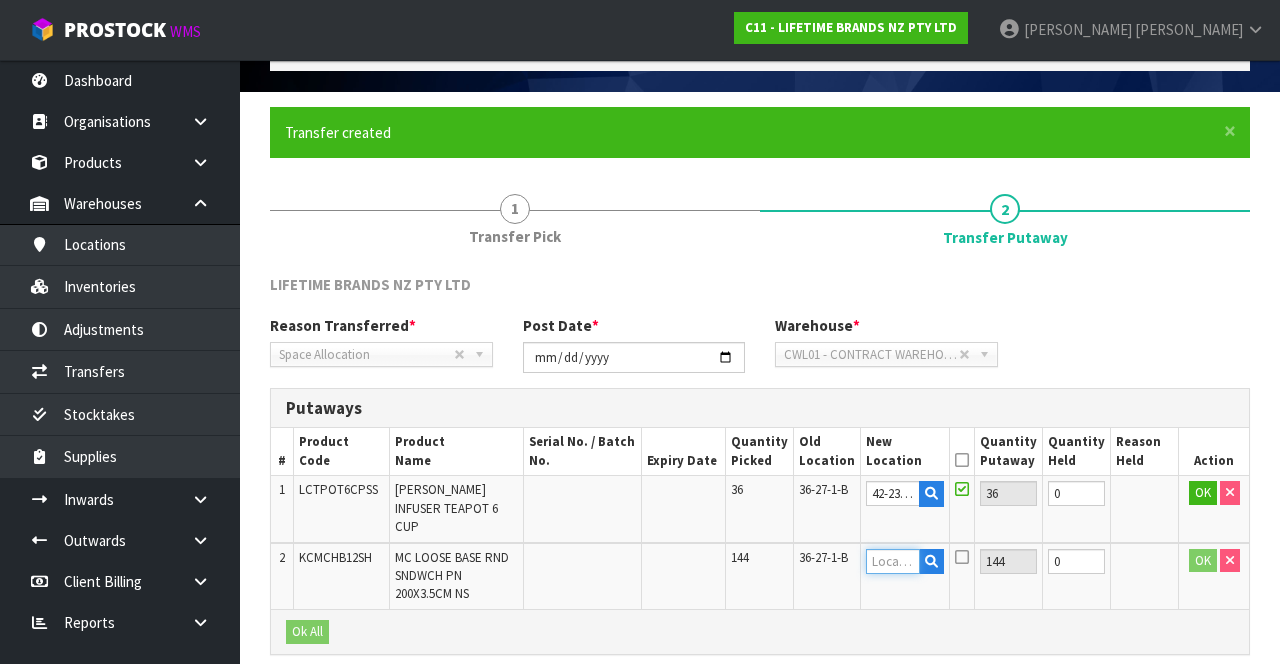 click at bounding box center (893, 561) 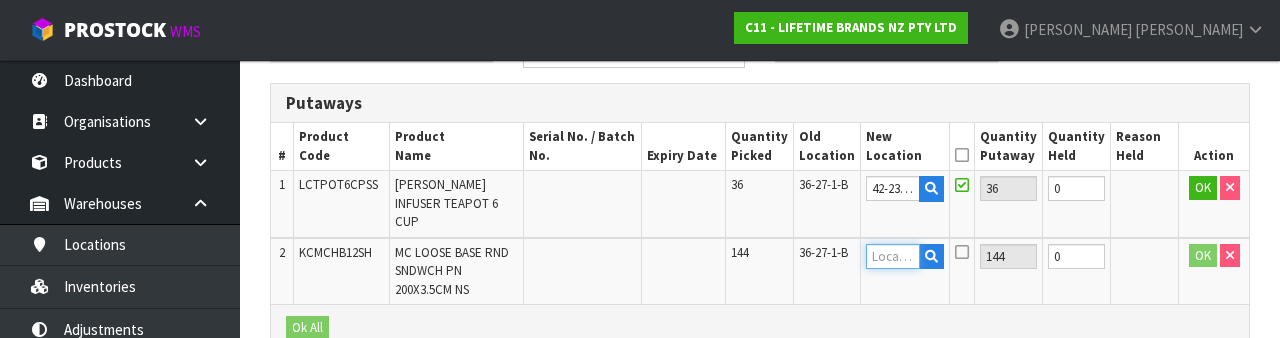 scroll, scrollTop: 471, scrollLeft: 0, axis: vertical 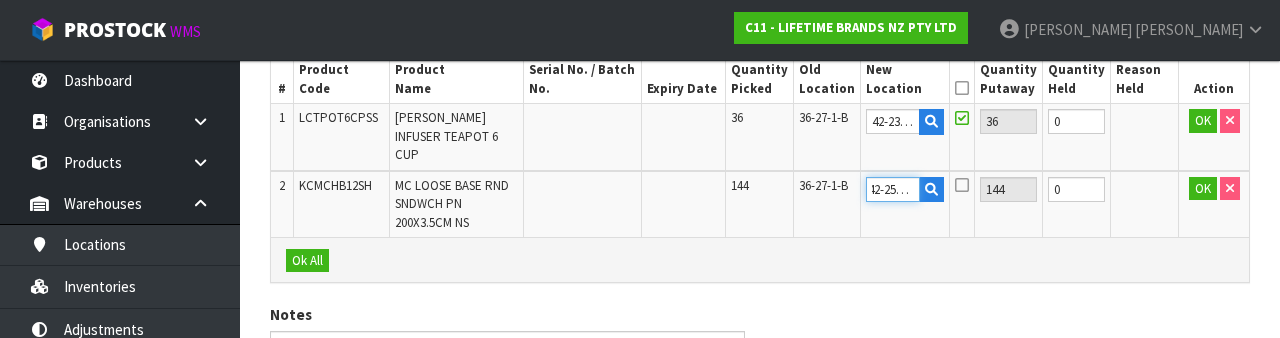 type on "42-25-2-C" 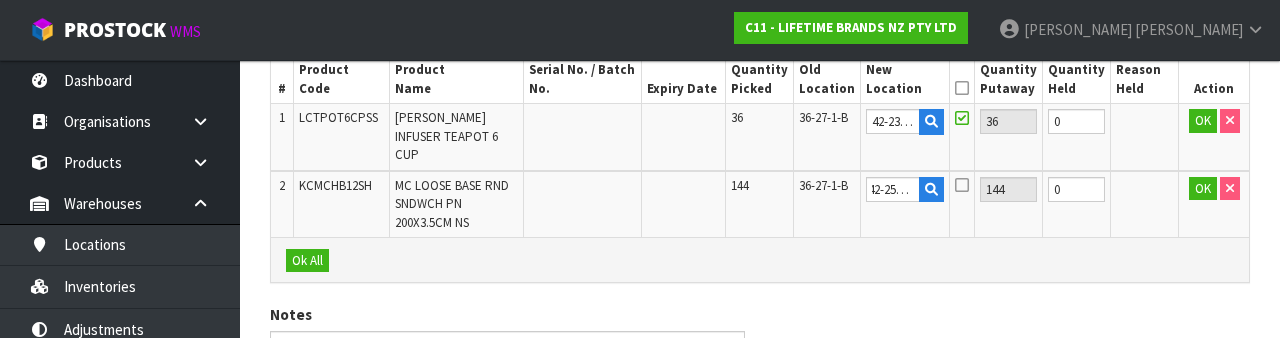 click at bounding box center (962, 185) 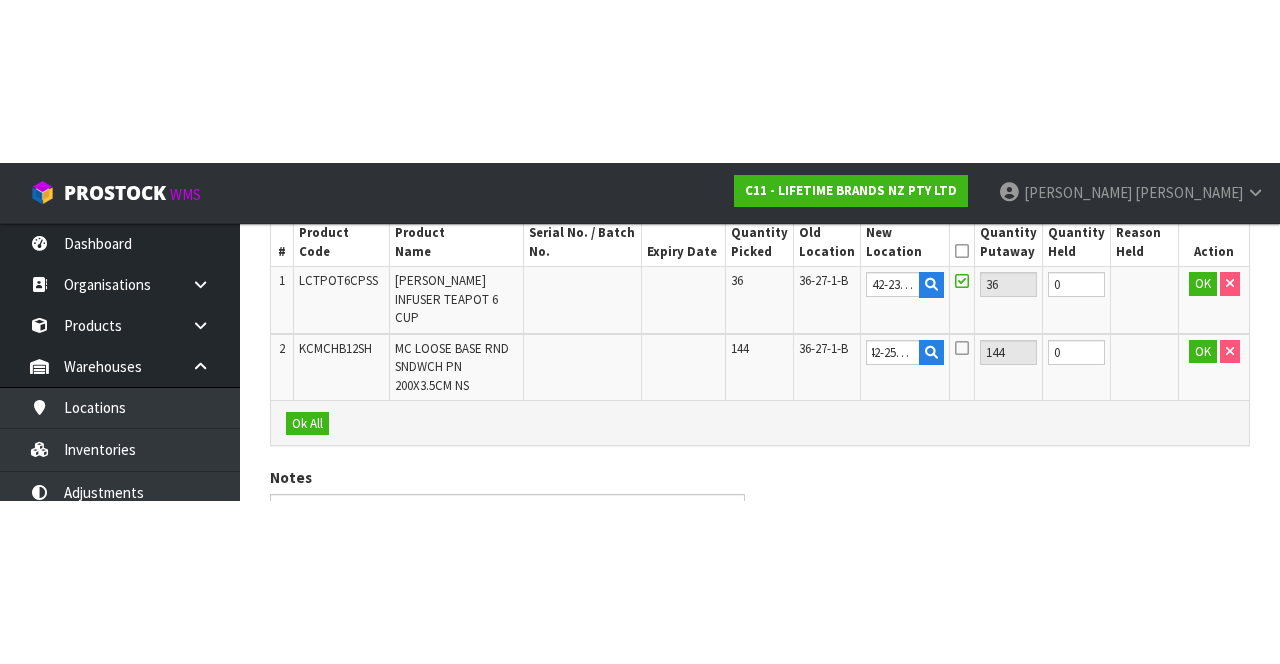 scroll, scrollTop: 266, scrollLeft: 0, axis: vertical 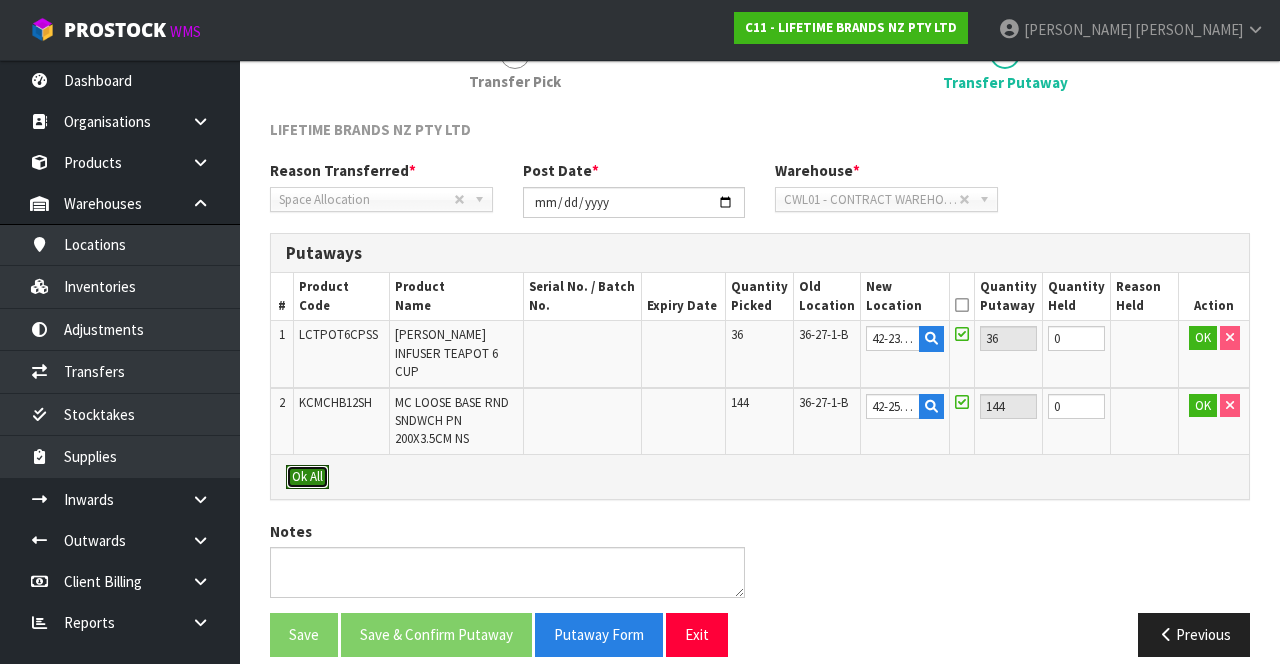 click on "Ok All" at bounding box center (307, 477) 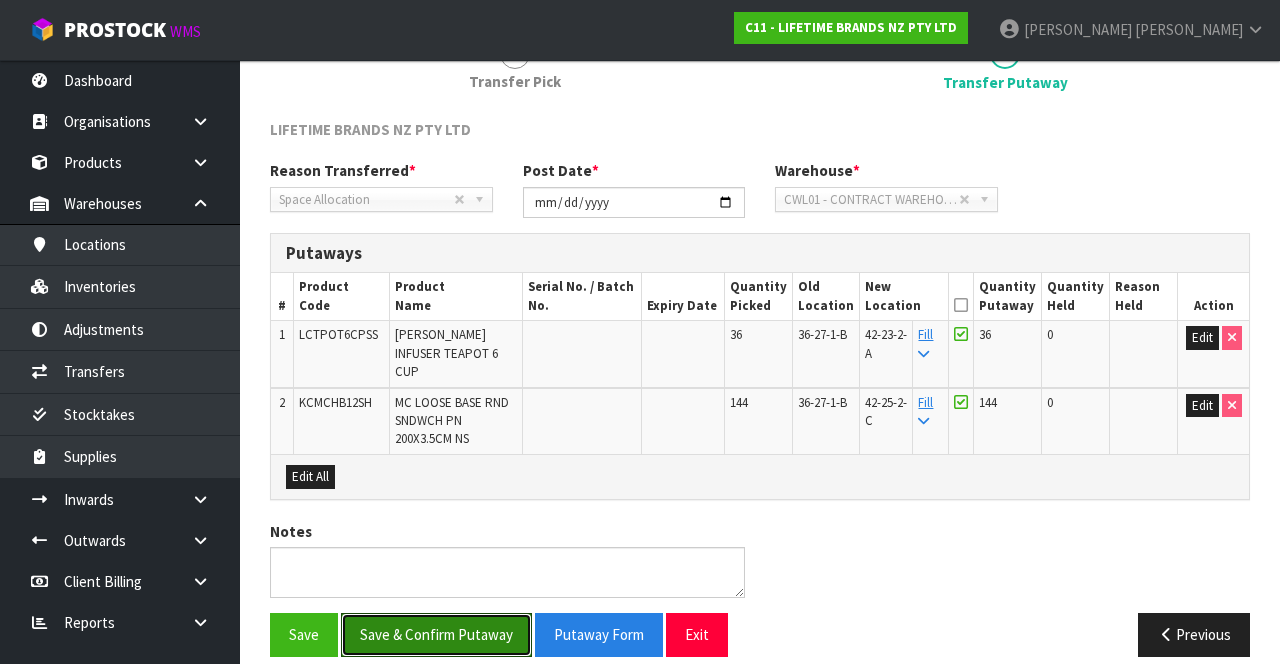 click on "Save & Confirm Putaway" at bounding box center (436, 634) 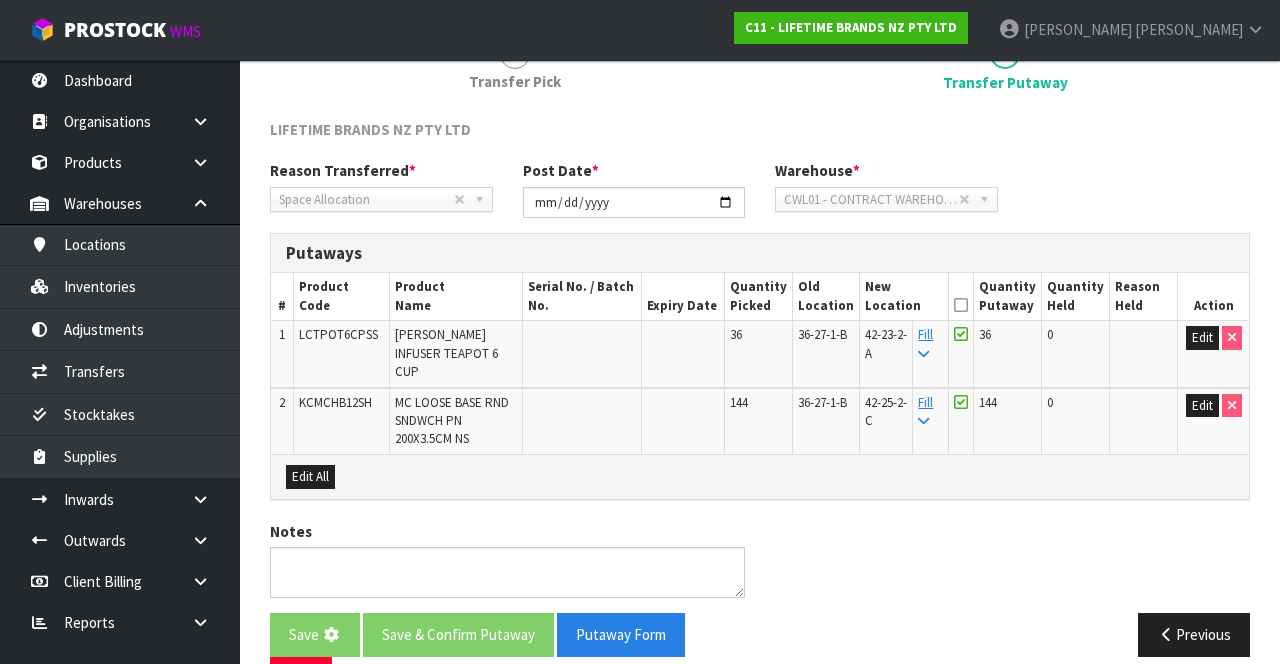 scroll, scrollTop: 0, scrollLeft: 0, axis: both 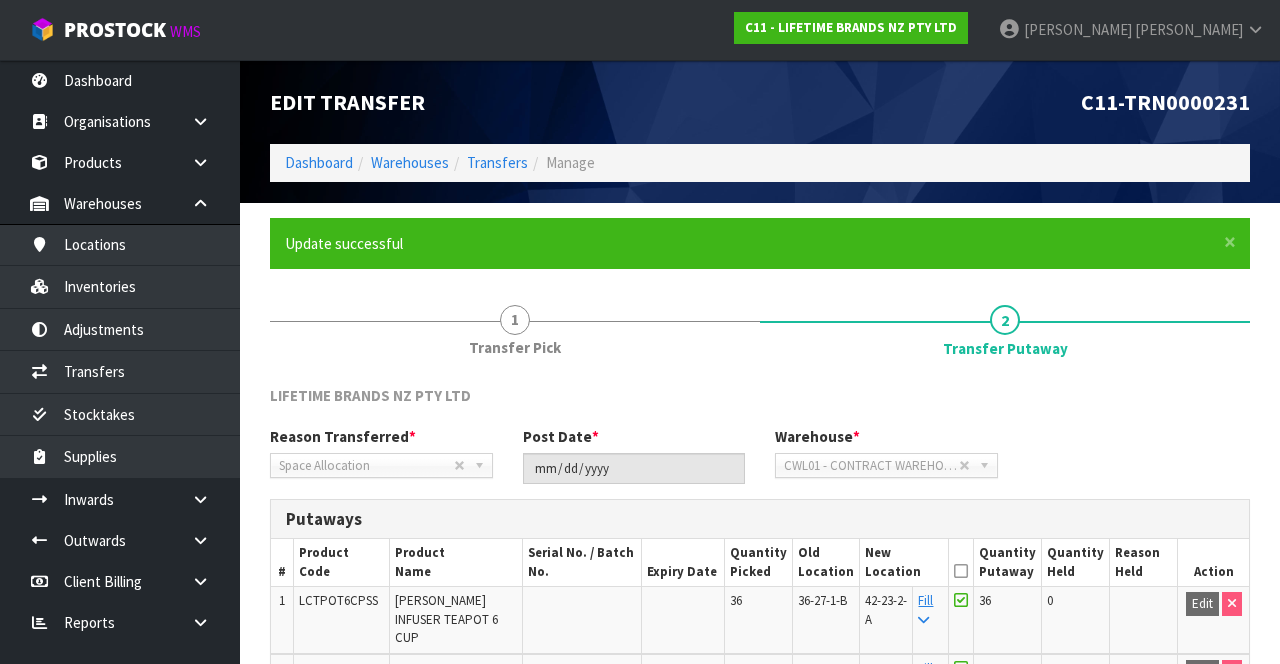 click on "Edit Transfer
C11-TRN0000231
Dashboard Warehouses Transfers Manage" at bounding box center (760, 131) 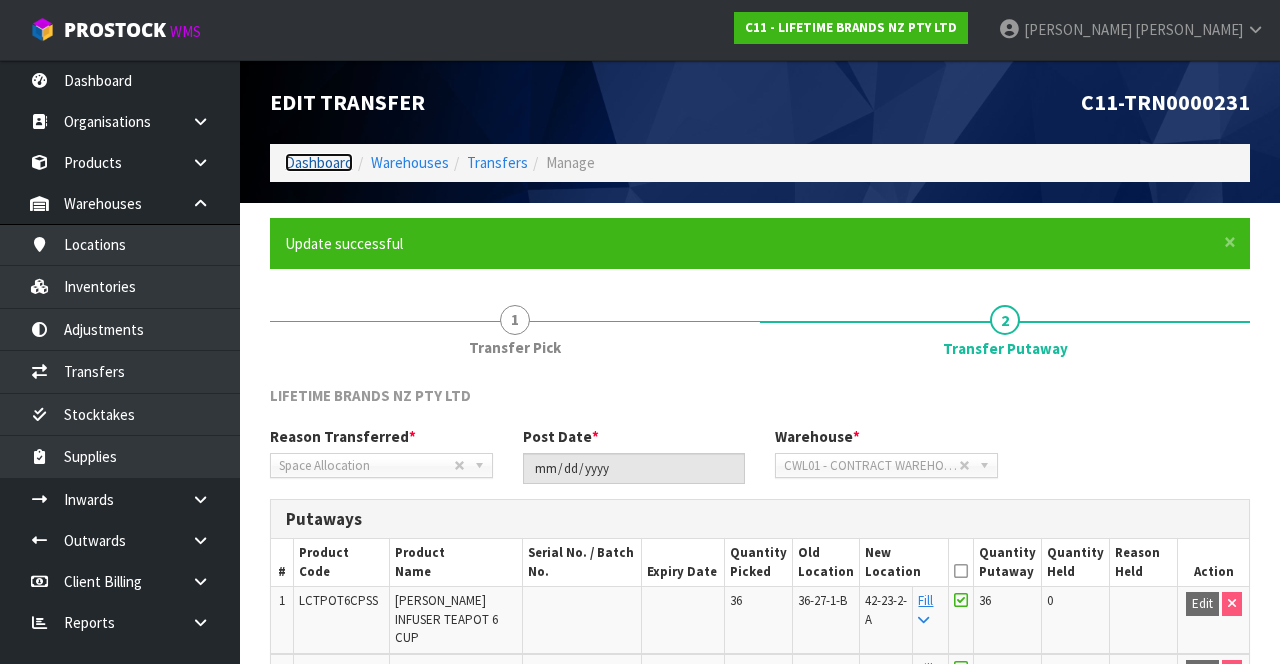 click on "Dashboard" at bounding box center [319, 162] 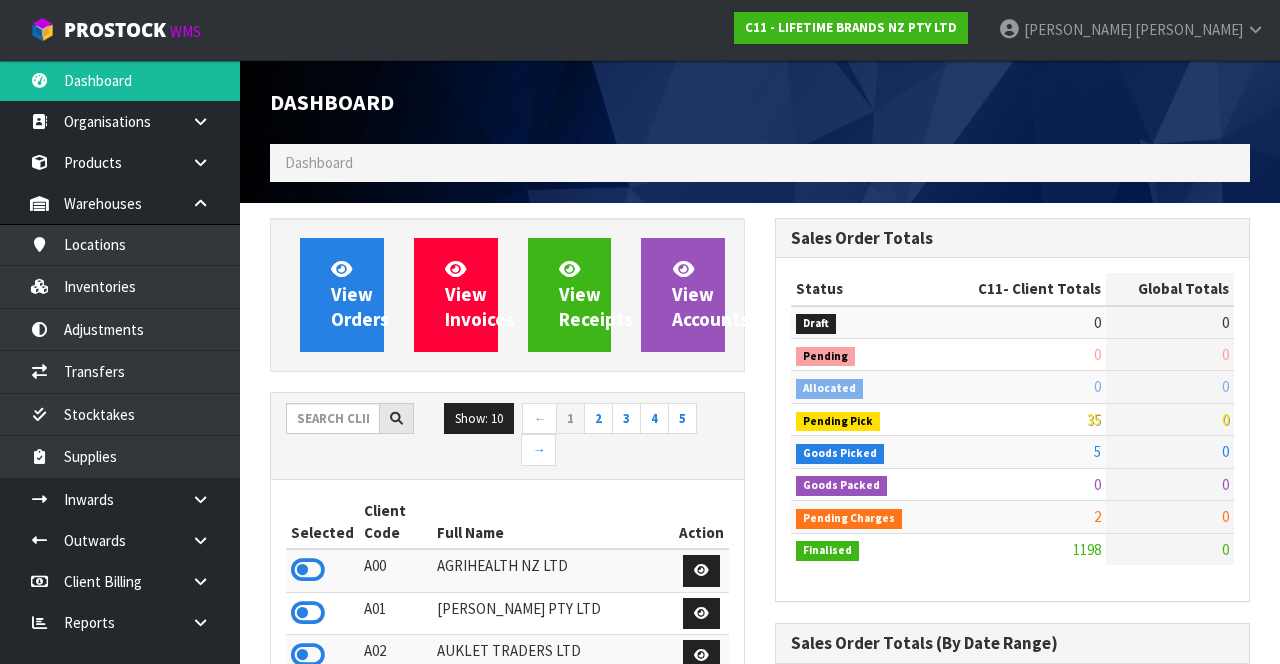 scroll, scrollTop: 998236, scrollLeft: 999494, axis: both 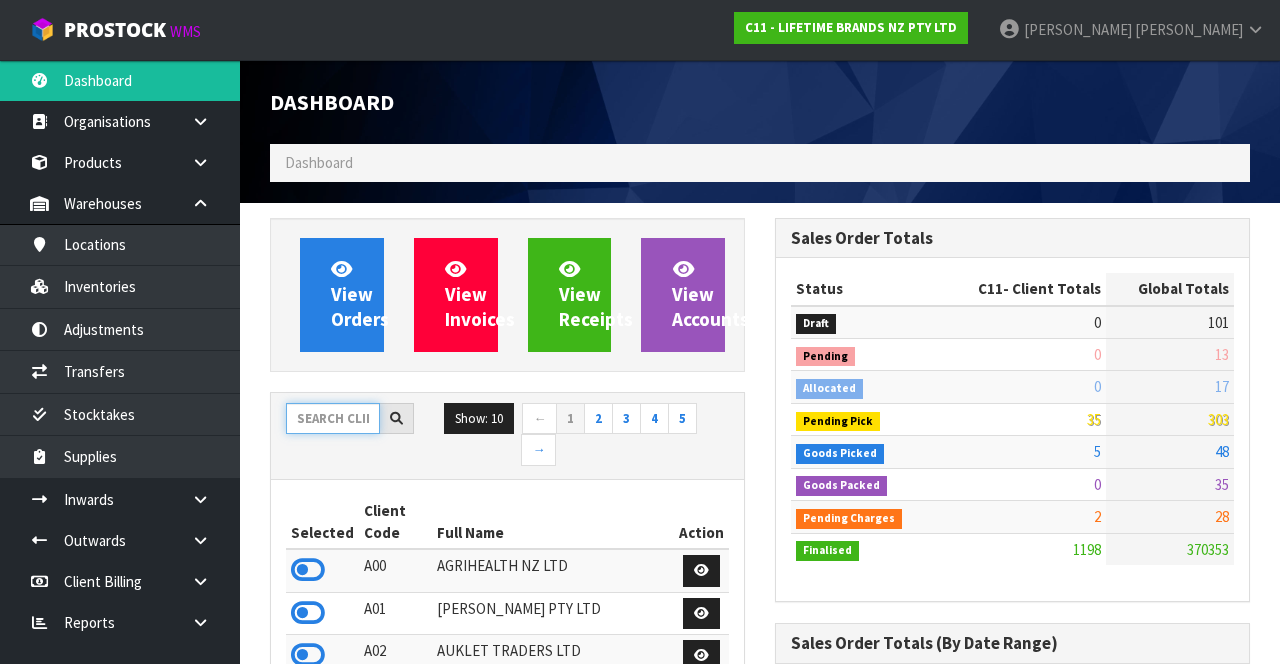 click at bounding box center [333, 418] 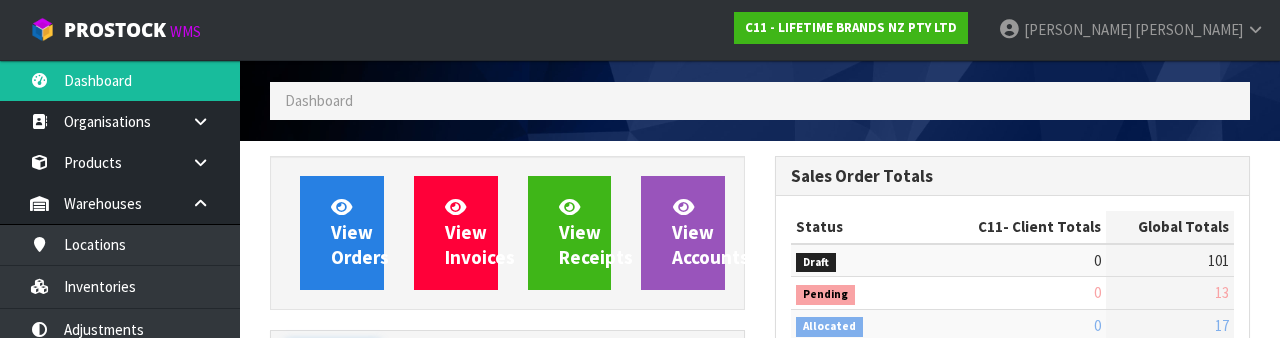 scroll, scrollTop: 235, scrollLeft: 0, axis: vertical 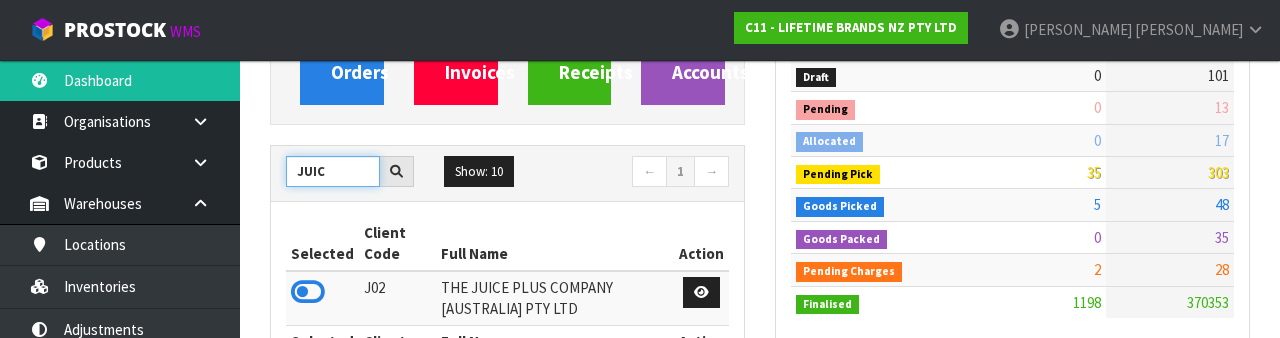 type on "JUIC" 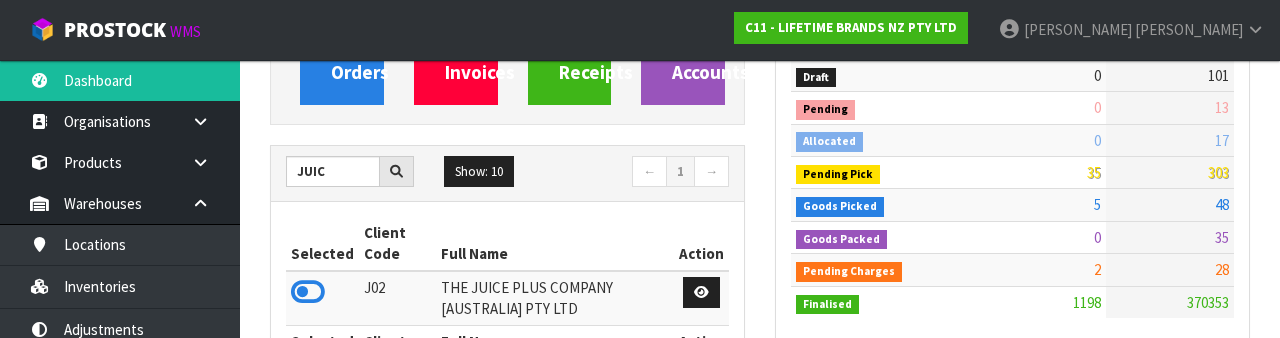 click at bounding box center (308, 292) 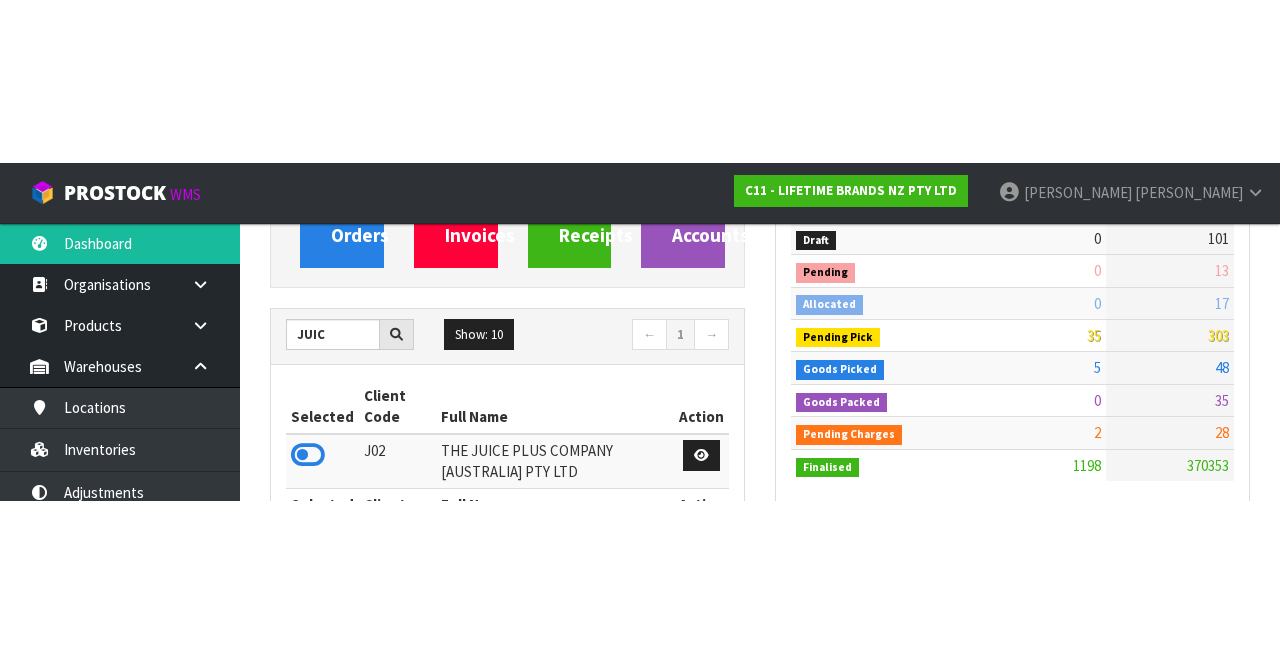 scroll, scrollTop: 247, scrollLeft: 0, axis: vertical 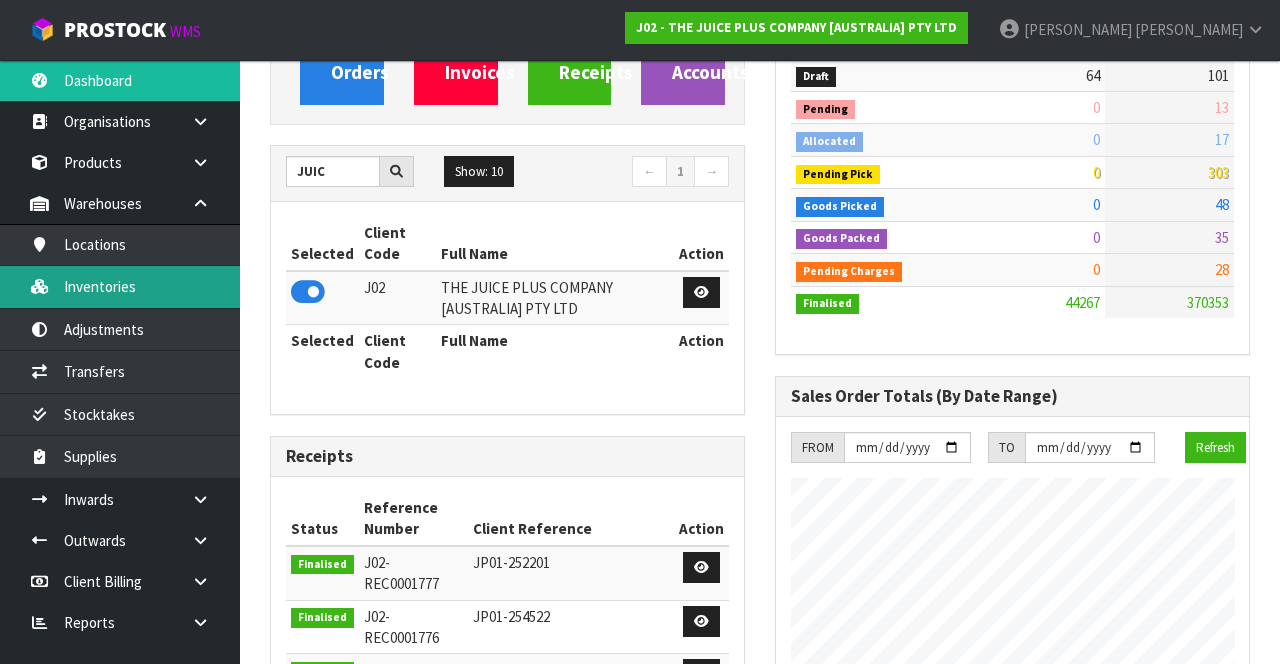 click on "Inventories" at bounding box center [120, 286] 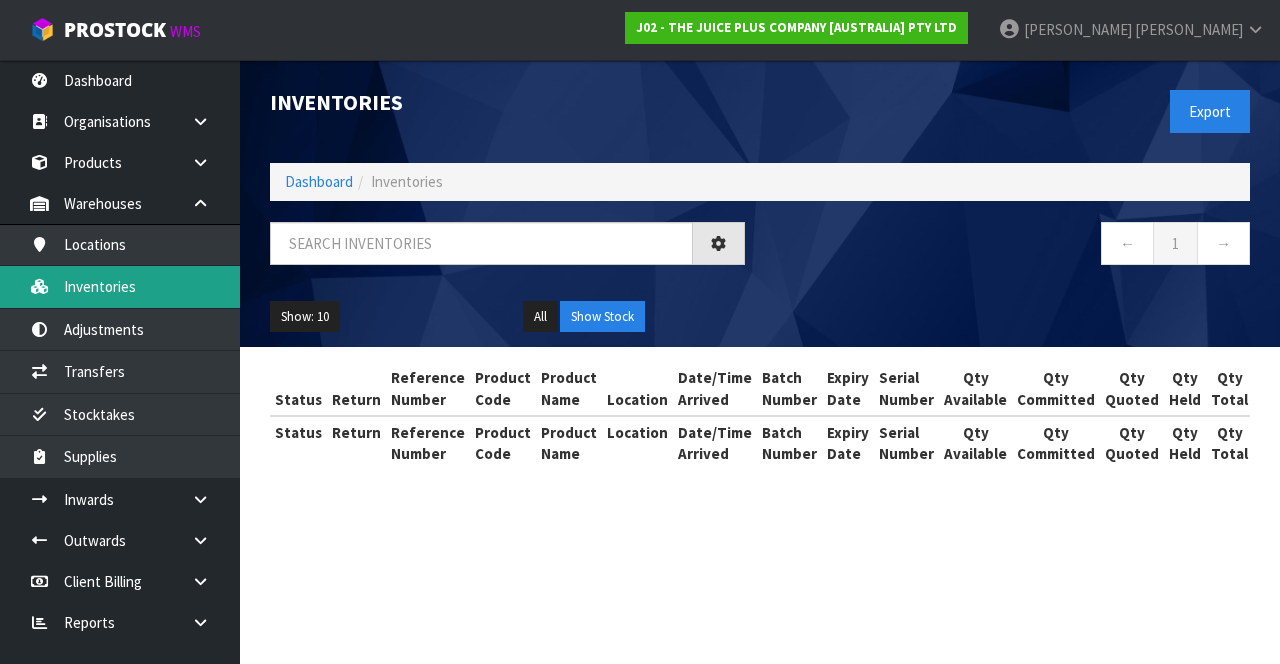 scroll, scrollTop: 0, scrollLeft: 0, axis: both 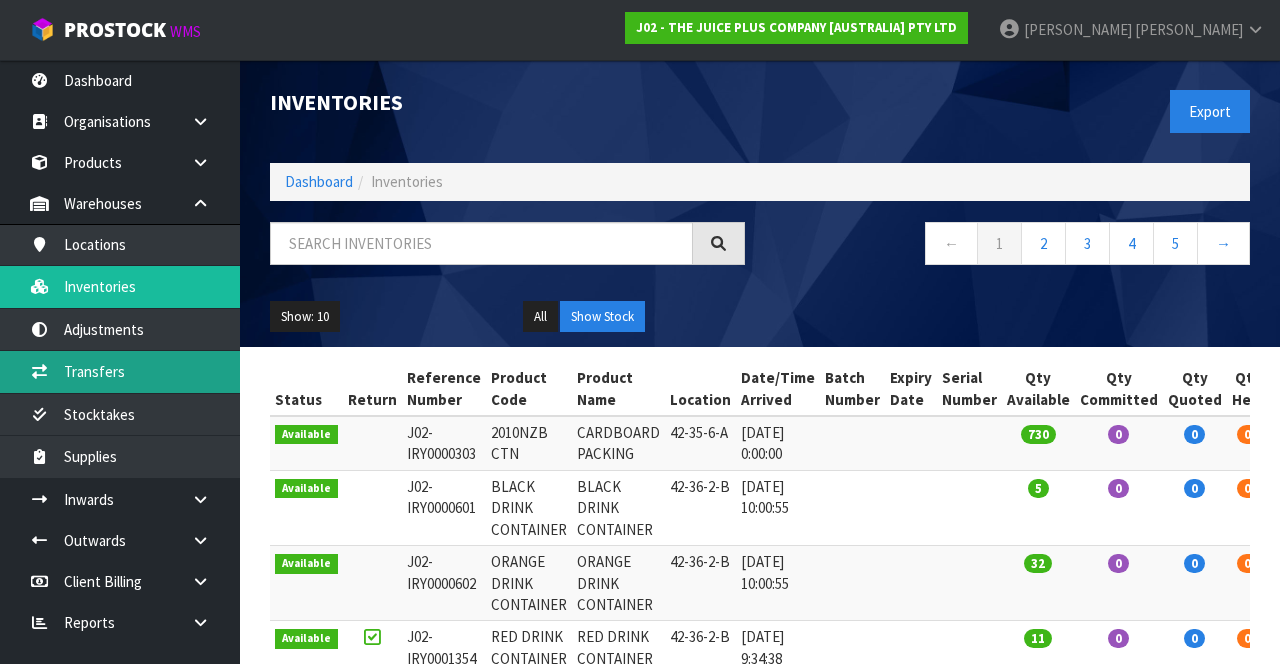 click on "Transfers" at bounding box center (120, 371) 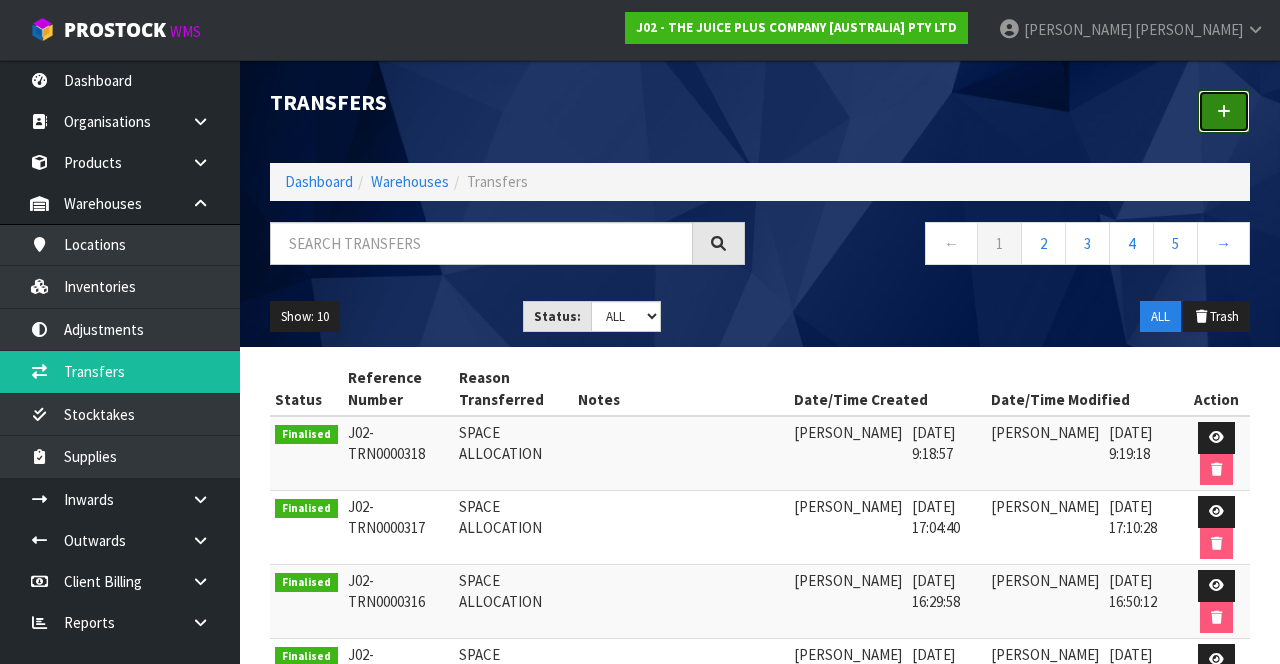 click at bounding box center [1224, 111] 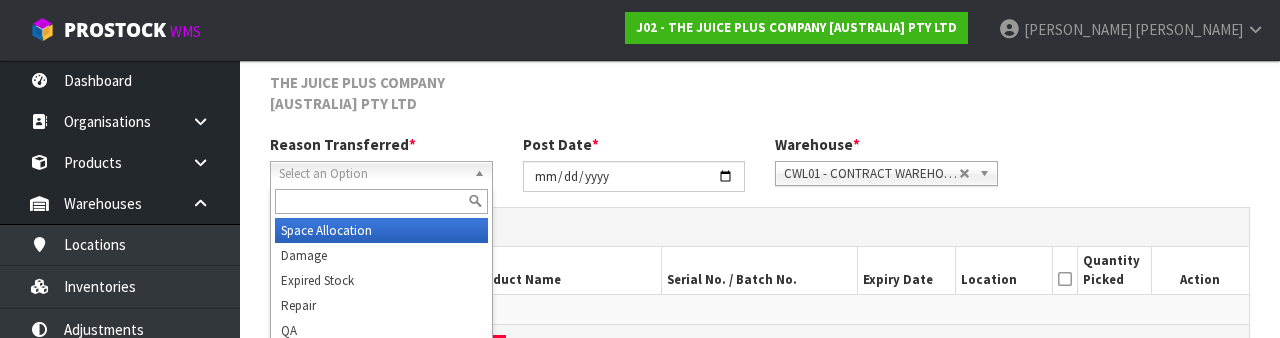 scroll, scrollTop: 260, scrollLeft: 0, axis: vertical 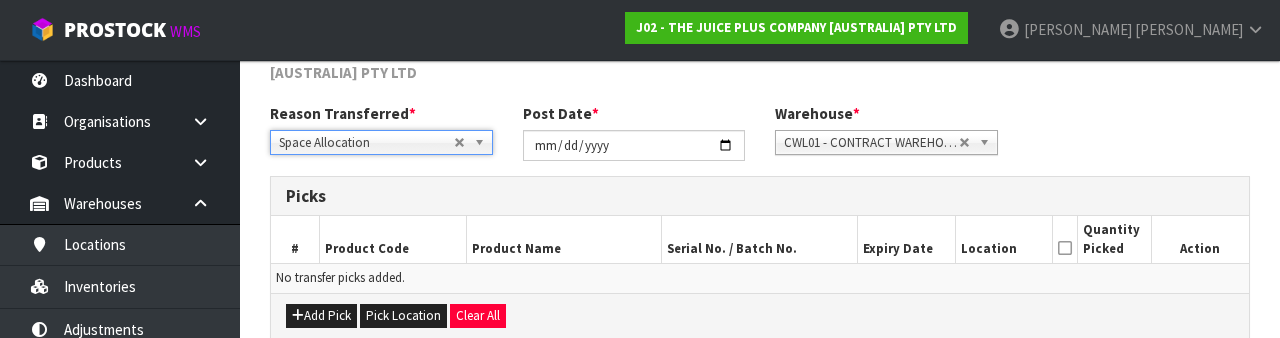 click on "THE JUICE PLUS  COMPANY [AUSTRALIA] PTY LTD" at bounding box center [760, 72] 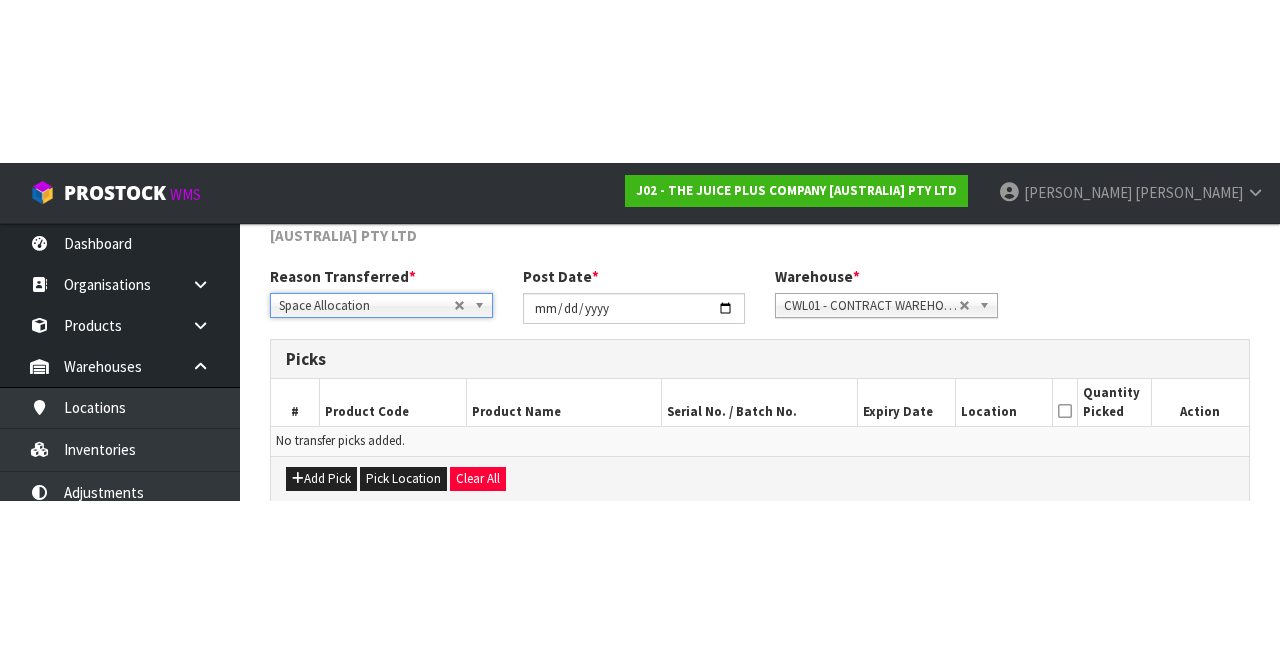 scroll, scrollTop: 129, scrollLeft: 0, axis: vertical 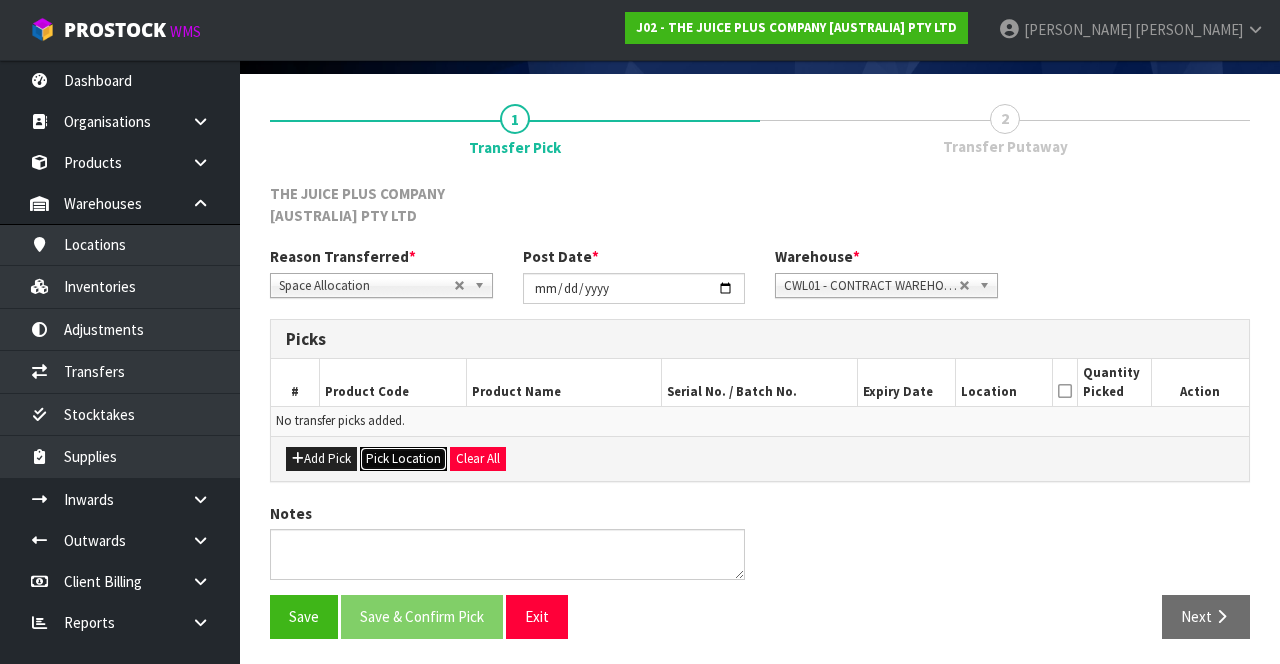 click on "Pick Location" at bounding box center [403, 459] 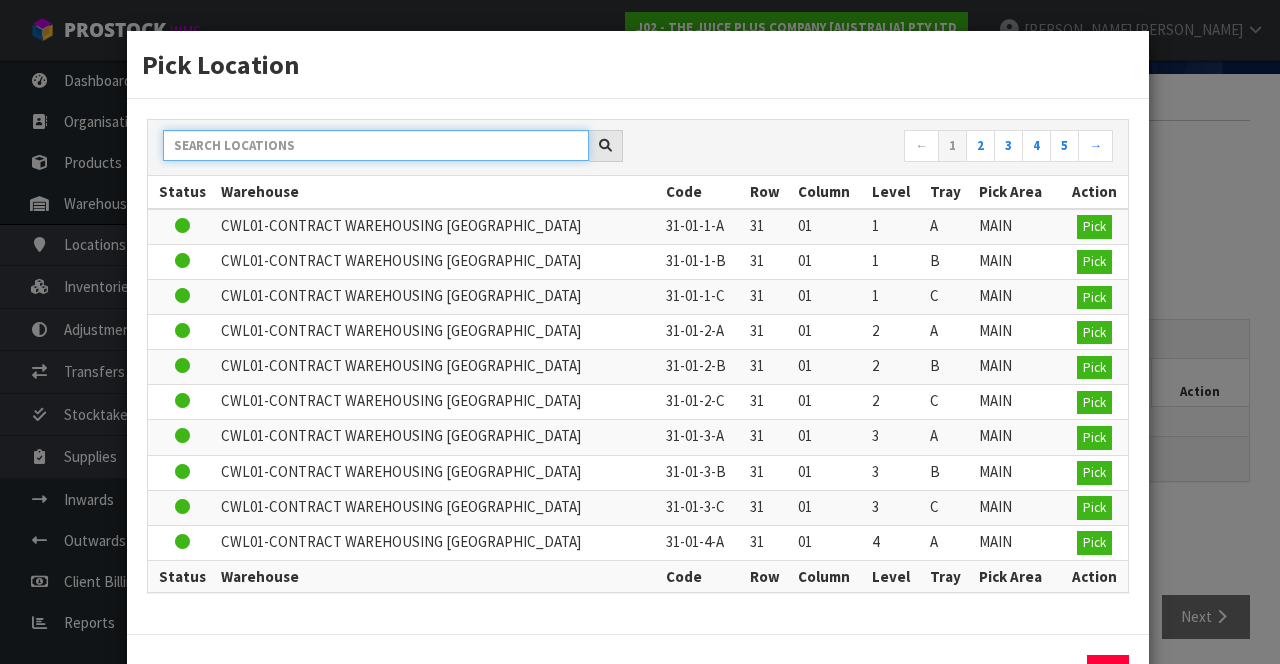 click at bounding box center [376, 145] 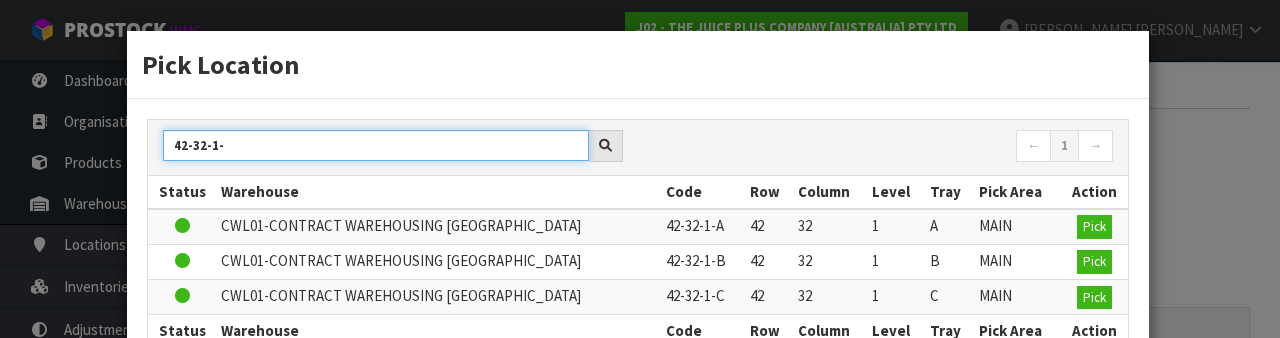 type on "42-32-1-" 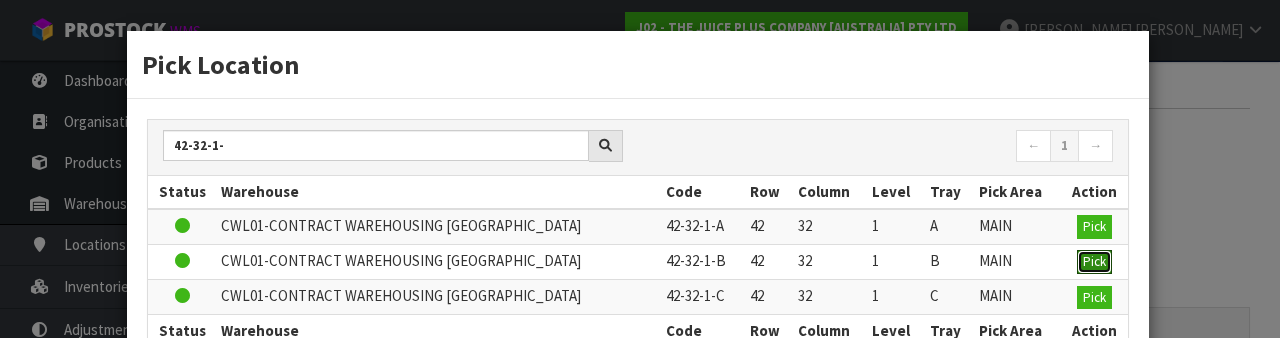 click on "Pick" at bounding box center (1094, 261) 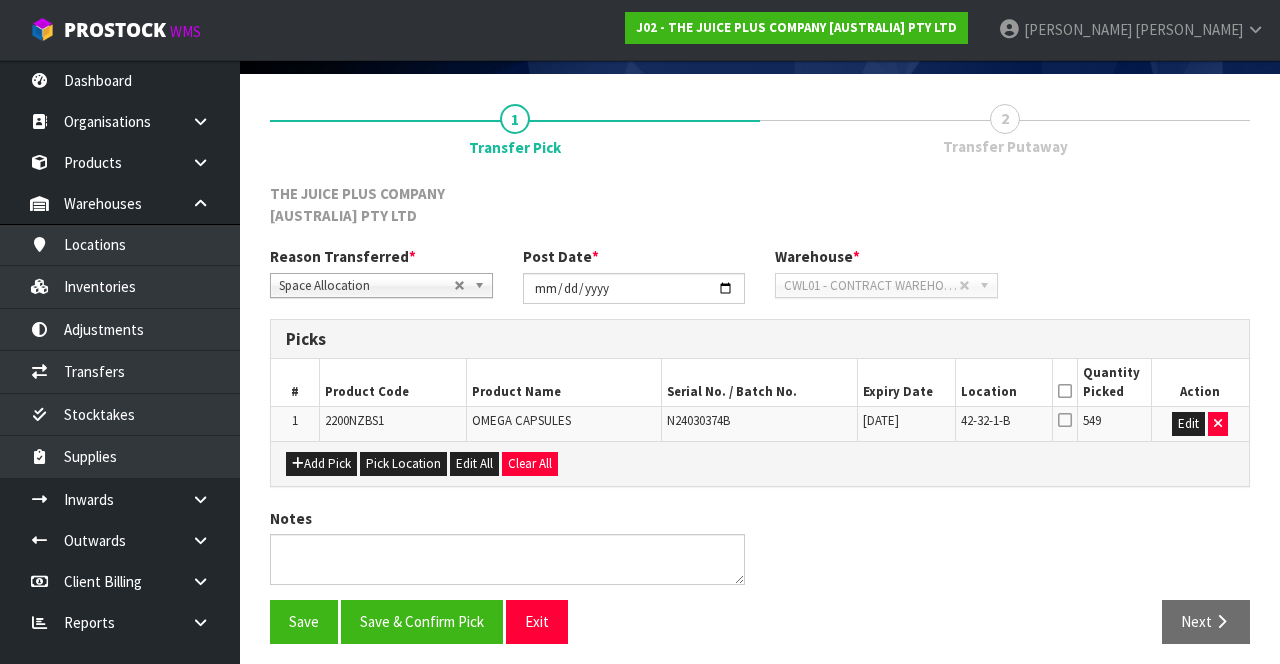 click at bounding box center (1065, 391) 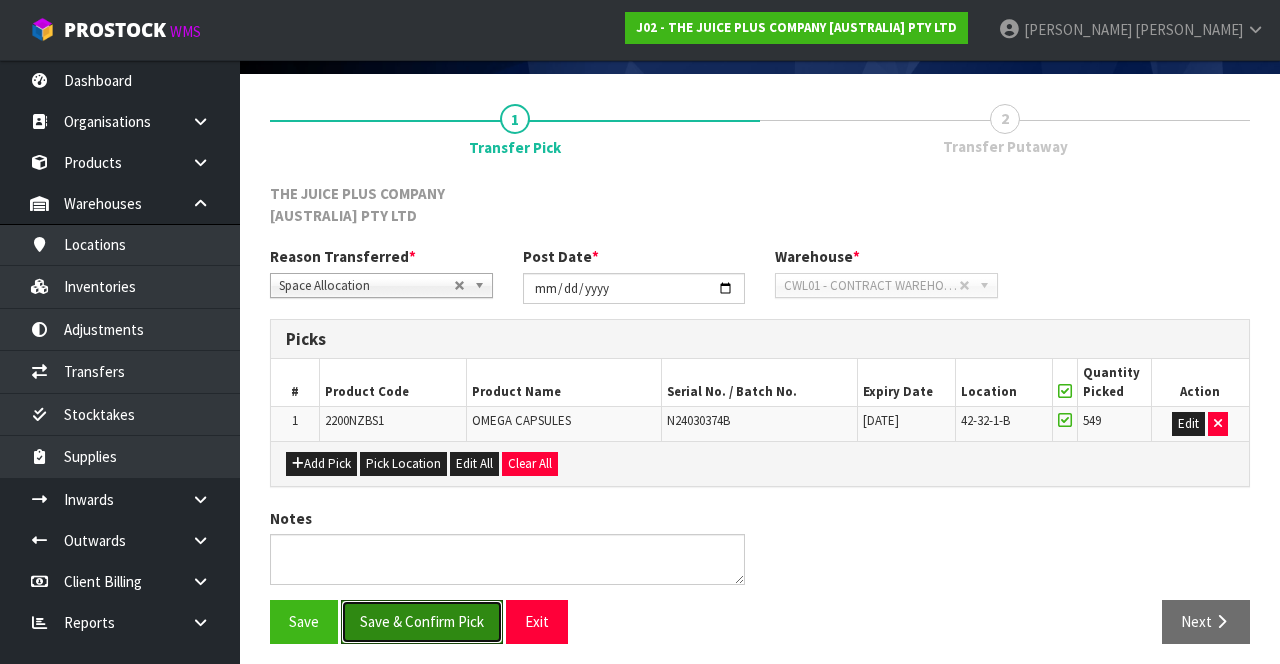 click on "Save & Confirm Pick" at bounding box center [422, 621] 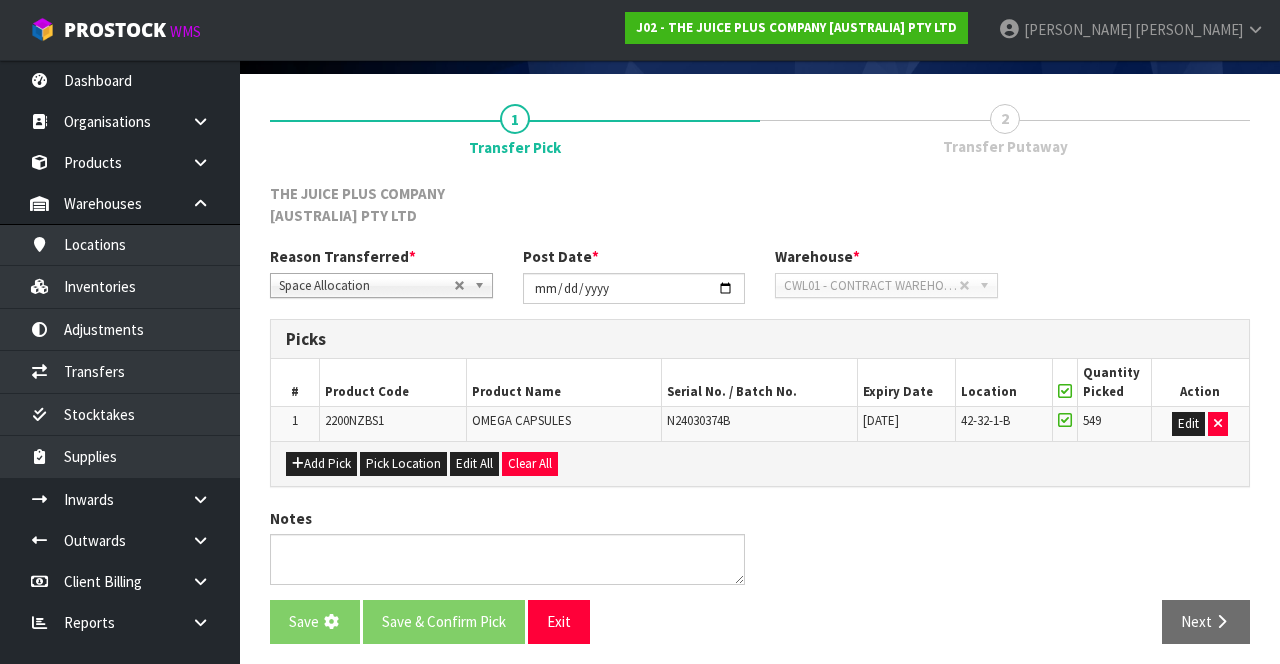 scroll, scrollTop: 0, scrollLeft: 0, axis: both 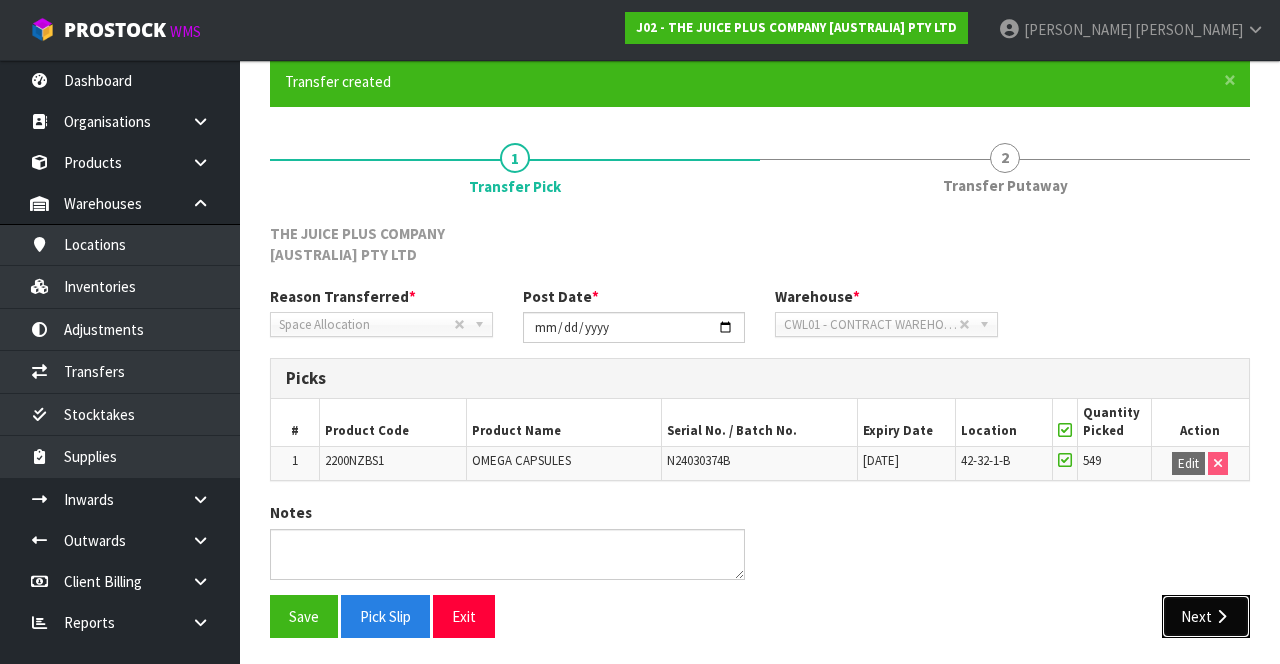 click on "Next" at bounding box center (1206, 616) 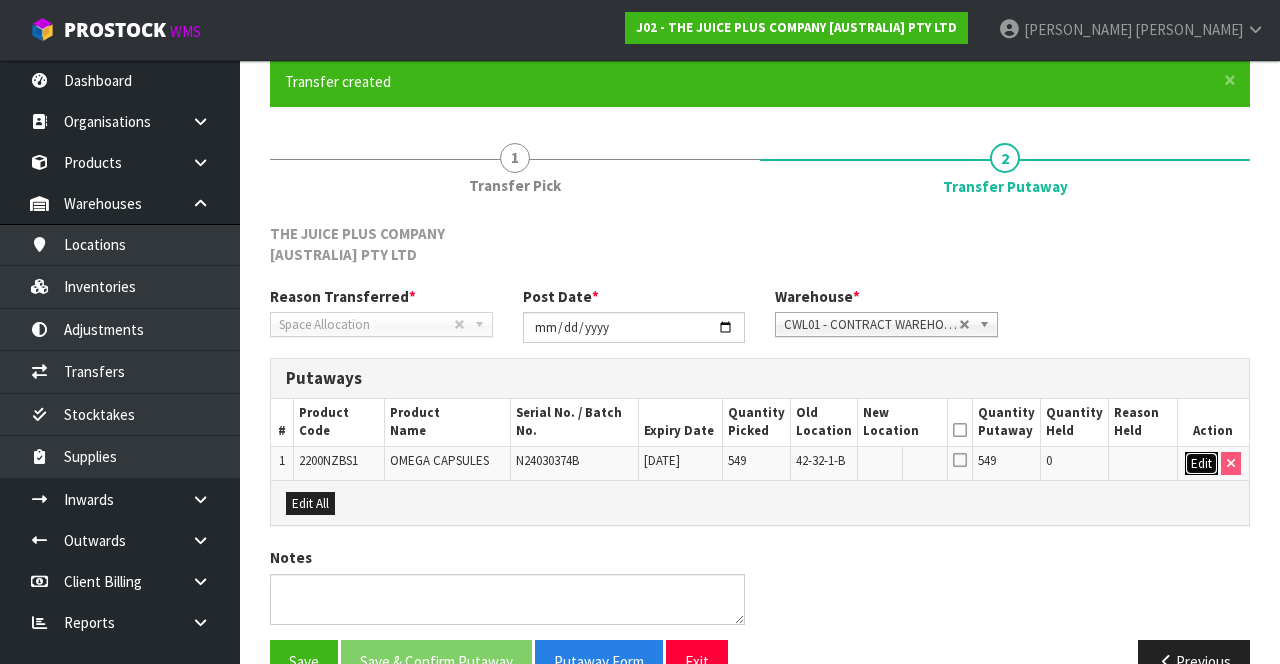 click on "Edit" at bounding box center (1201, 464) 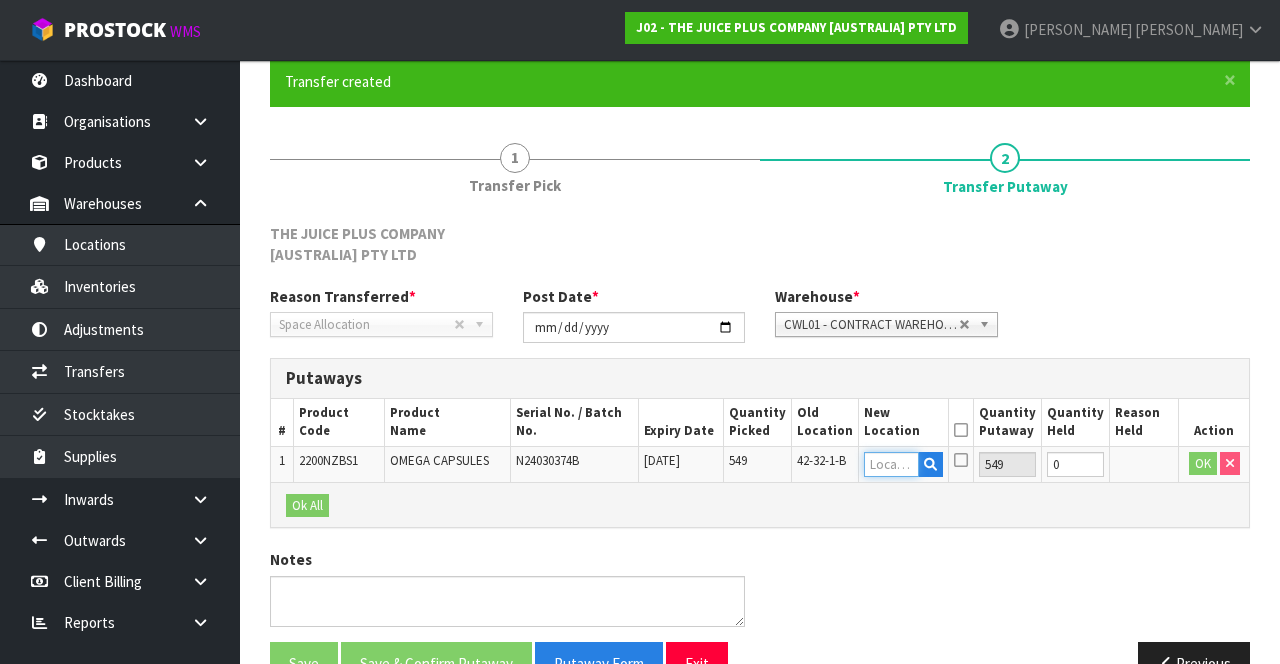 click at bounding box center [891, 464] 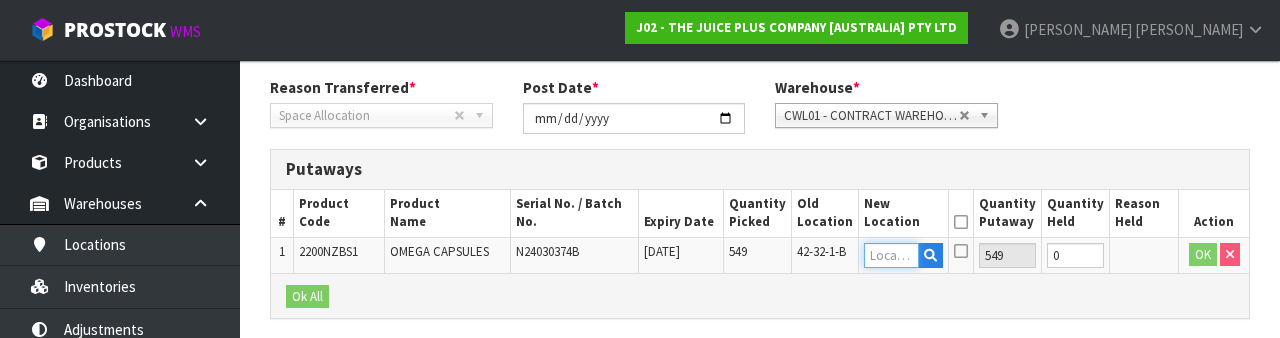 scroll, scrollTop: 444, scrollLeft: 0, axis: vertical 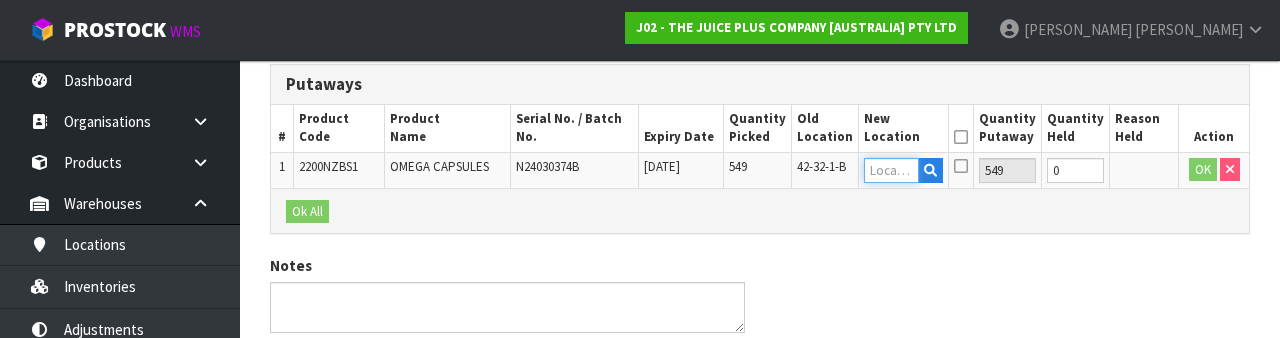 click at bounding box center (891, 170) 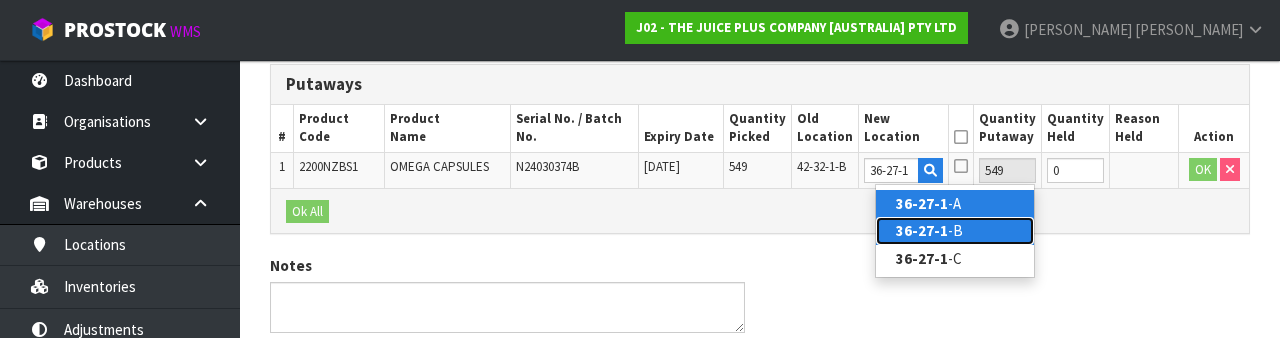 click on "36-27-1 -B" at bounding box center [955, 230] 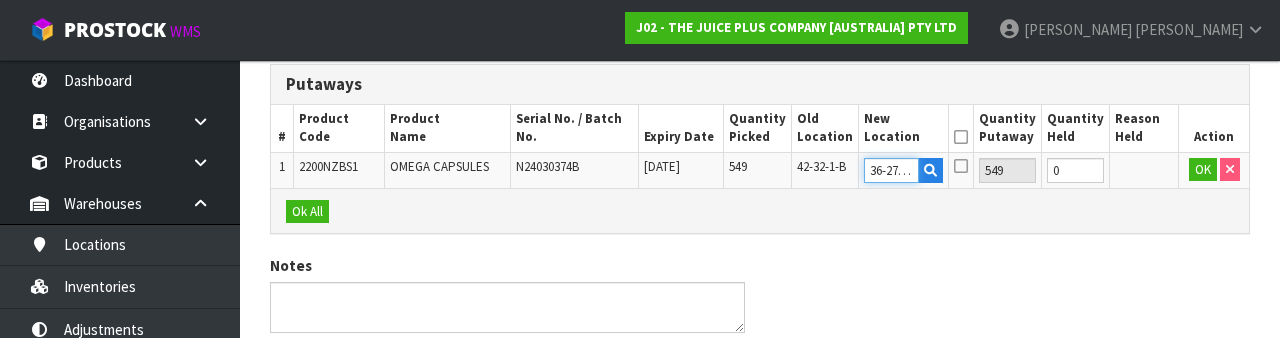 scroll, scrollTop: 444, scrollLeft: 0, axis: vertical 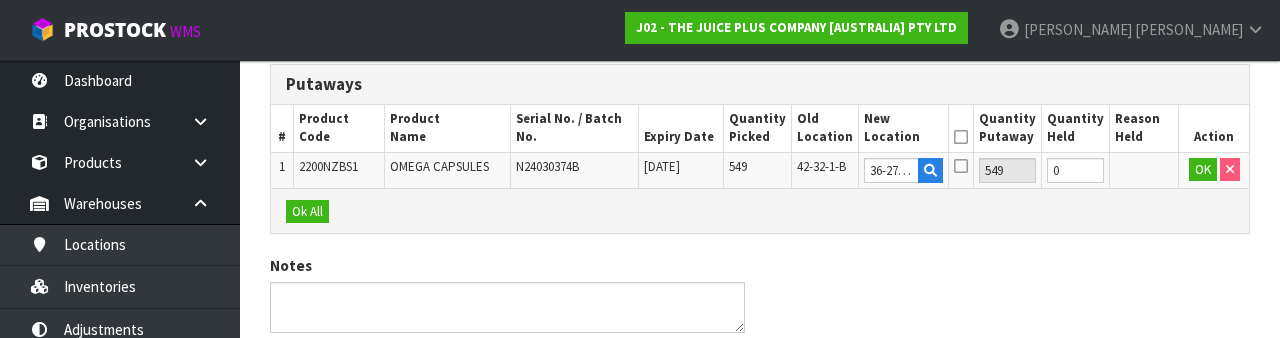 click at bounding box center (961, 137) 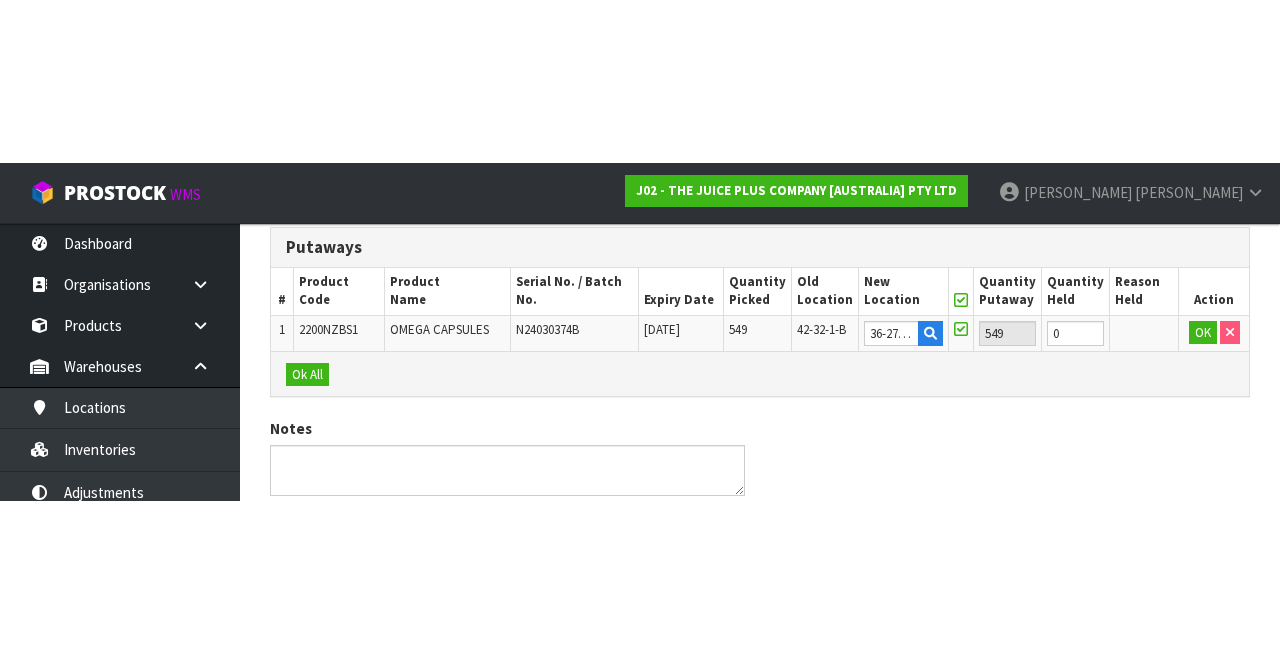 scroll, scrollTop: 220, scrollLeft: 0, axis: vertical 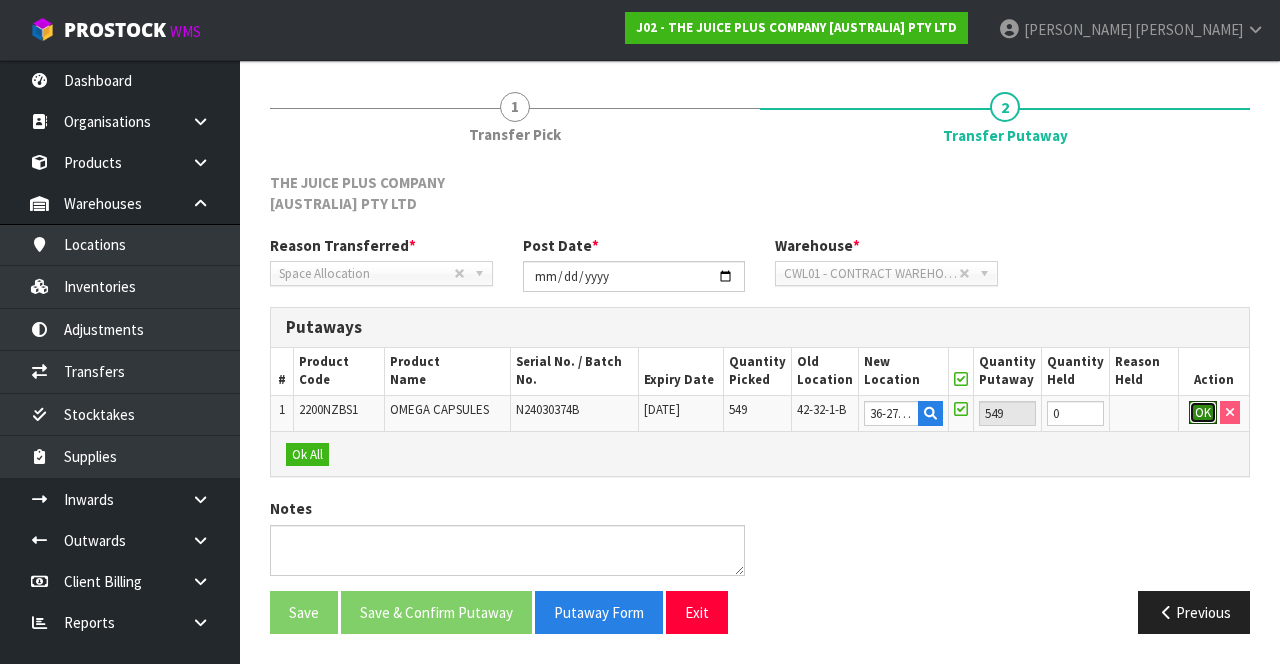 click on "OK" at bounding box center (1203, 413) 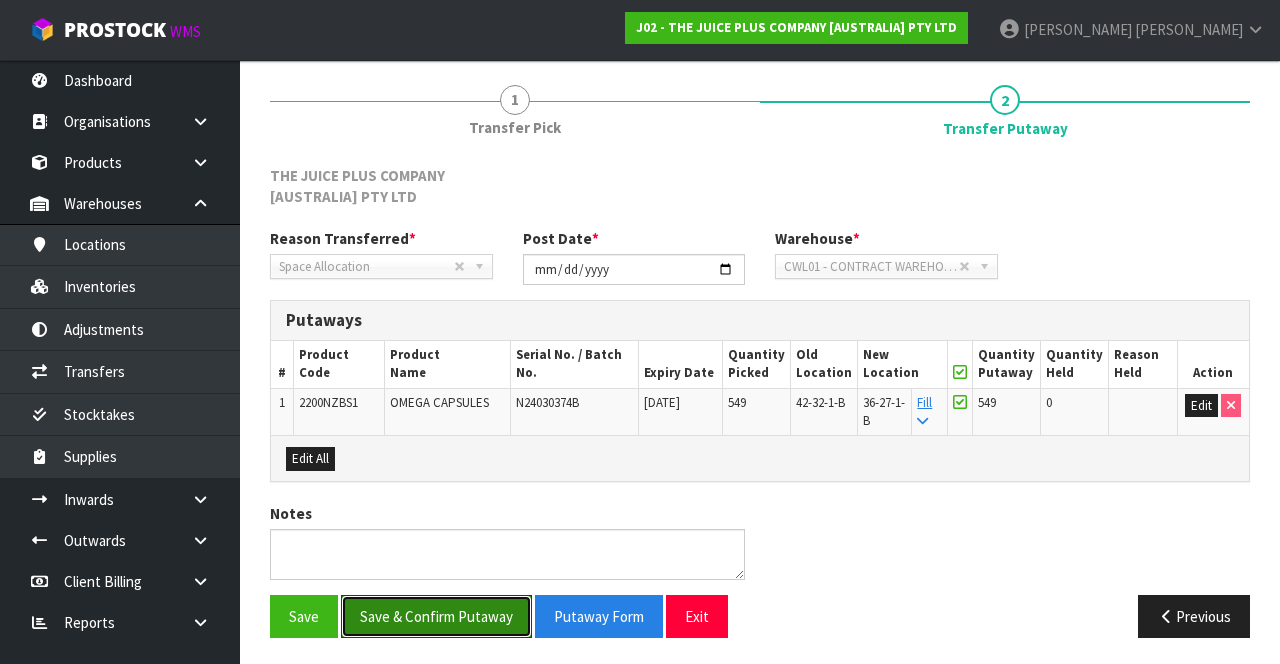 click on "Save & Confirm Putaway" at bounding box center [436, 616] 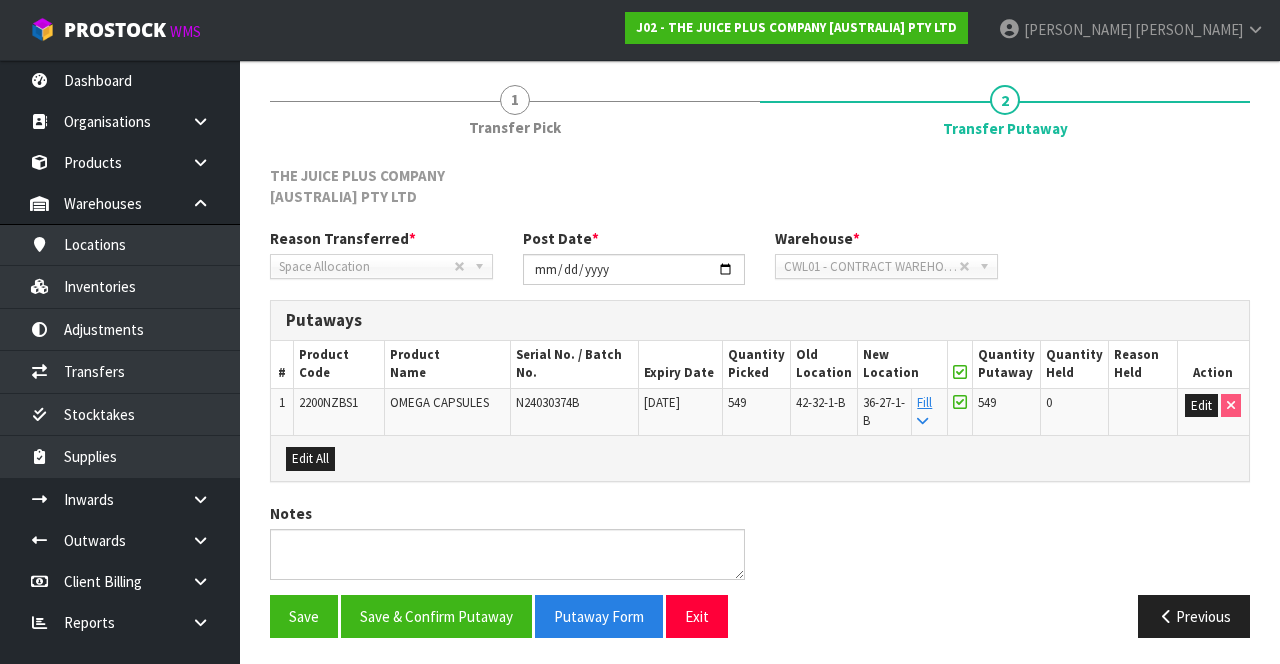 scroll, scrollTop: 0, scrollLeft: 0, axis: both 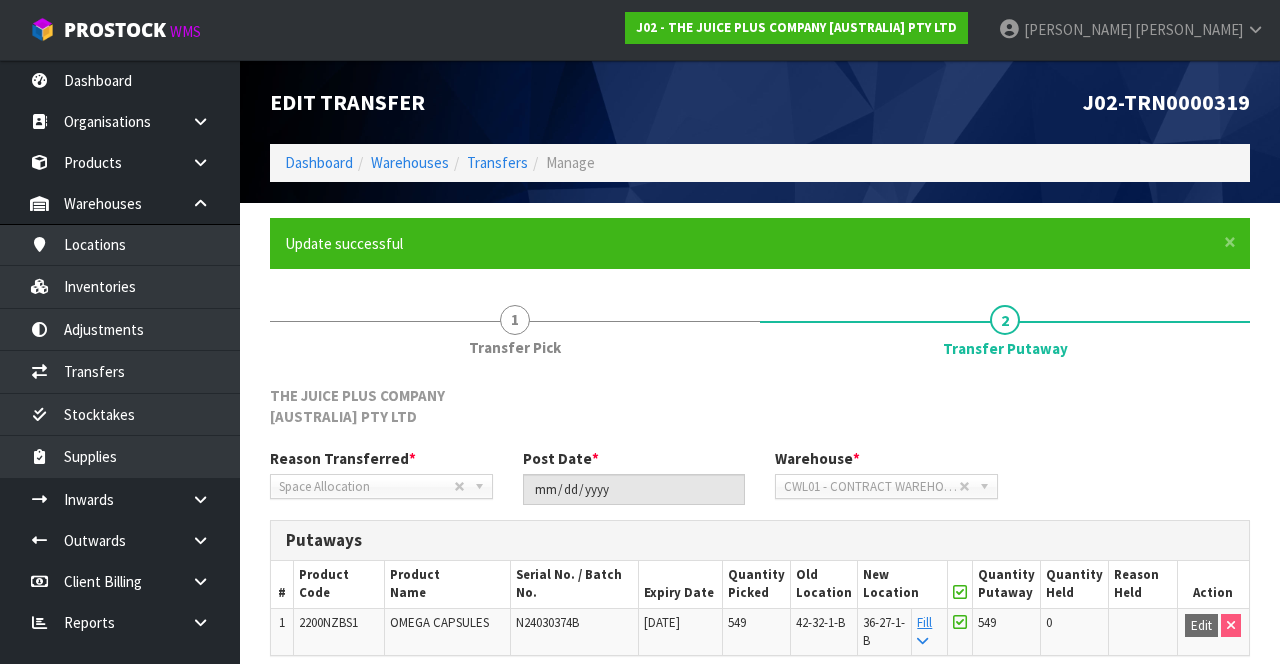 click on "[PERSON_NAME]" at bounding box center [1131, 30] 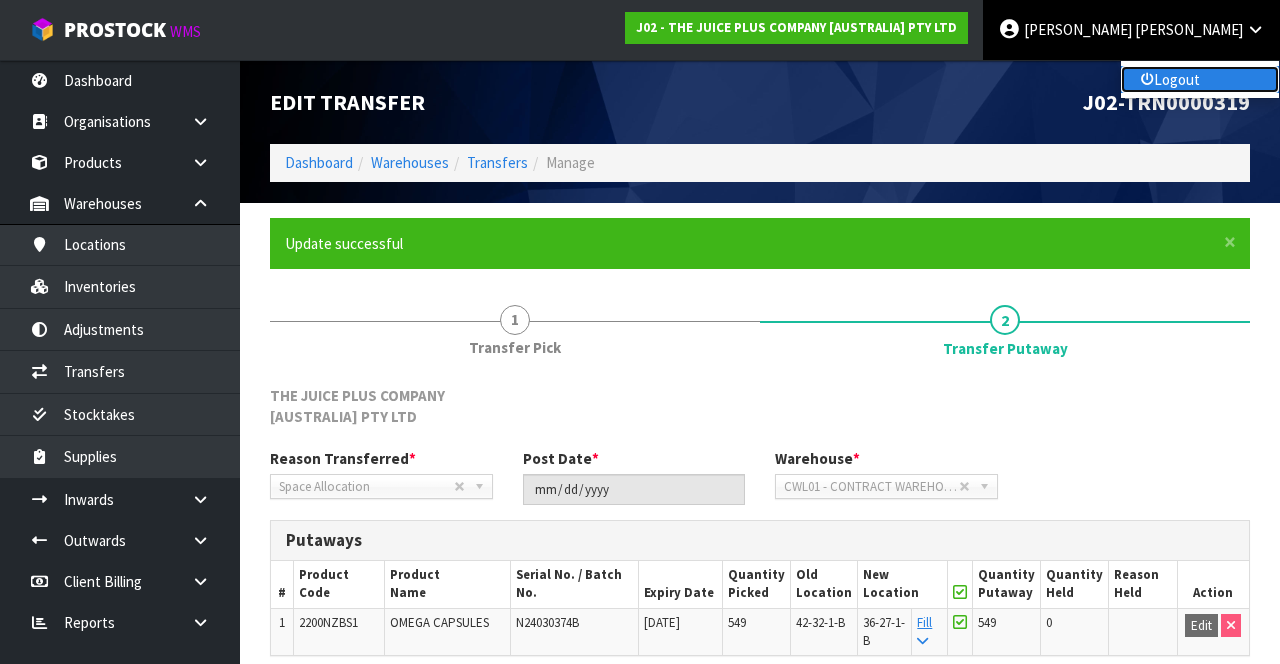 click on "Logout" at bounding box center (1200, 79) 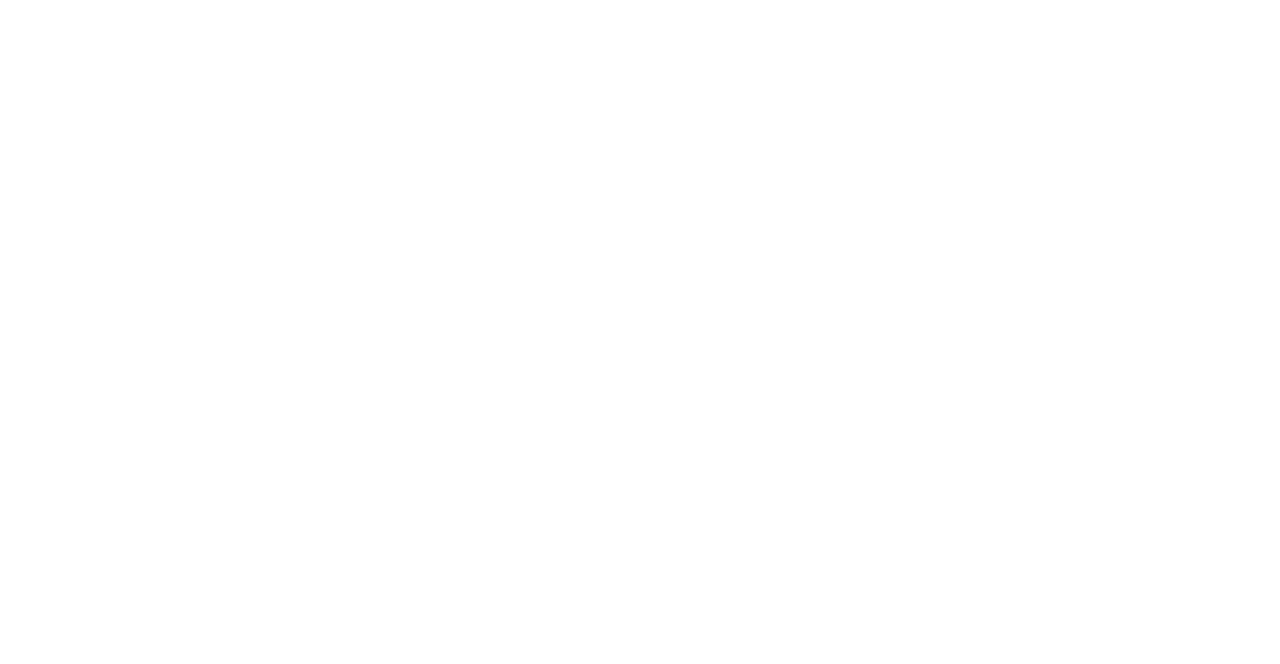 scroll, scrollTop: 0, scrollLeft: 0, axis: both 